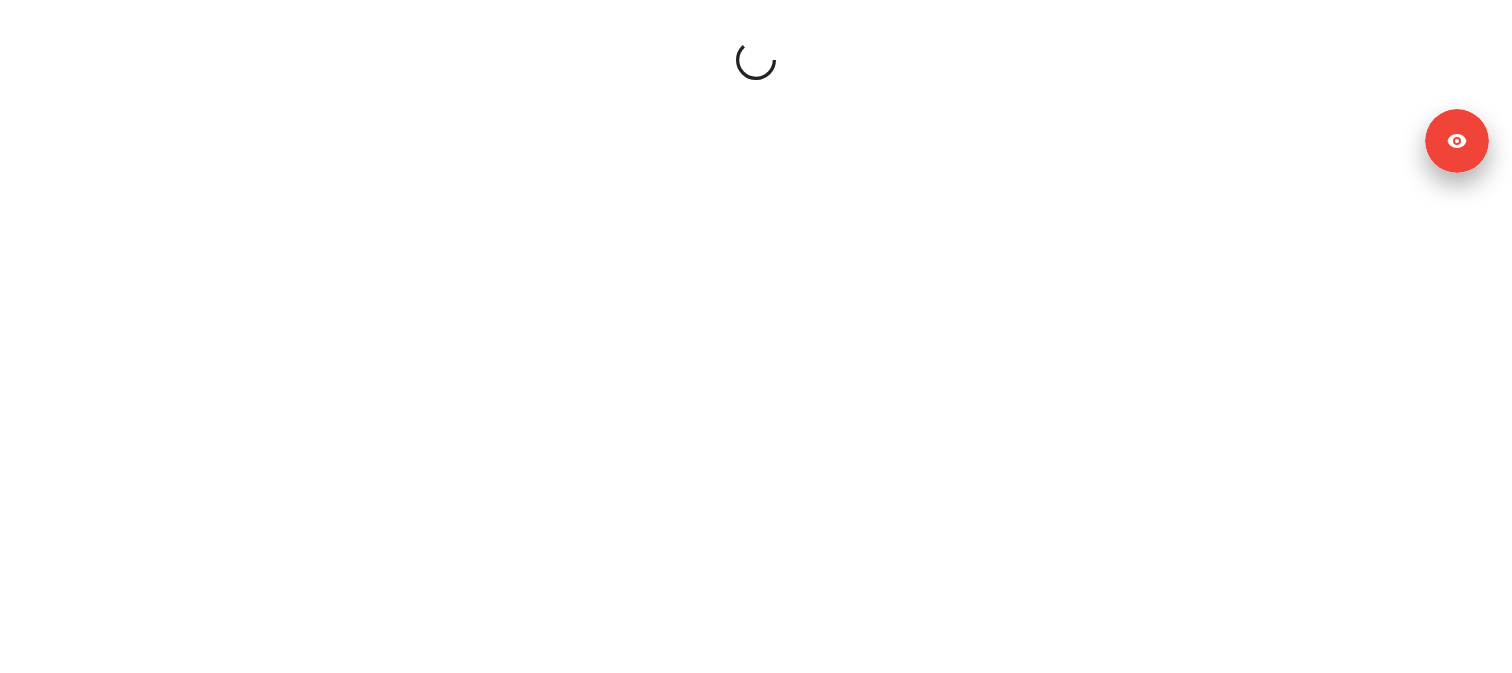 scroll, scrollTop: 0, scrollLeft: 0, axis: both 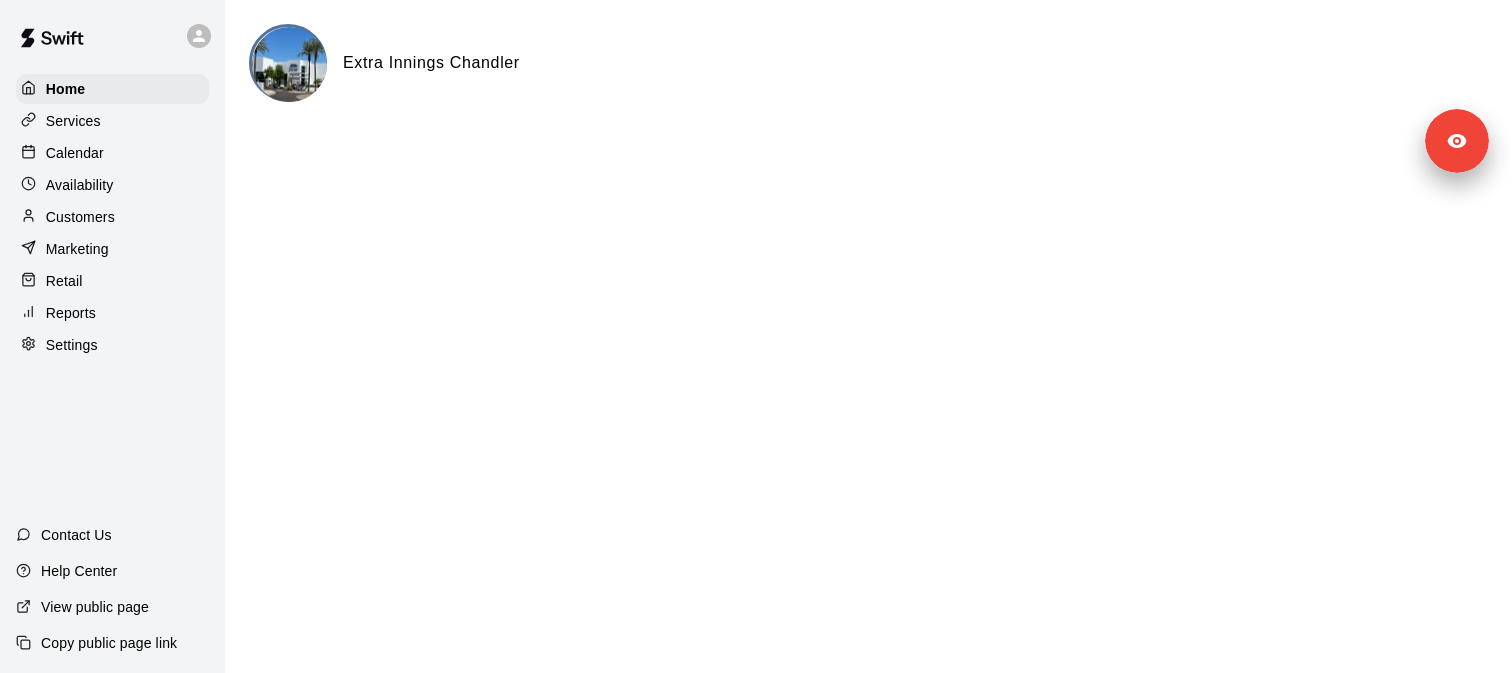 click on "Calendar" at bounding box center (75, 153) 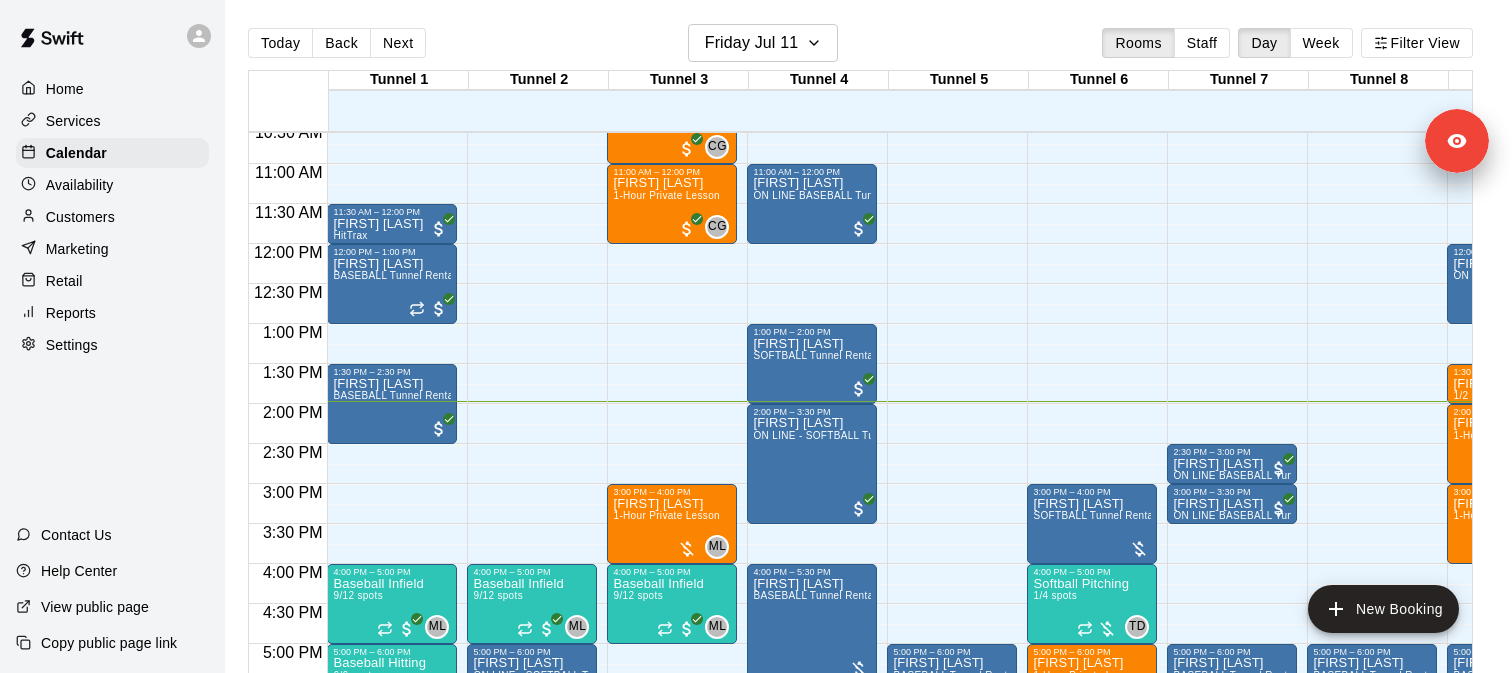 scroll, scrollTop: 848, scrollLeft: 0, axis: vertical 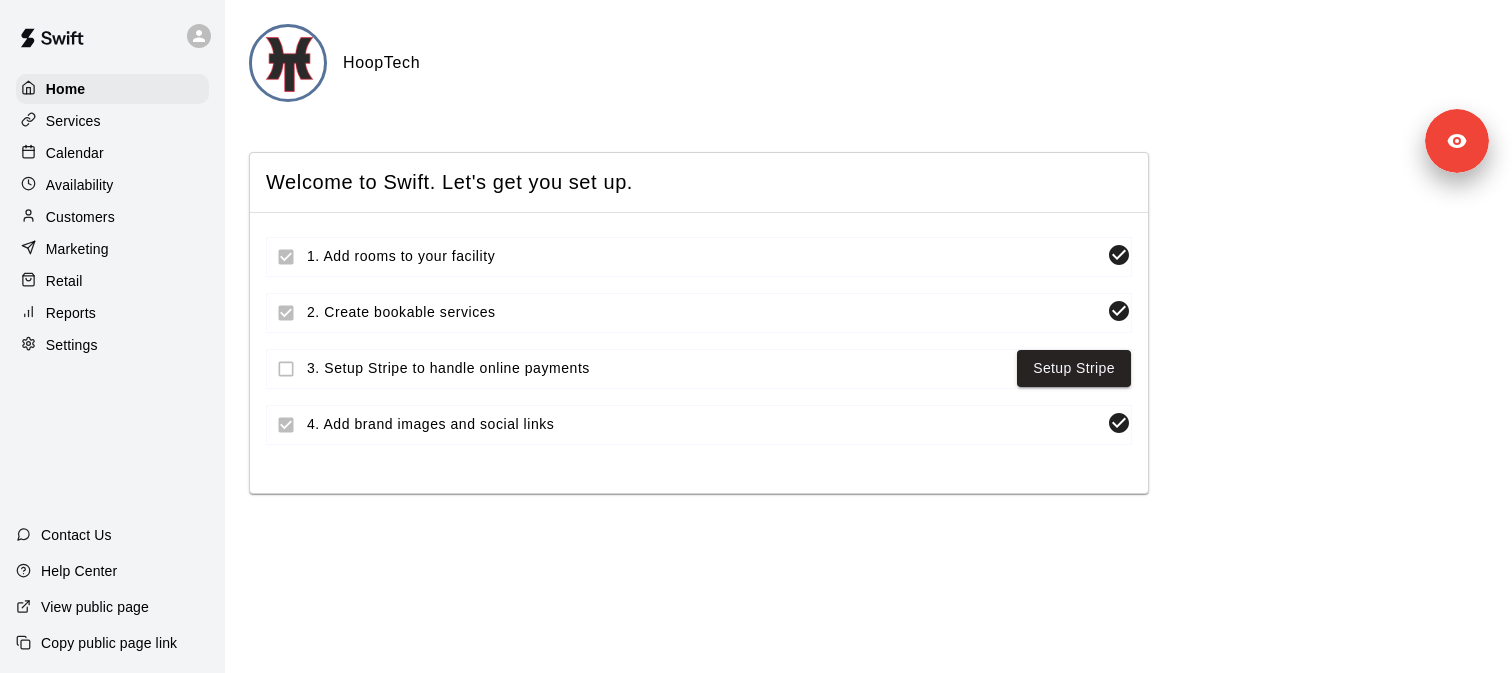 click on "Settings" at bounding box center [112, 345] 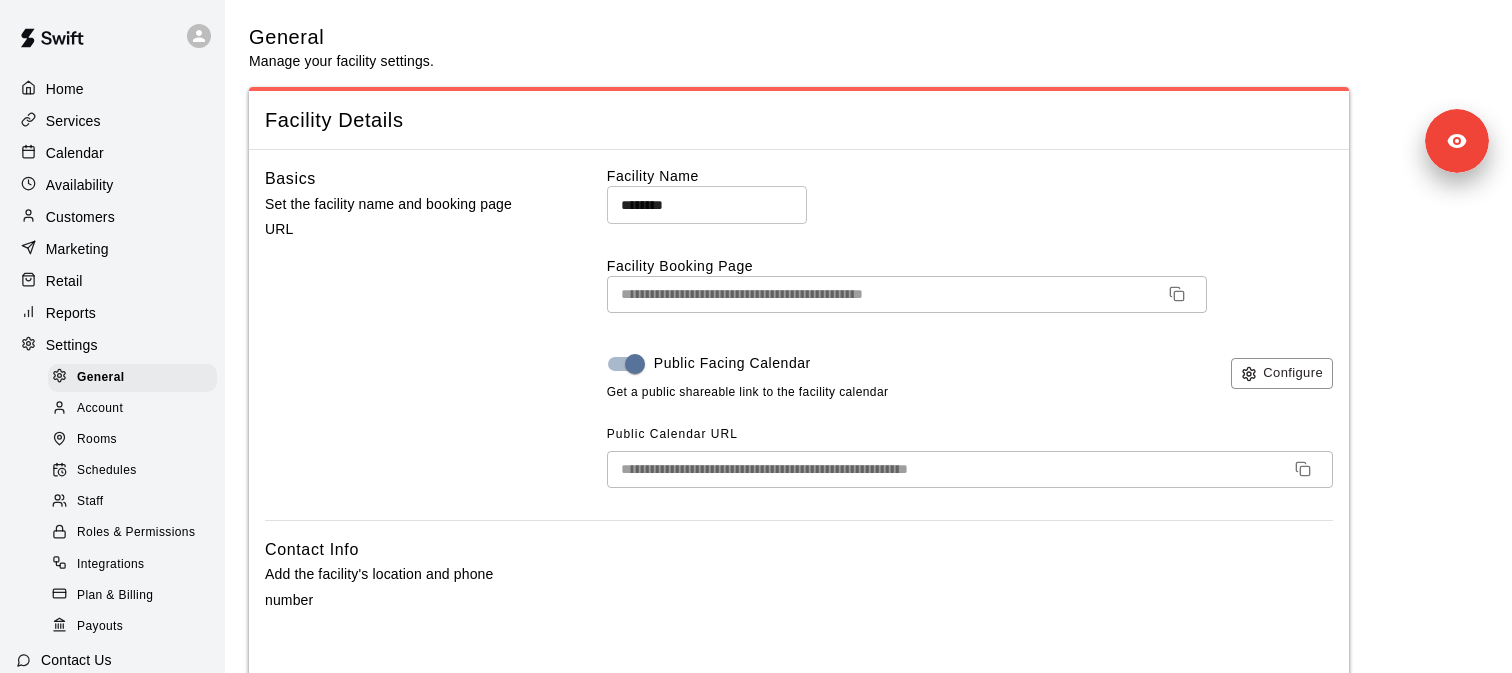 scroll, scrollTop: 125, scrollLeft: 0, axis: vertical 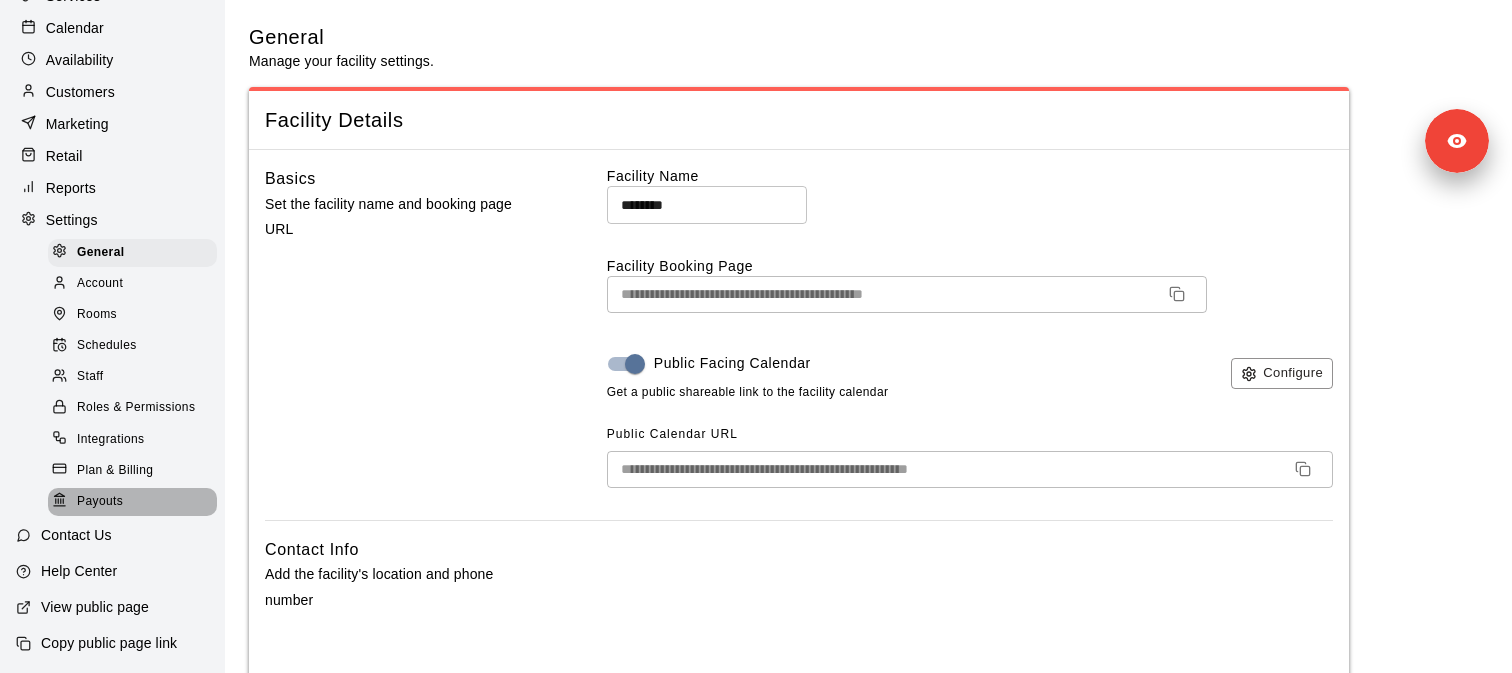 click on "Payouts" at bounding box center (132, 502) 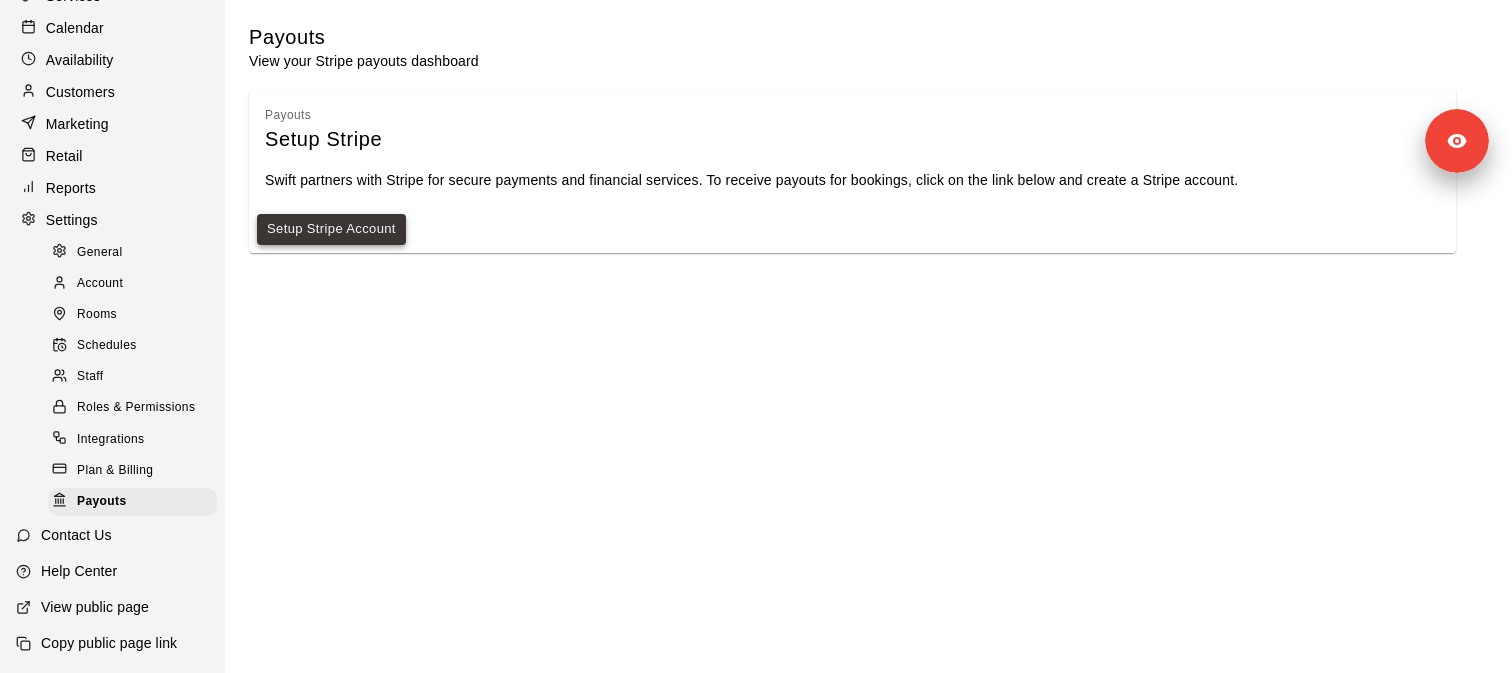 click on "Setup Stripe Account" at bounding box center (331, 229) 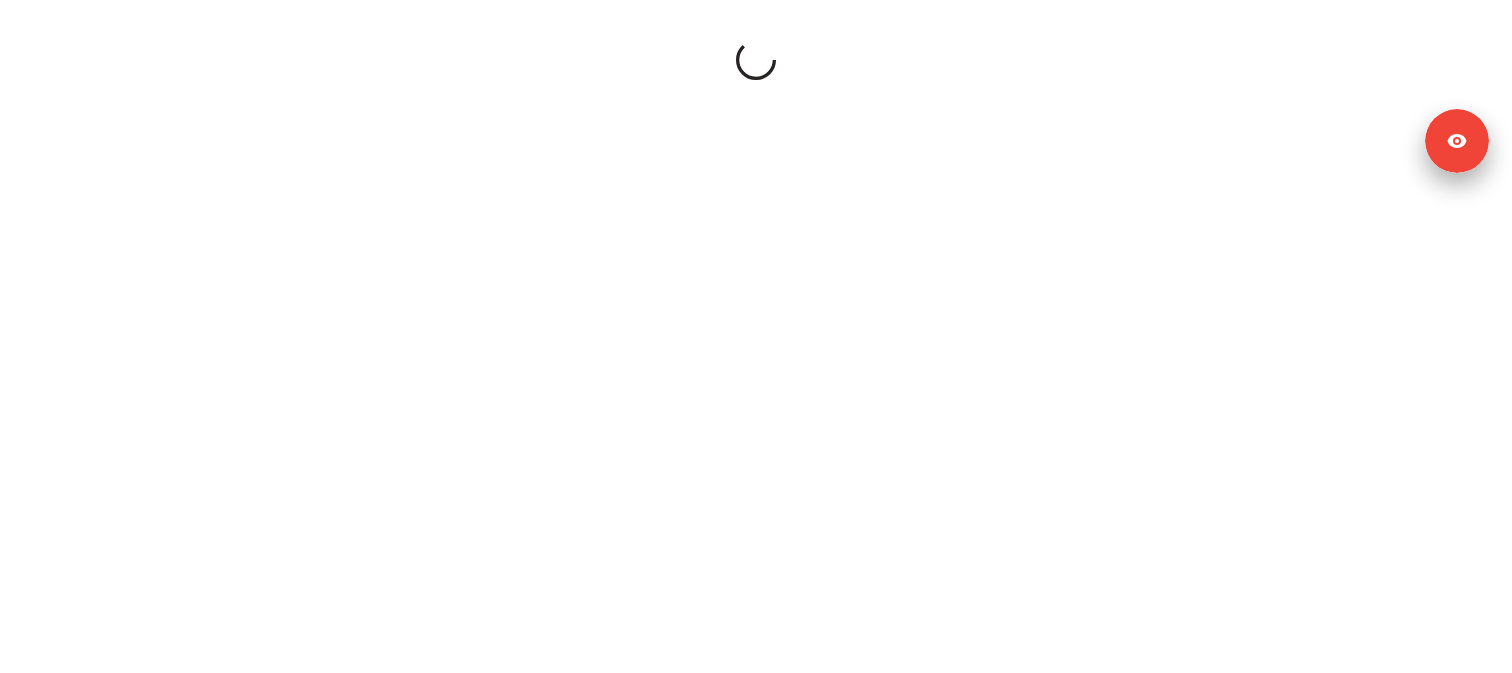 scroll, scrollTop: 0, scrollLeft: 0, axis: both 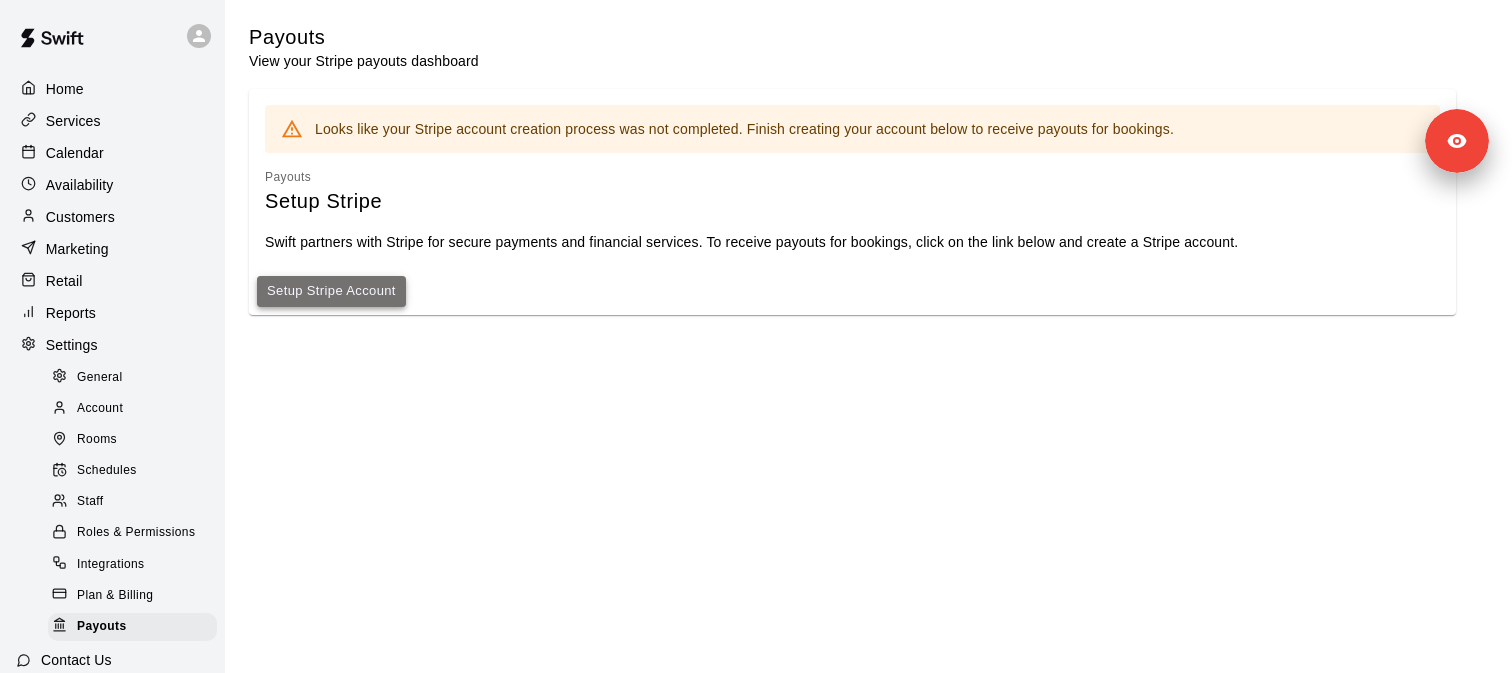 click on "Setup Stripe Account" at bounding box center (331, 291) 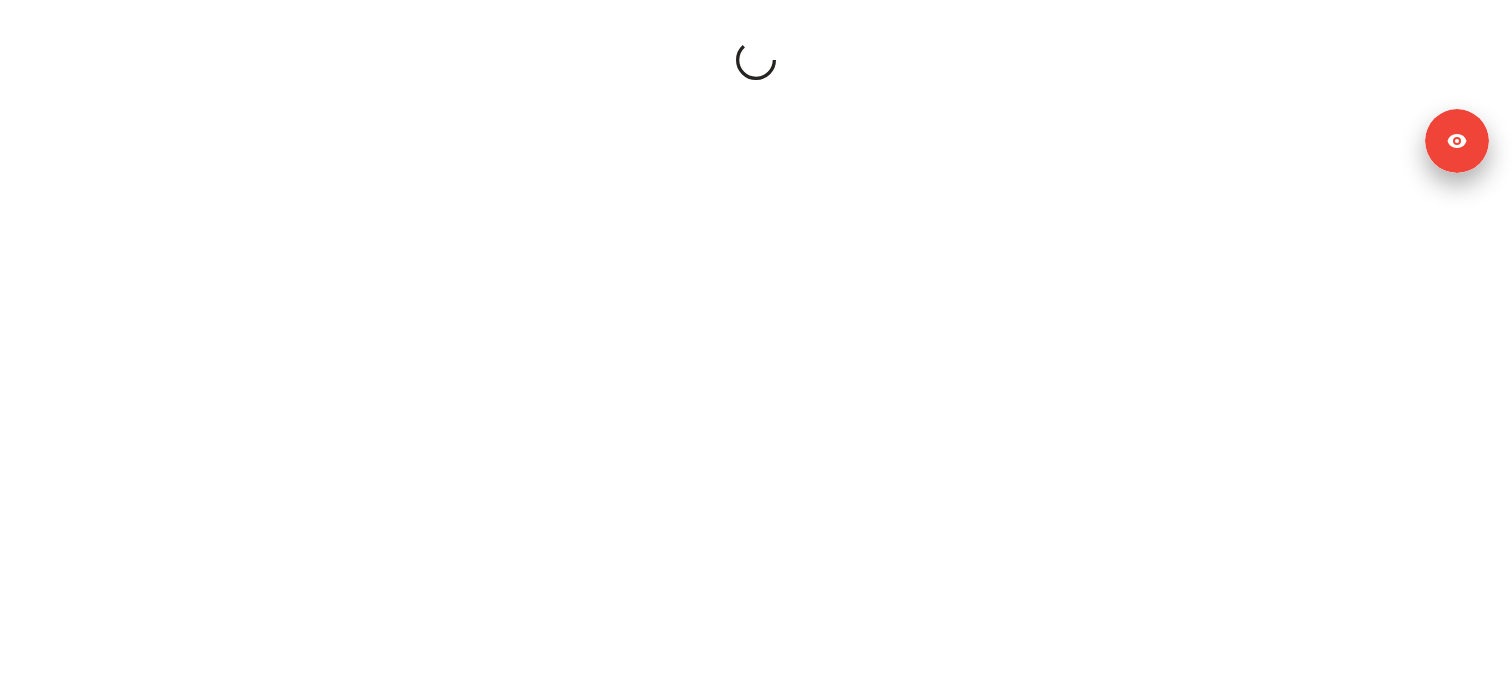 scroll, scrollTop: 0, scrollLeft: 0, axis: both 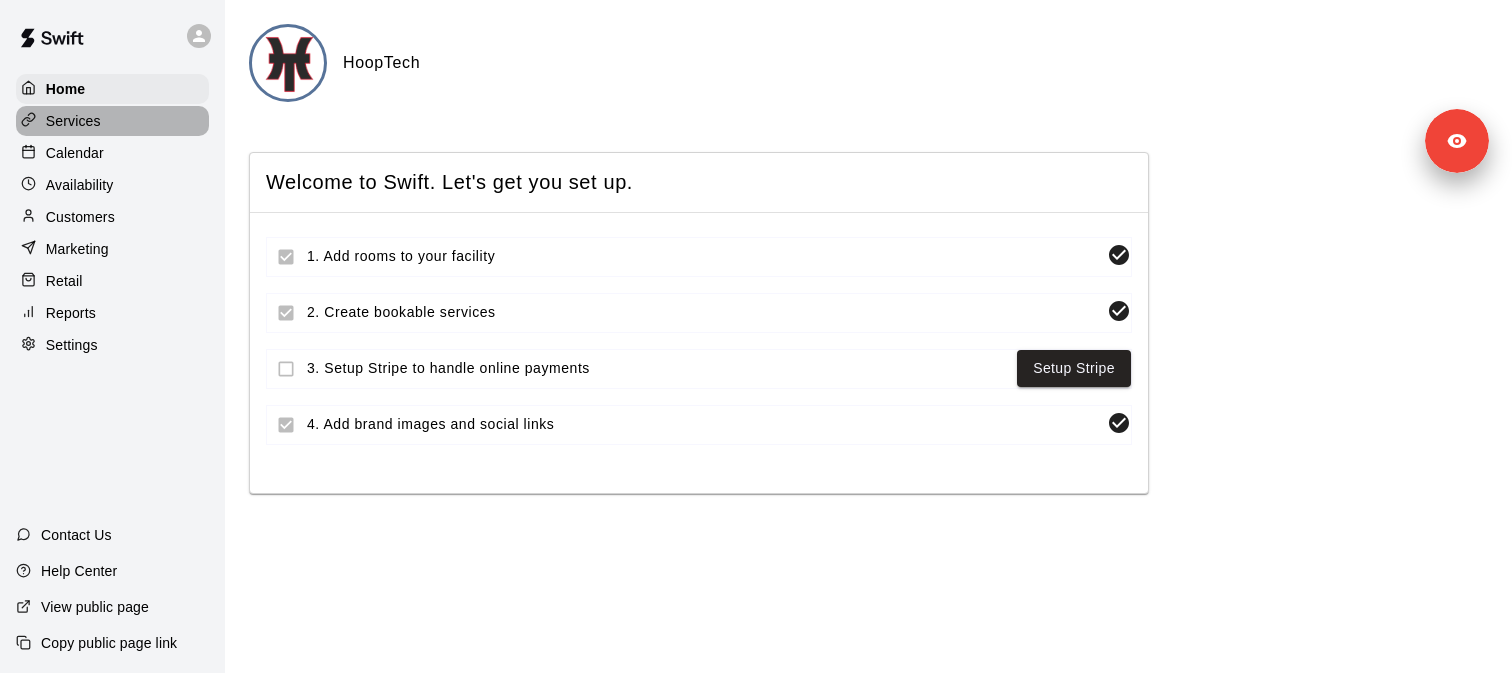 click on "Services" at bounding box center (112, 121) 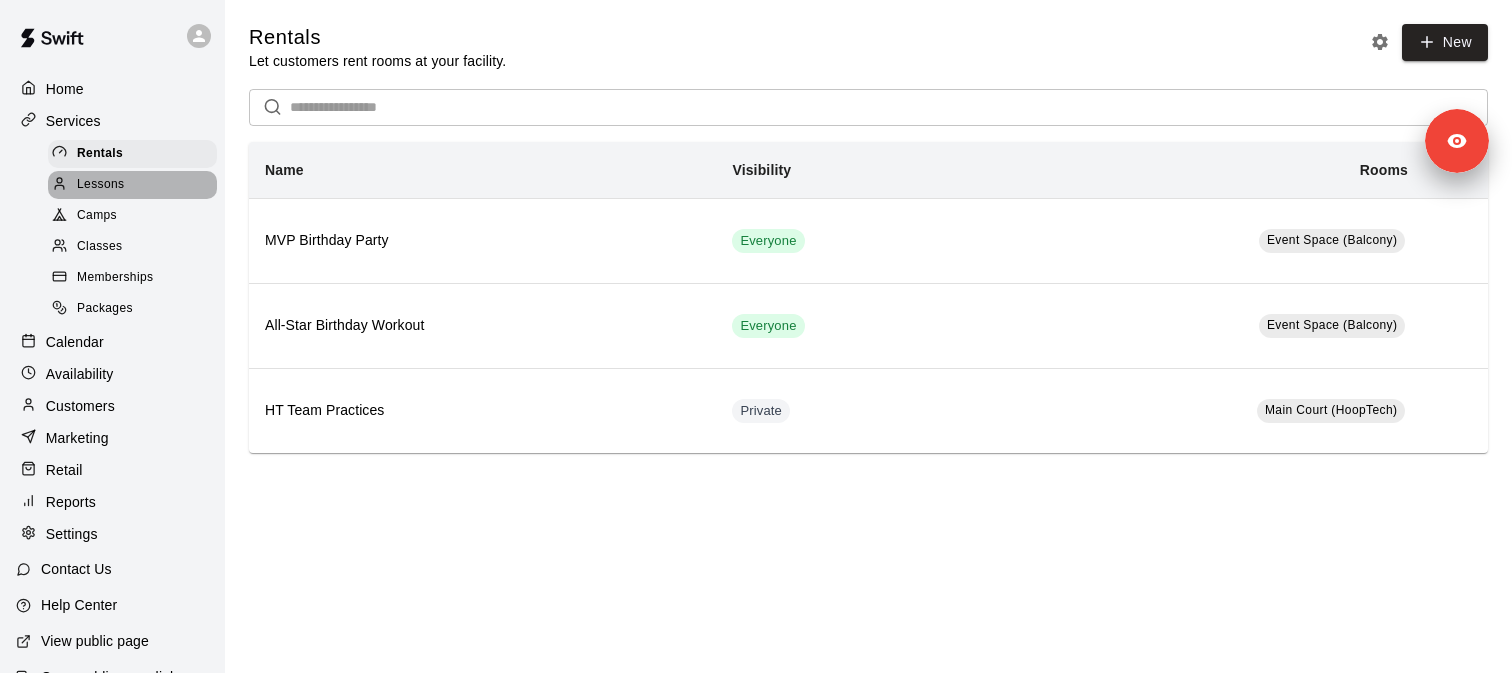 click on "Lessons" at bounding box center (101, 185) 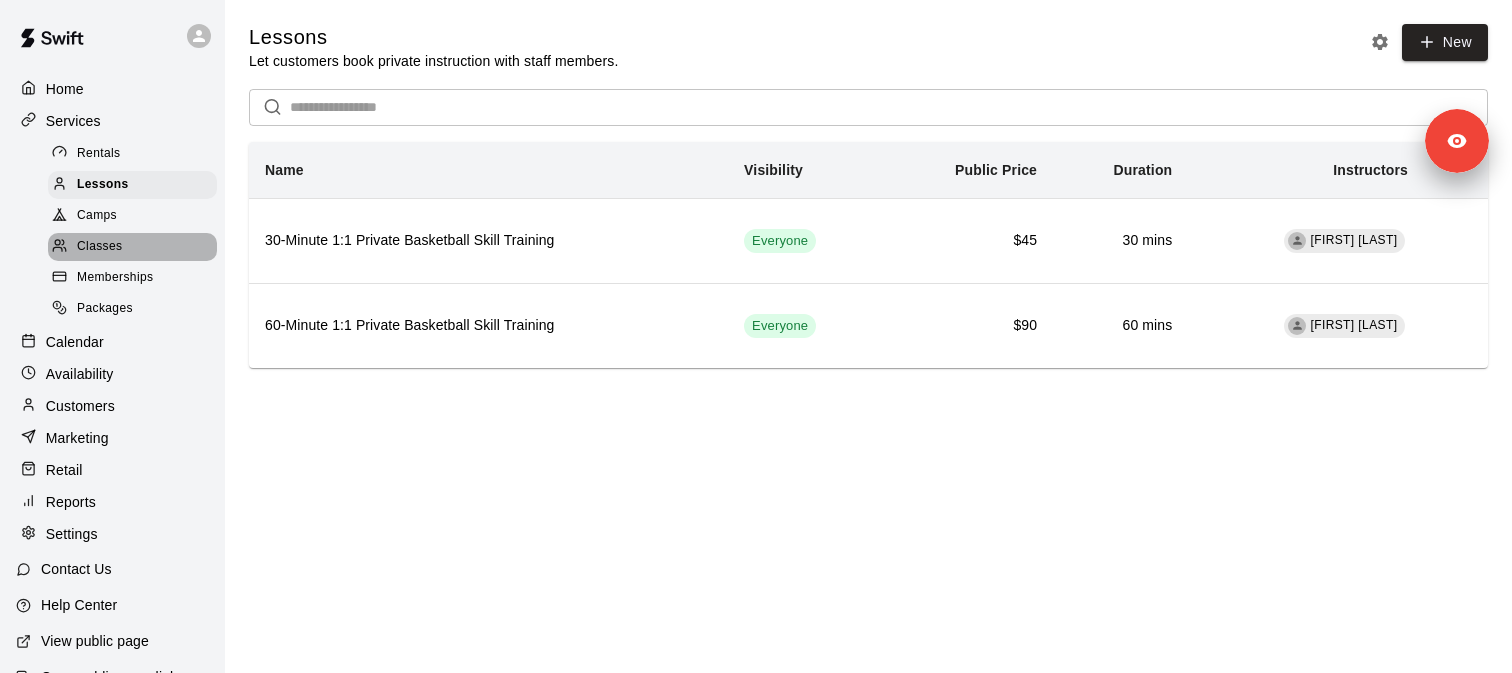 click on "Classes" at bounding box center (99, 247) 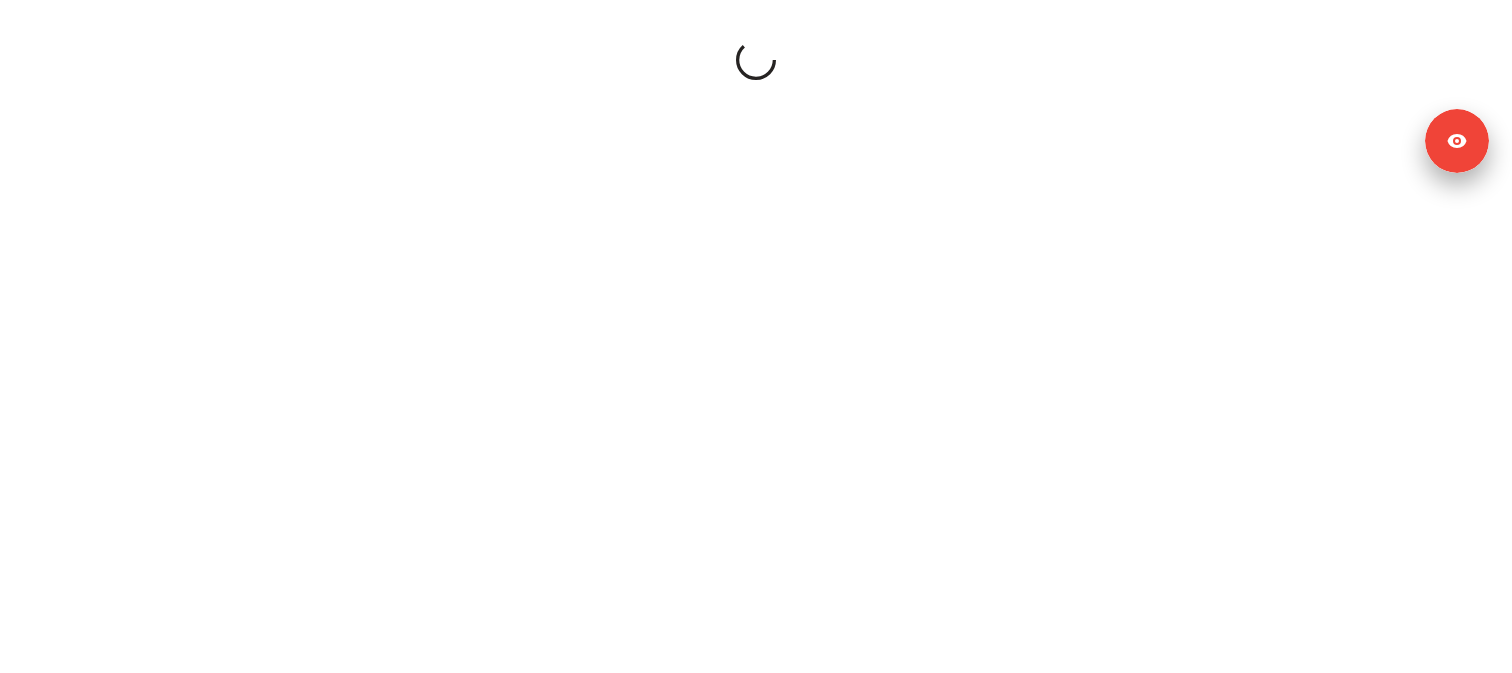 scroll, scrollTop: 0, scrollLeft: 0, axis: both 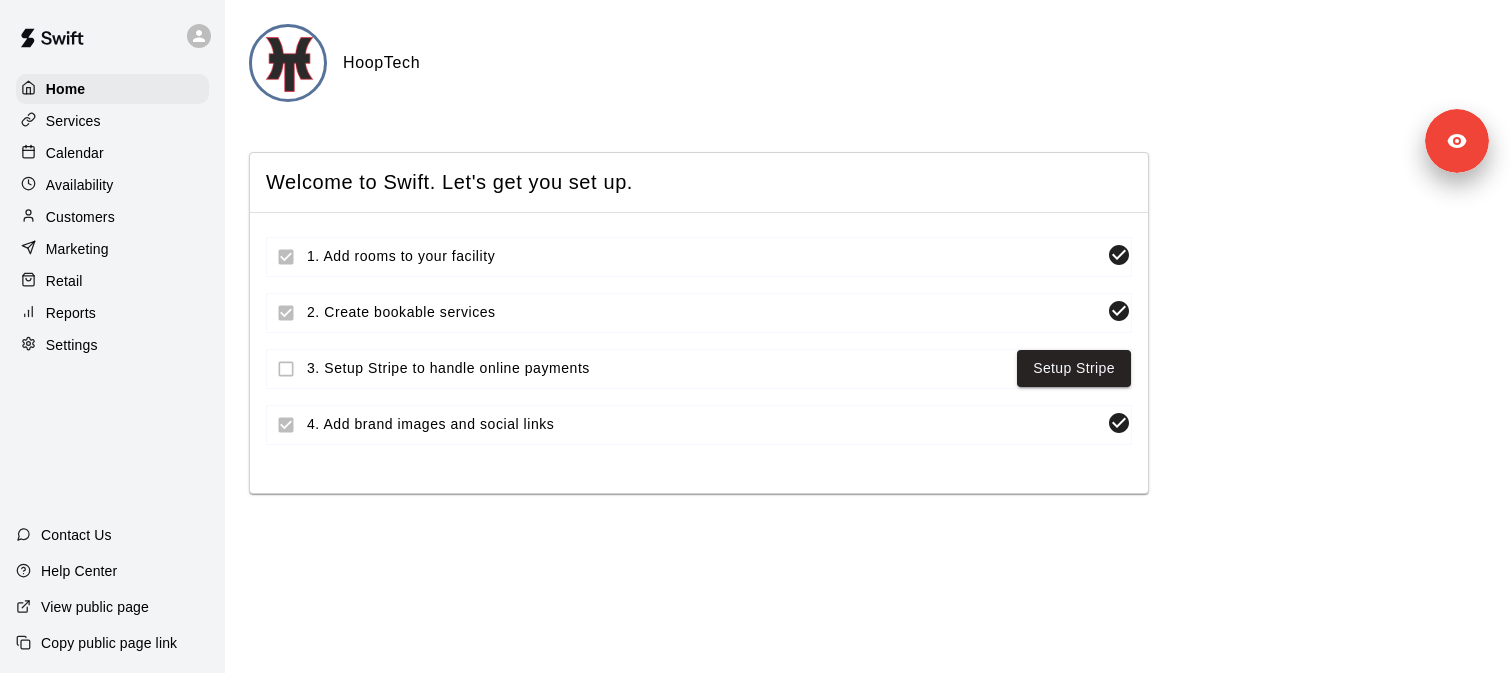 click on "Settings" at bounding box center (112, 345) 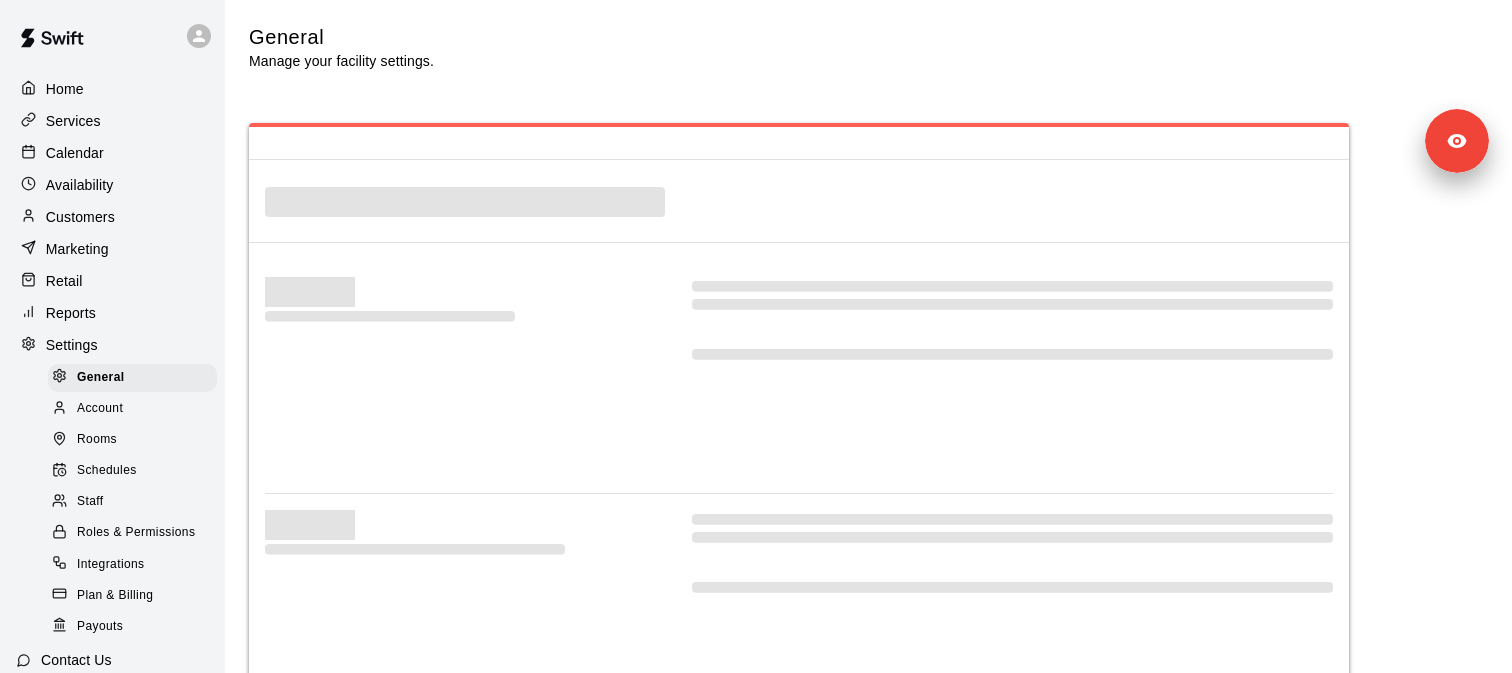 select on "**" 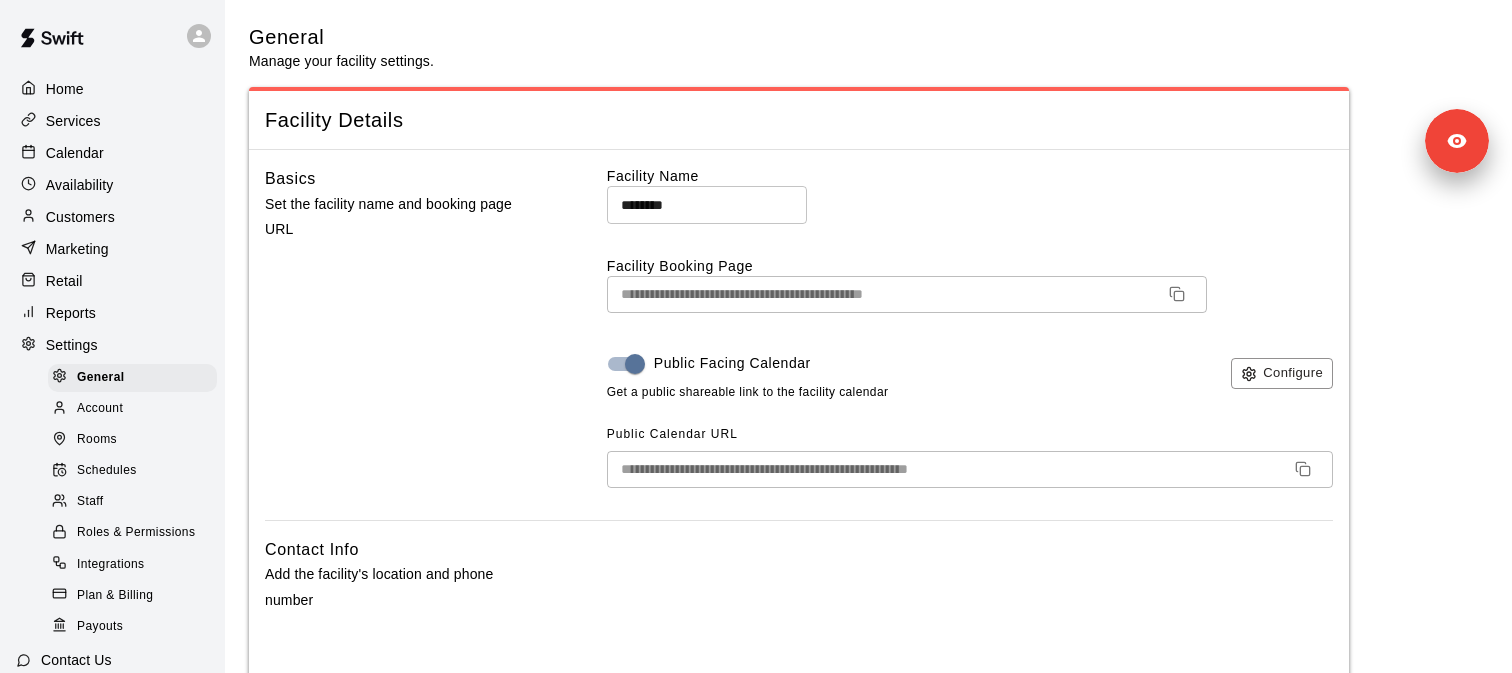 scroll, scrollTop: 125, scrollLeft: 0, axis: vertical 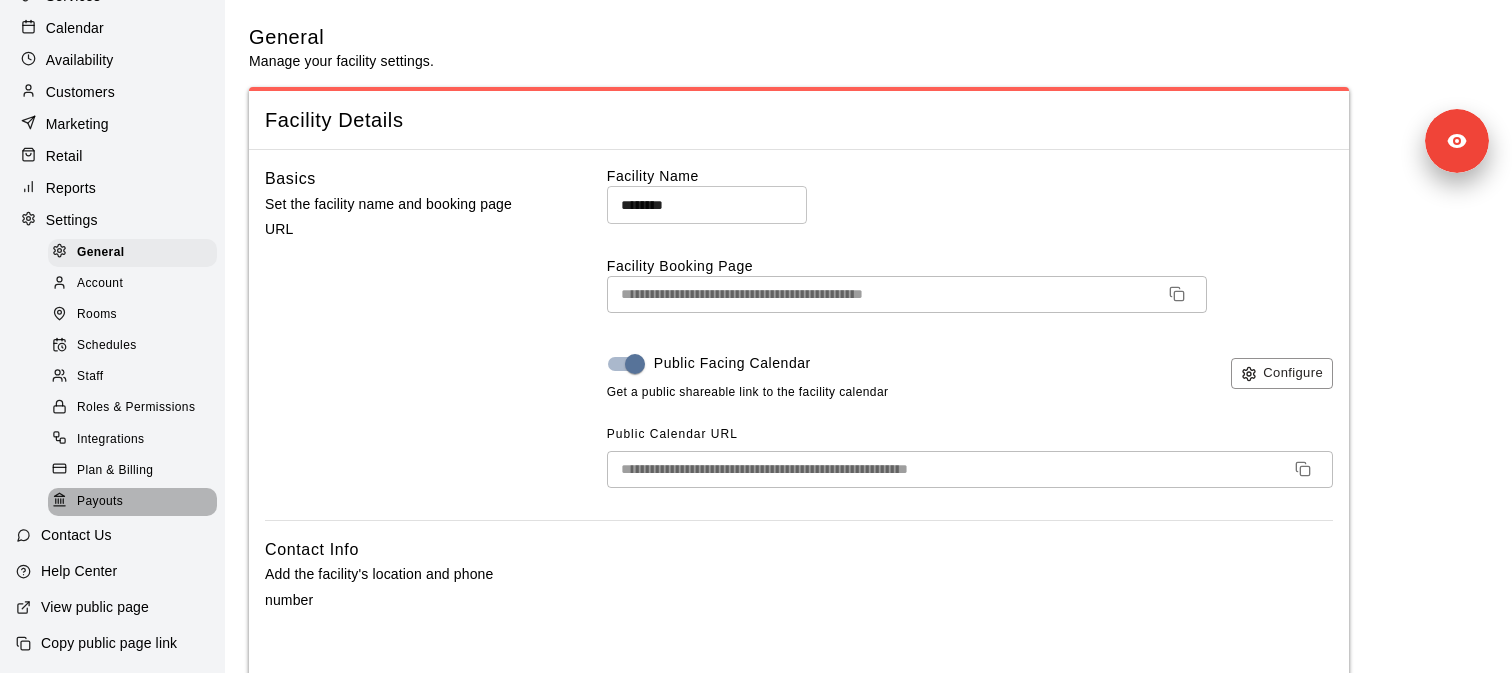 click on "Payouts" at bounding box center [100, 502] 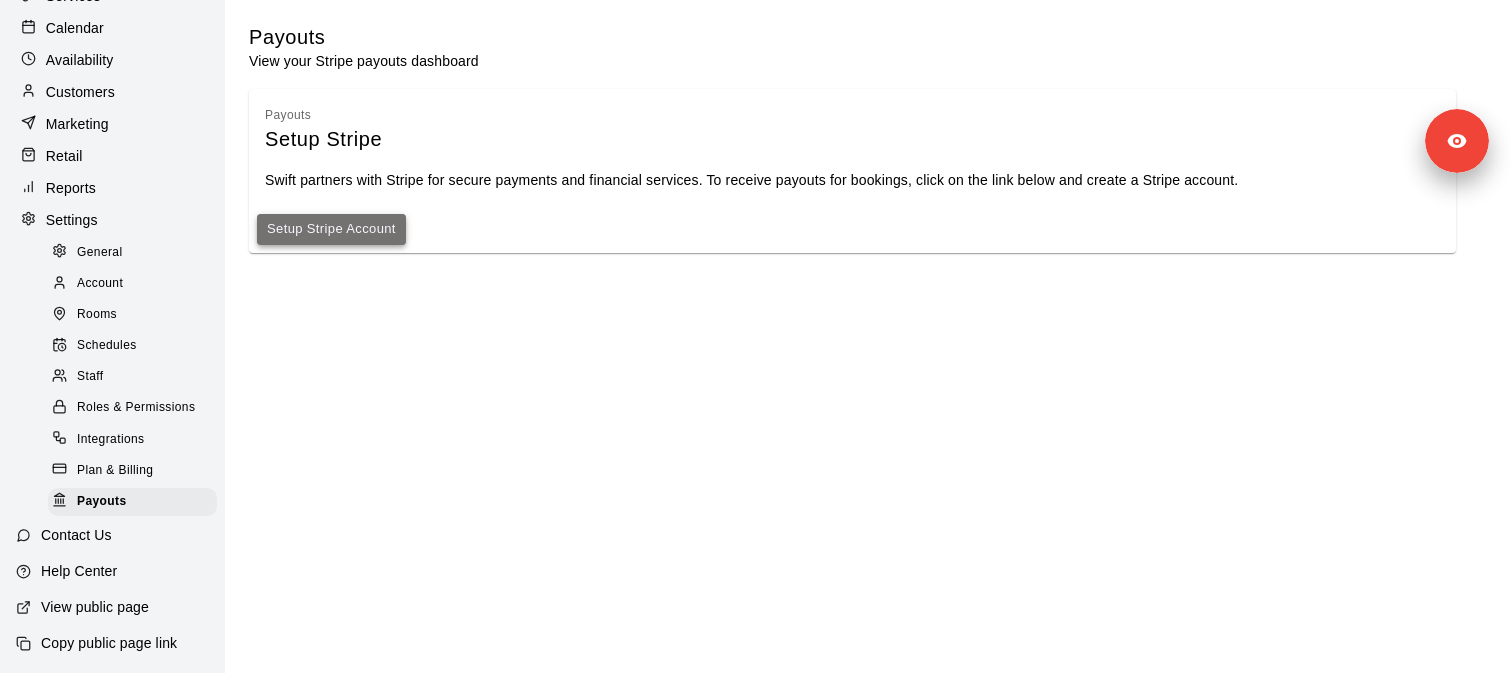 click on "Setup Stripe Account" at bounding box center [331, 229] 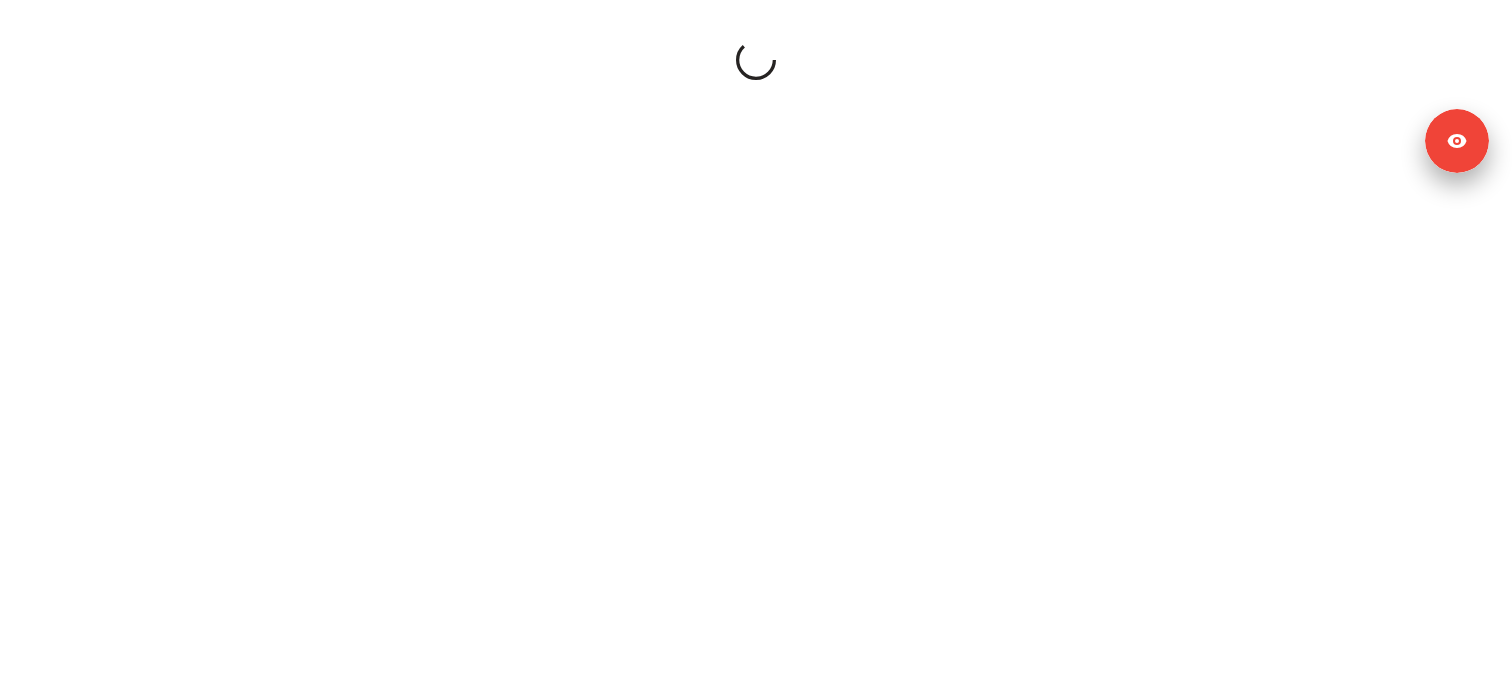 scroll, scrollTop: 0, scrollLeft: 0, axis: both 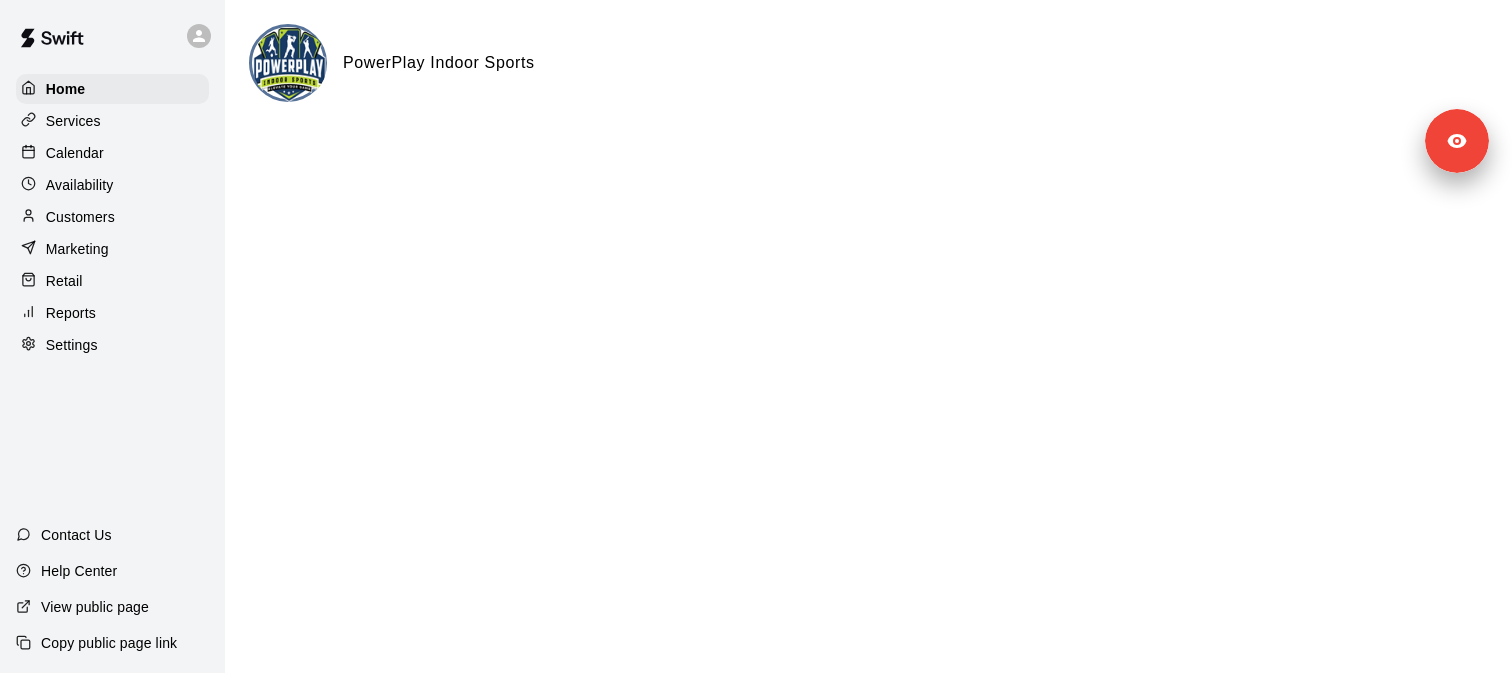click on "Home Services Calendar Availability Customers Marketing Retail Reports Settings Contact Us Help Center View public page Copy public page link" at bounding box center [112, 336] 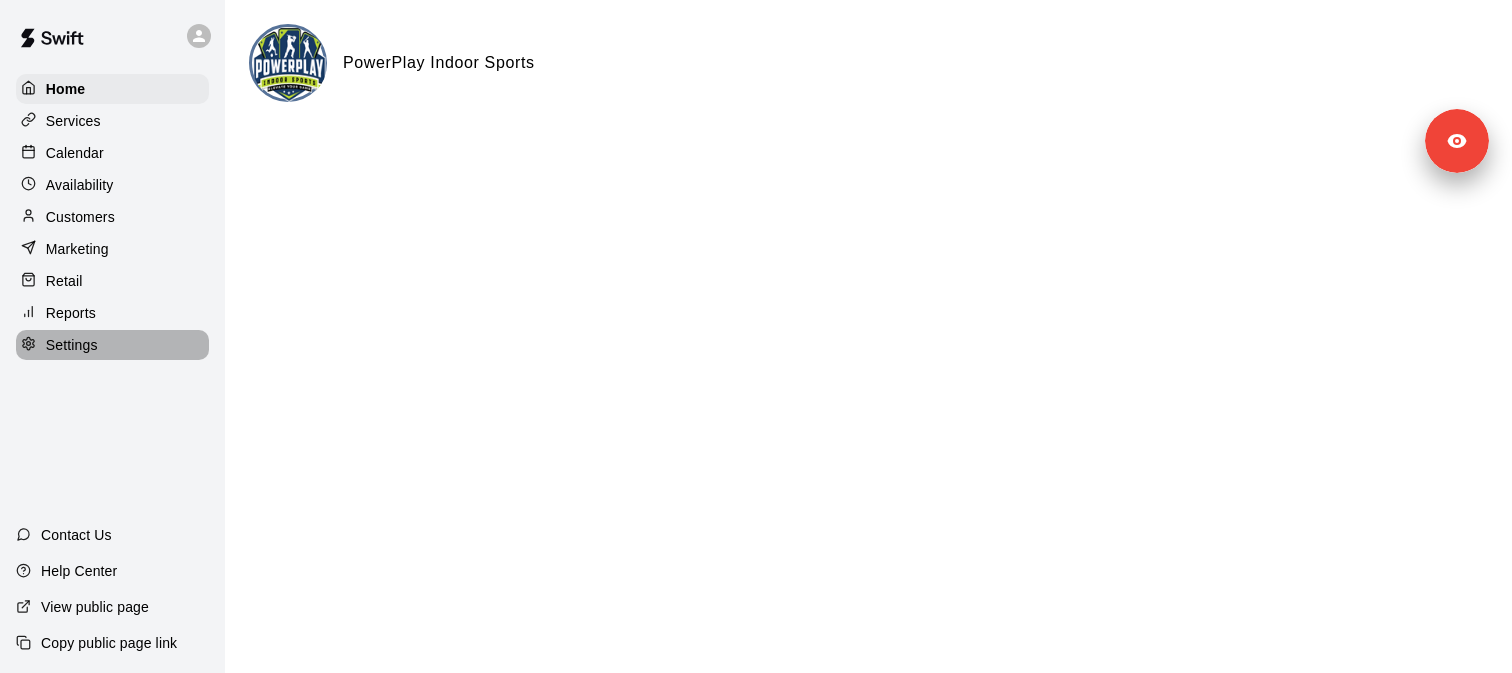 click on "Settings" at bounding box center [112, 345] 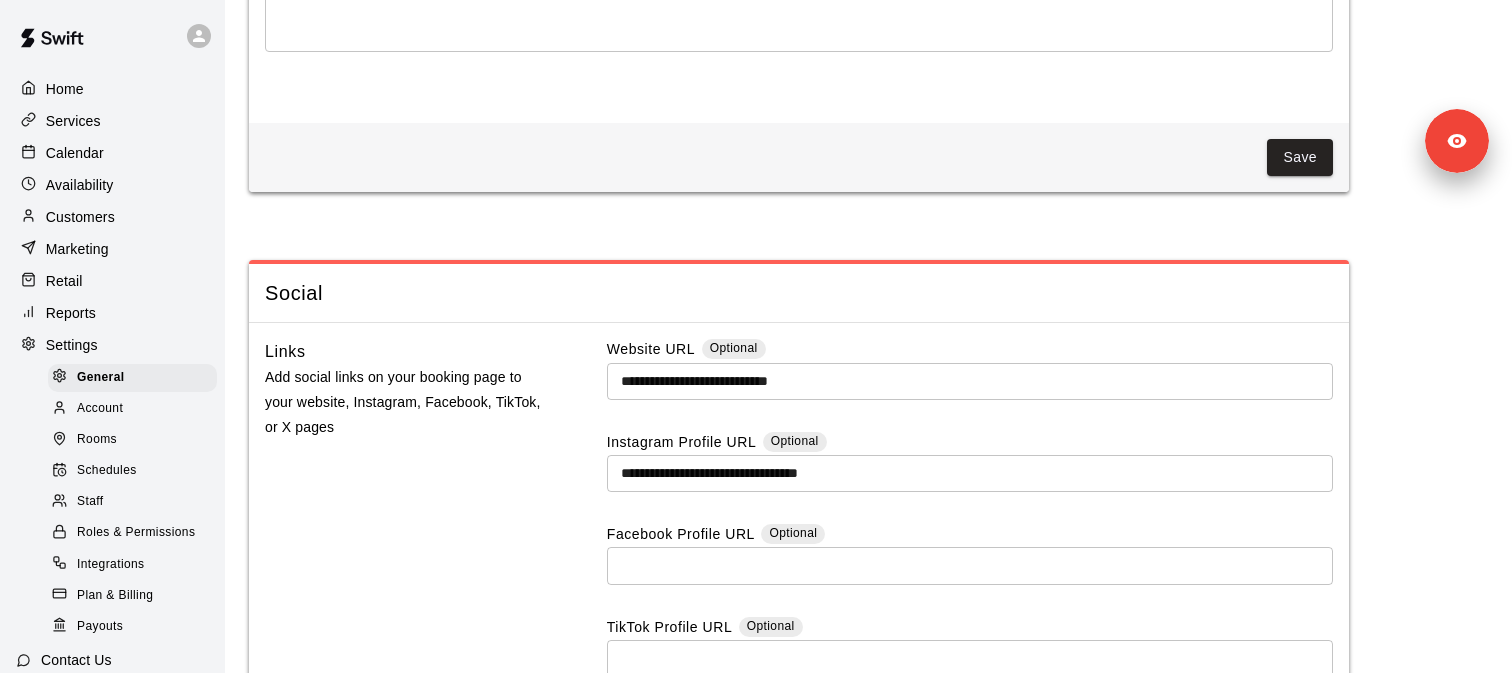 scroll, scrollTop: 4869, scrollLeft: 0, axis: vertical 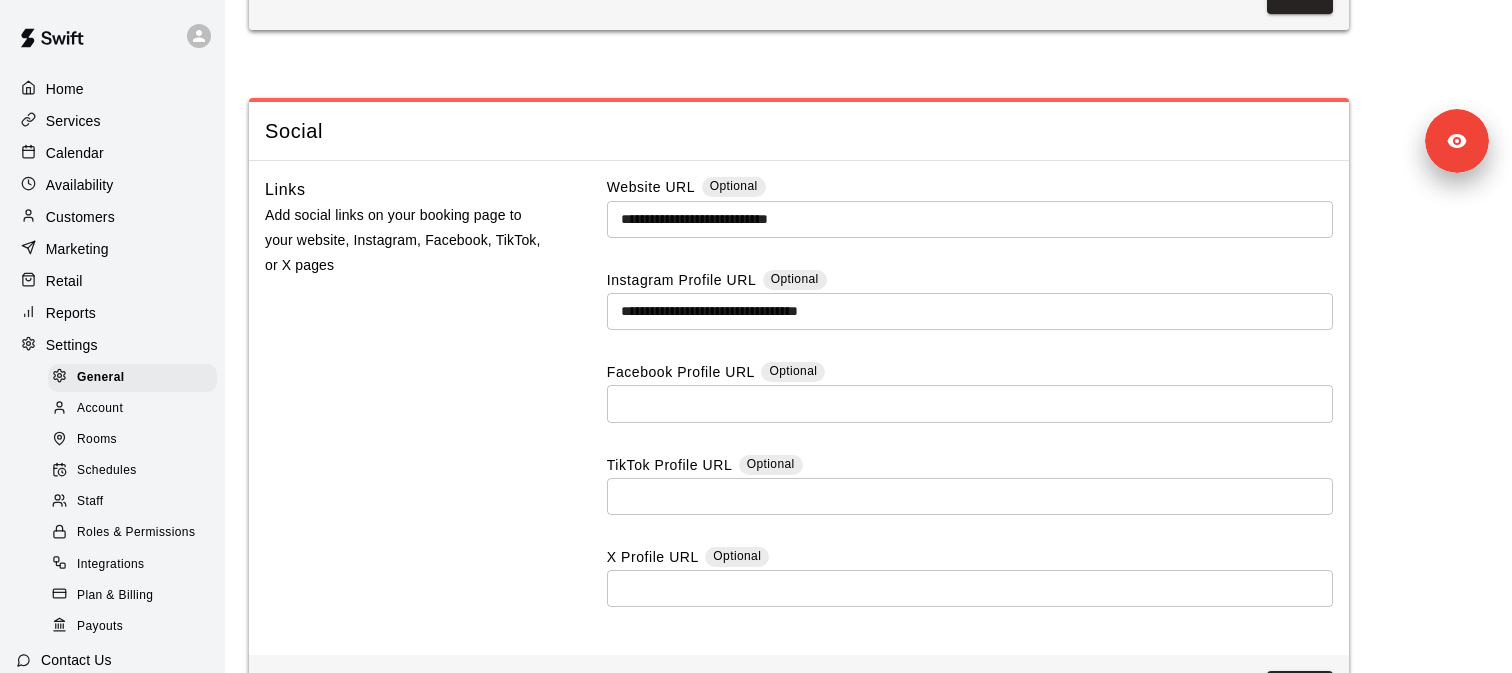 click on "Staff" at bounding box center (132, 502) 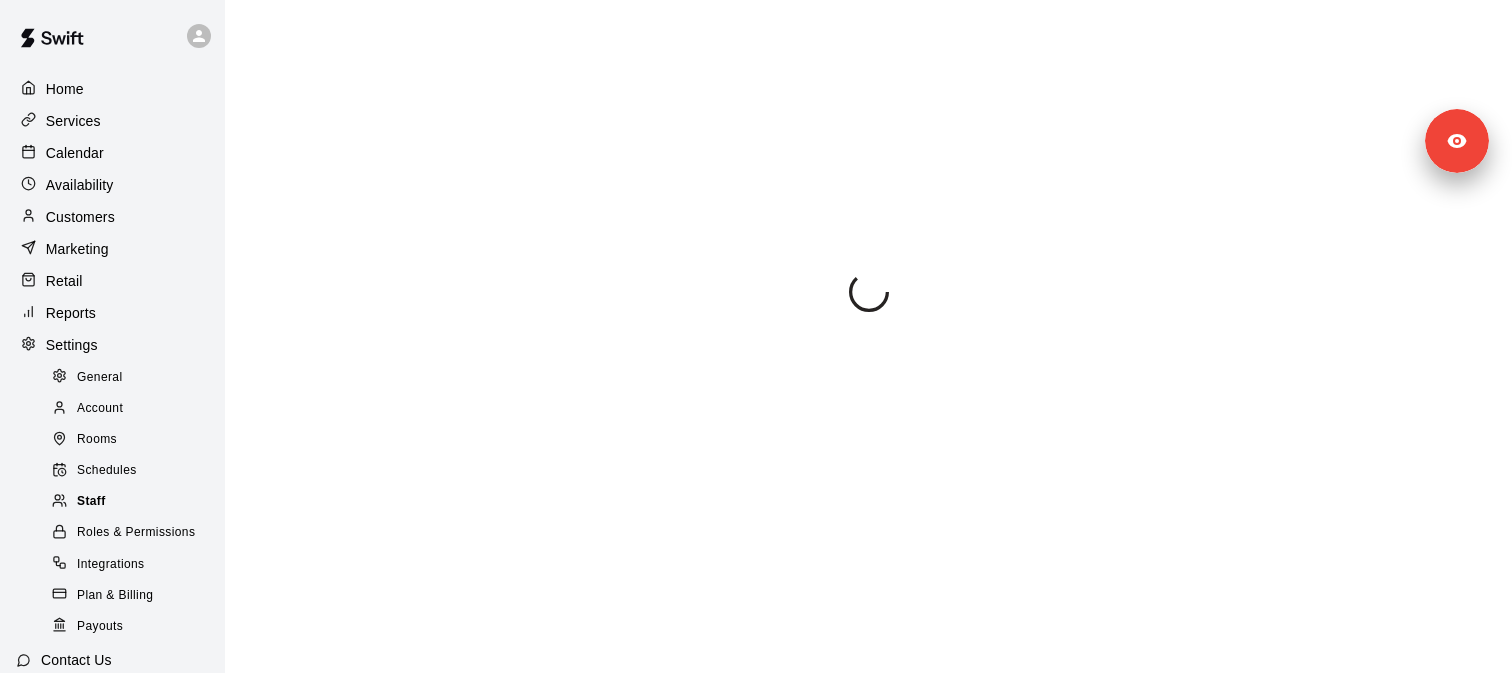 scroll, scrollTop: 0, scrollLeft: 0, axis: both 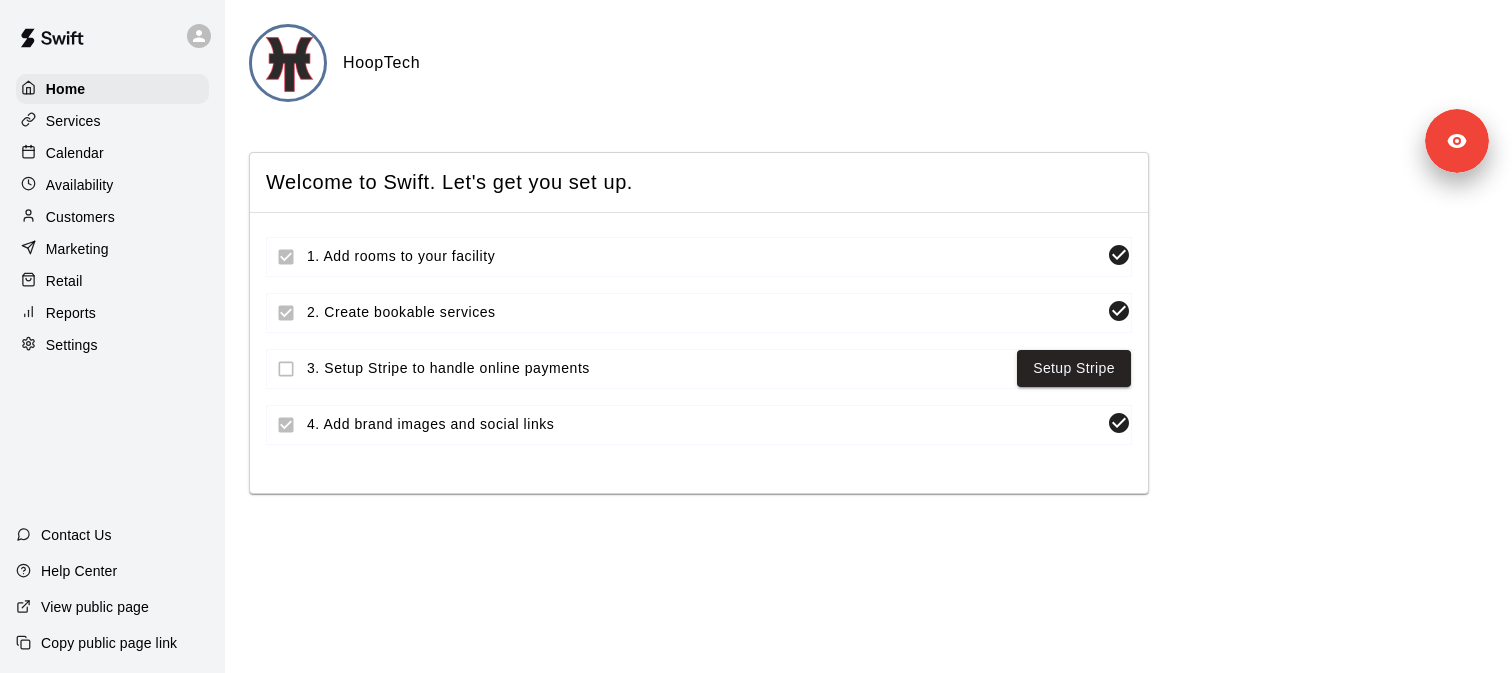 click on "Settings" at bounding box center (72, 345) 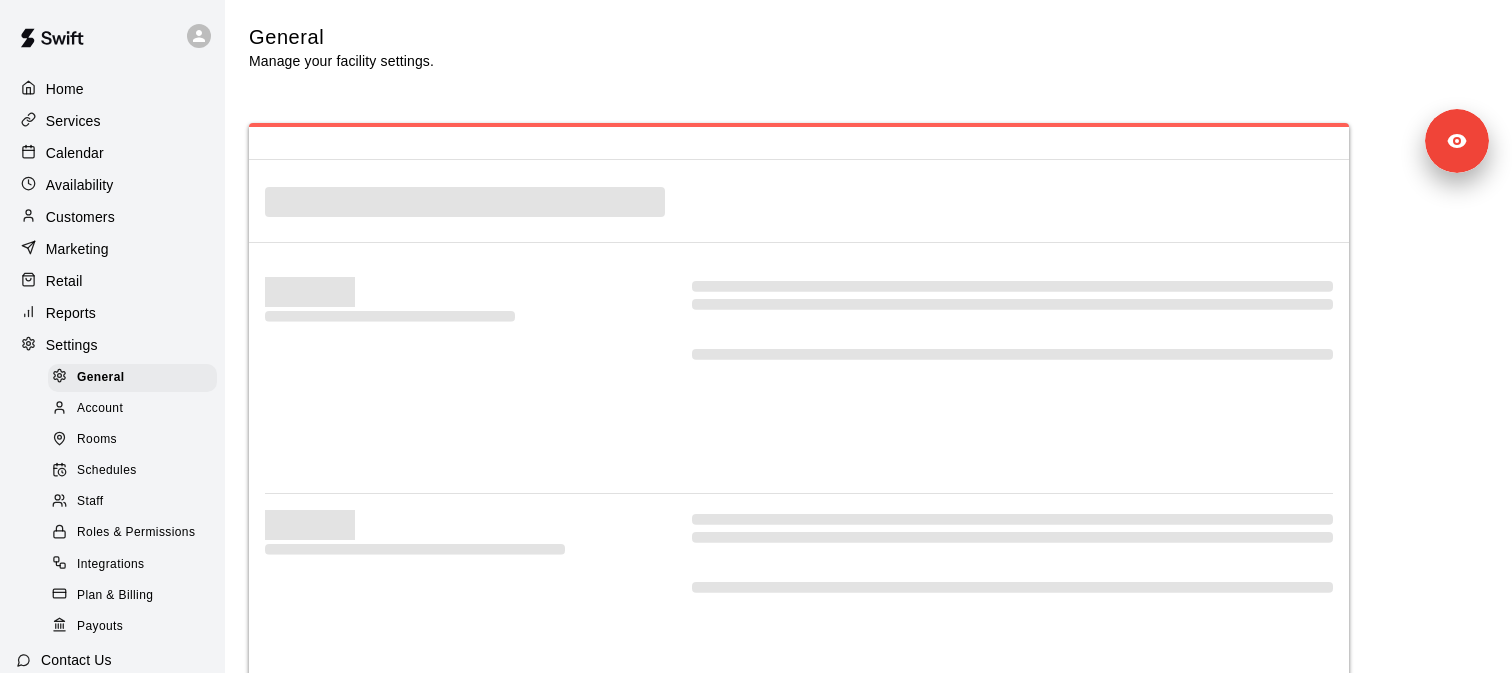 select on "**" 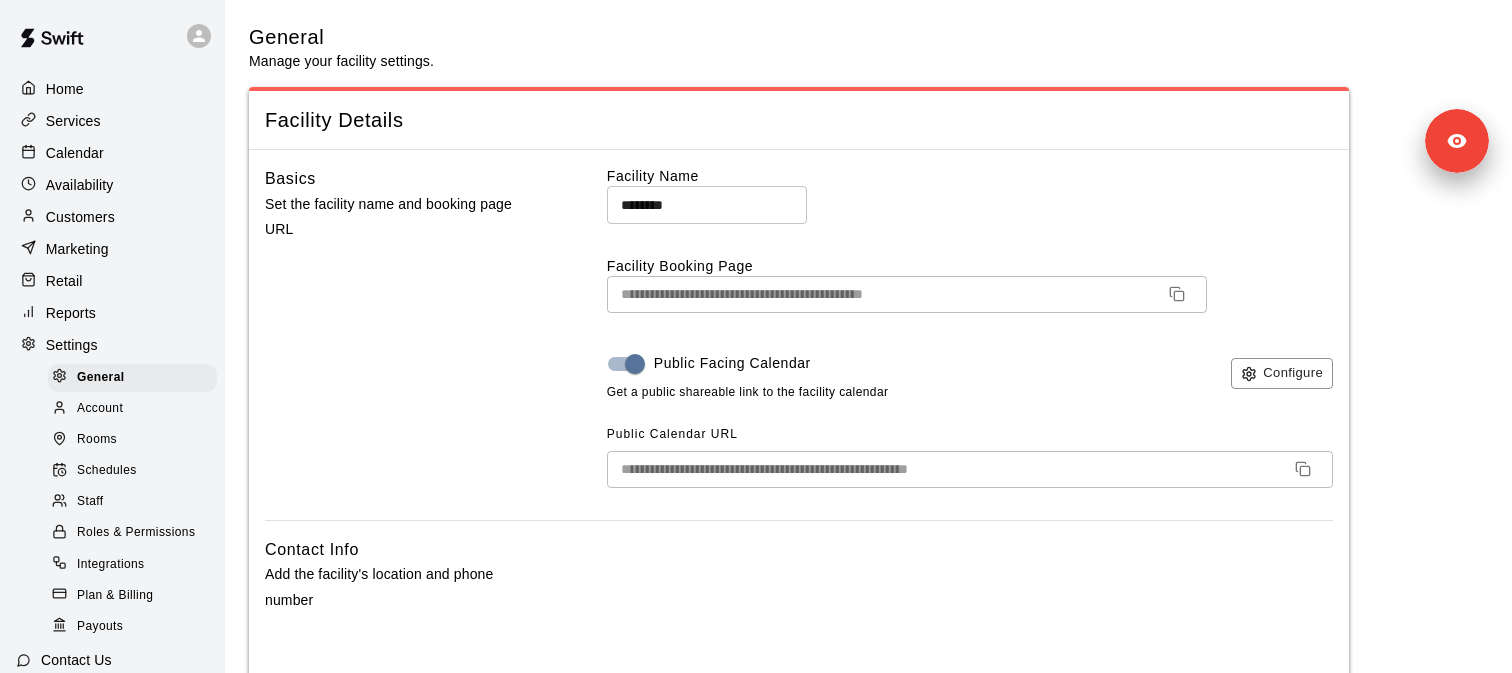 click on "Payouts" at bounding box center (100, 627) 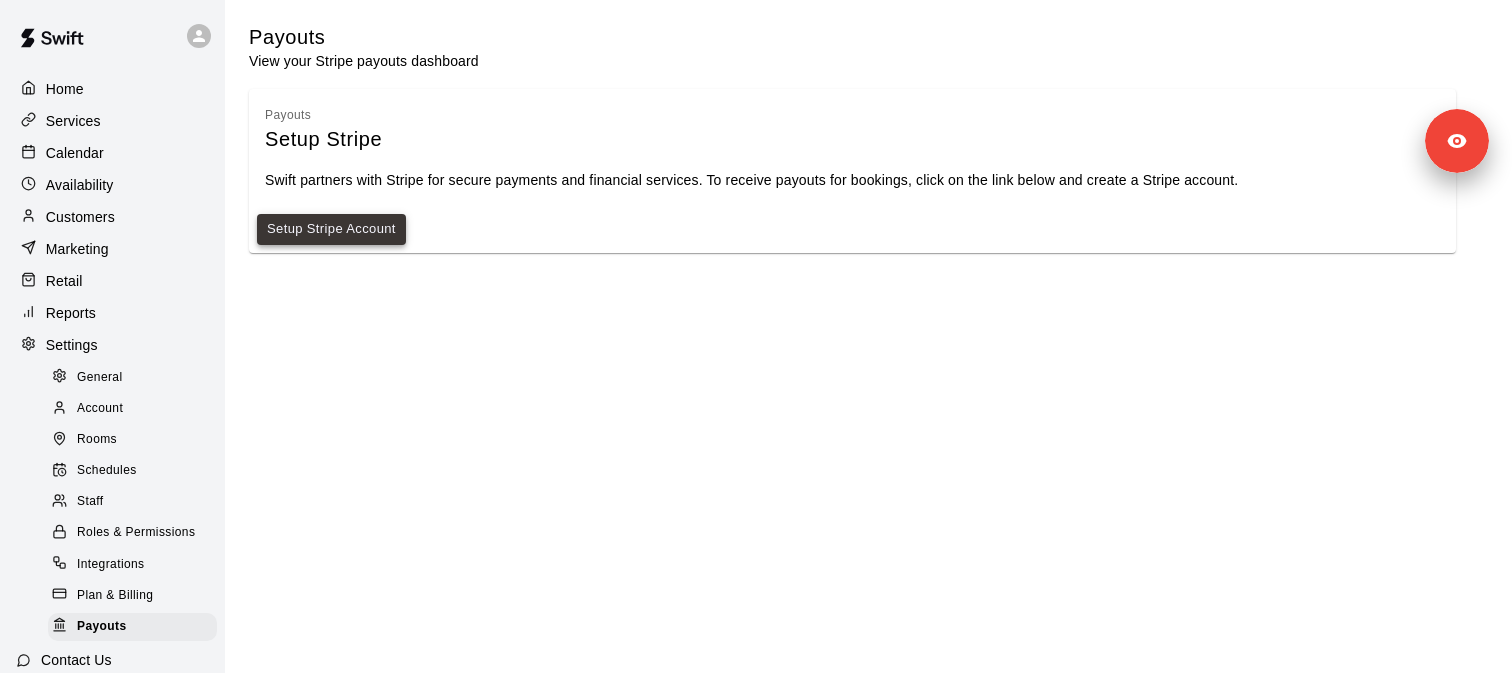 click on "Setup Stripe Account" at bounding box center (331, 229) 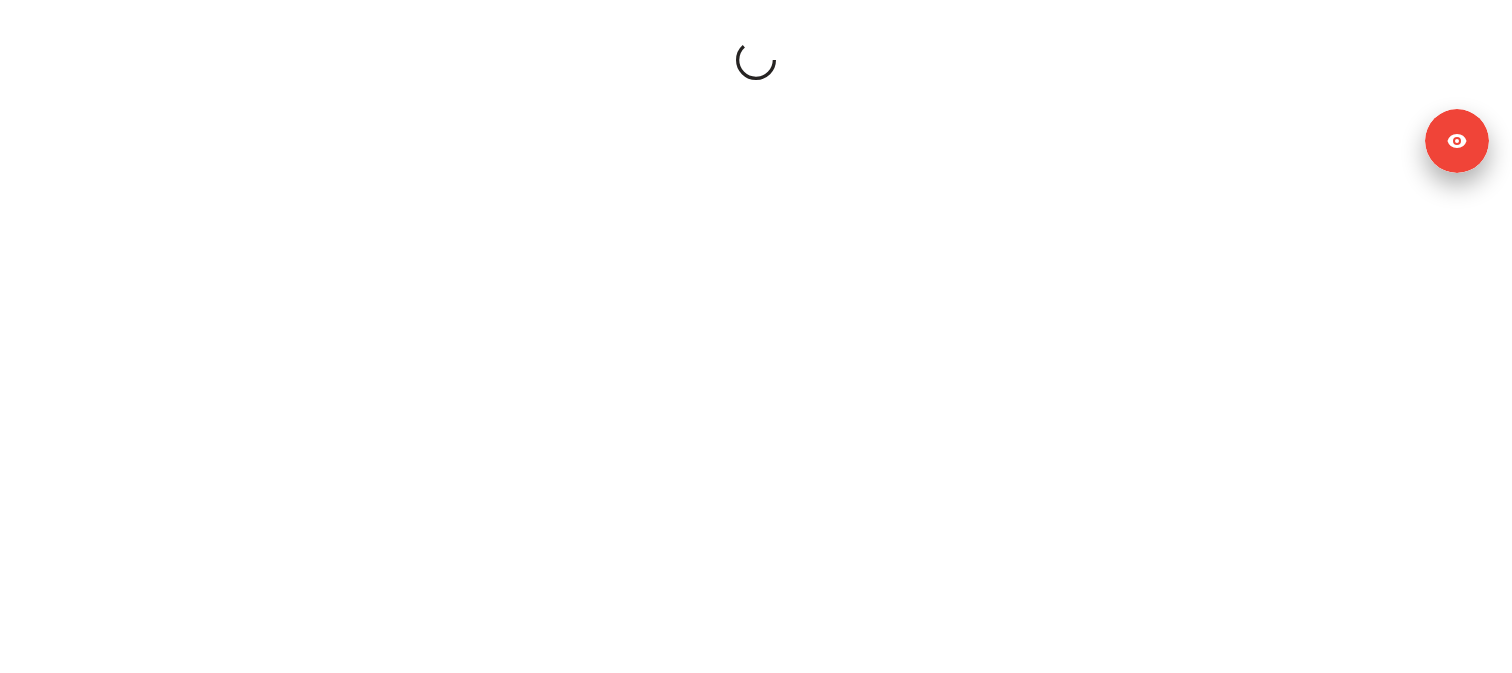 scroll, scrollTop: 0, scrollLeft: 0, axis: both 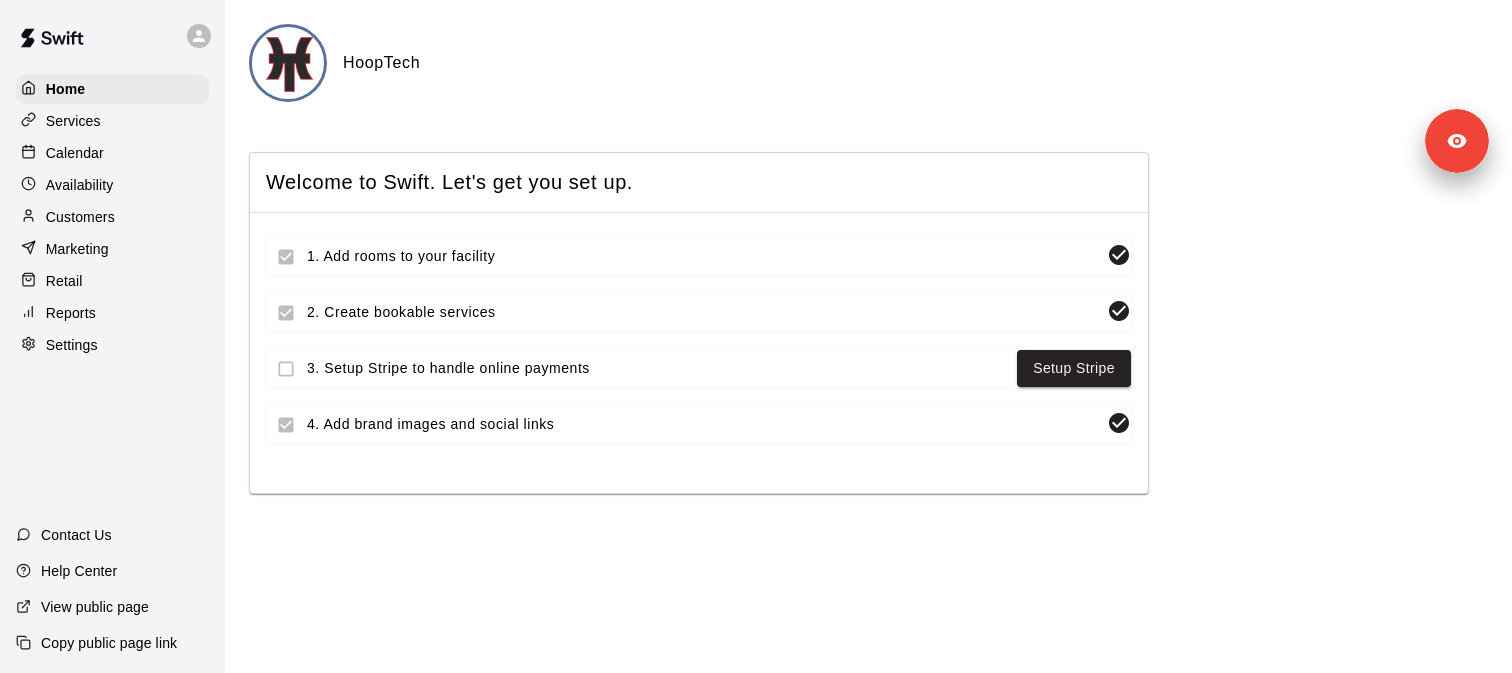 click on "Settings" at bounding box center (112, 345) 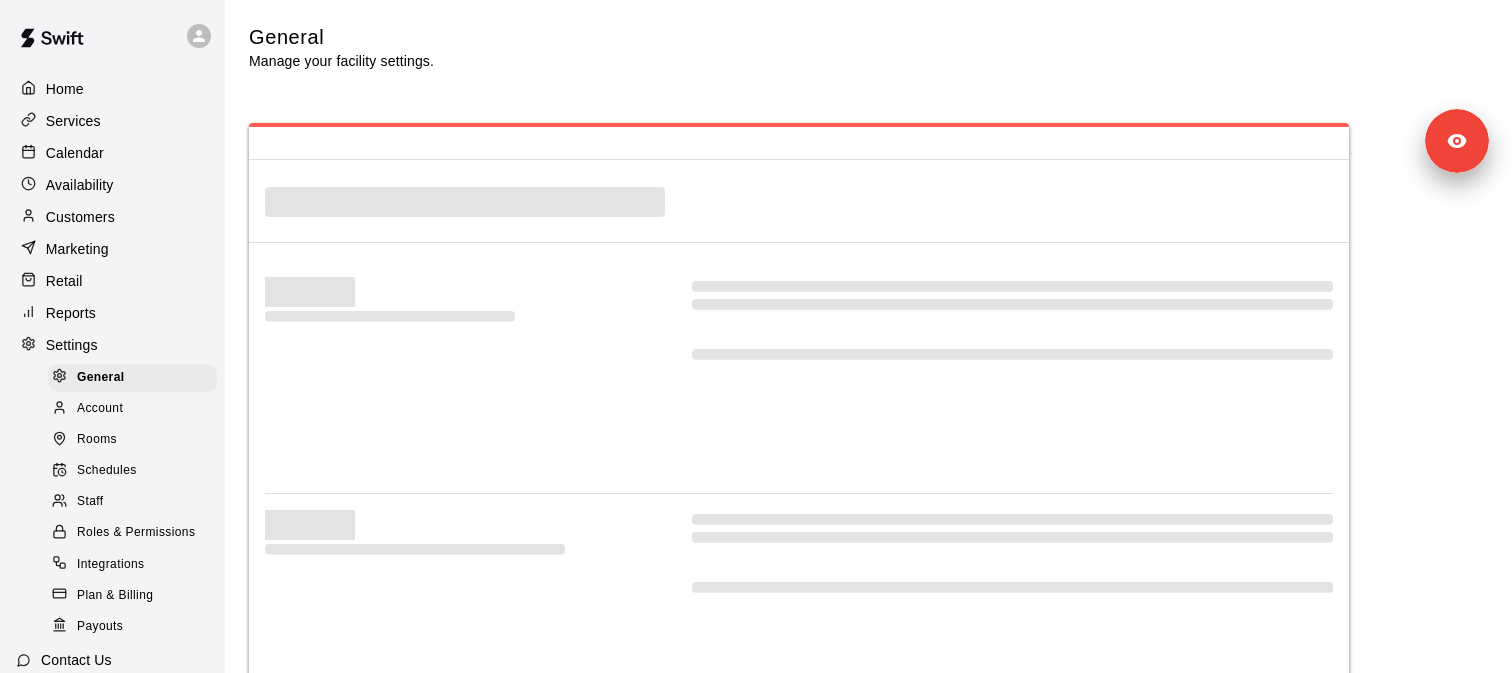 select on "**" 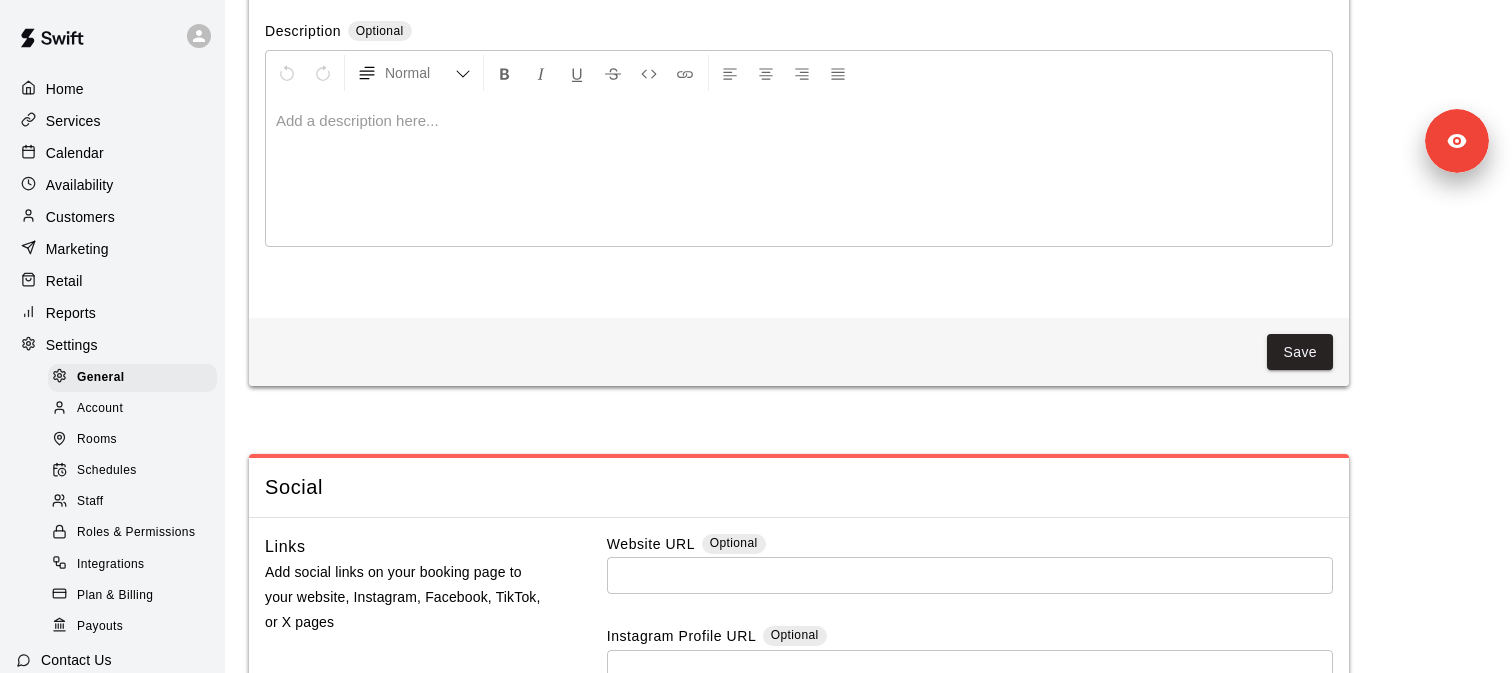 scroll, scrollTop: 4993, scrollLeft: 0, axis: vertical 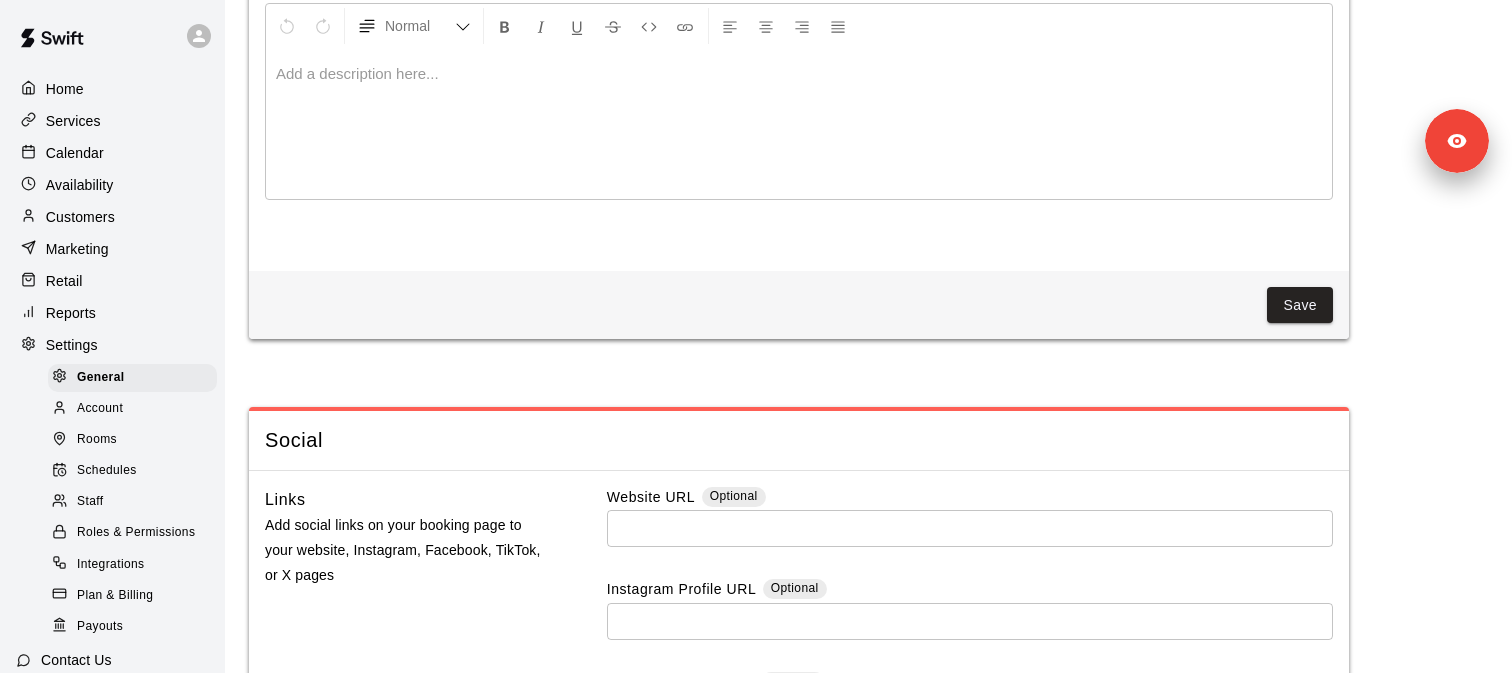 click on "Plan & Billing" at bounding box center [132, 596] 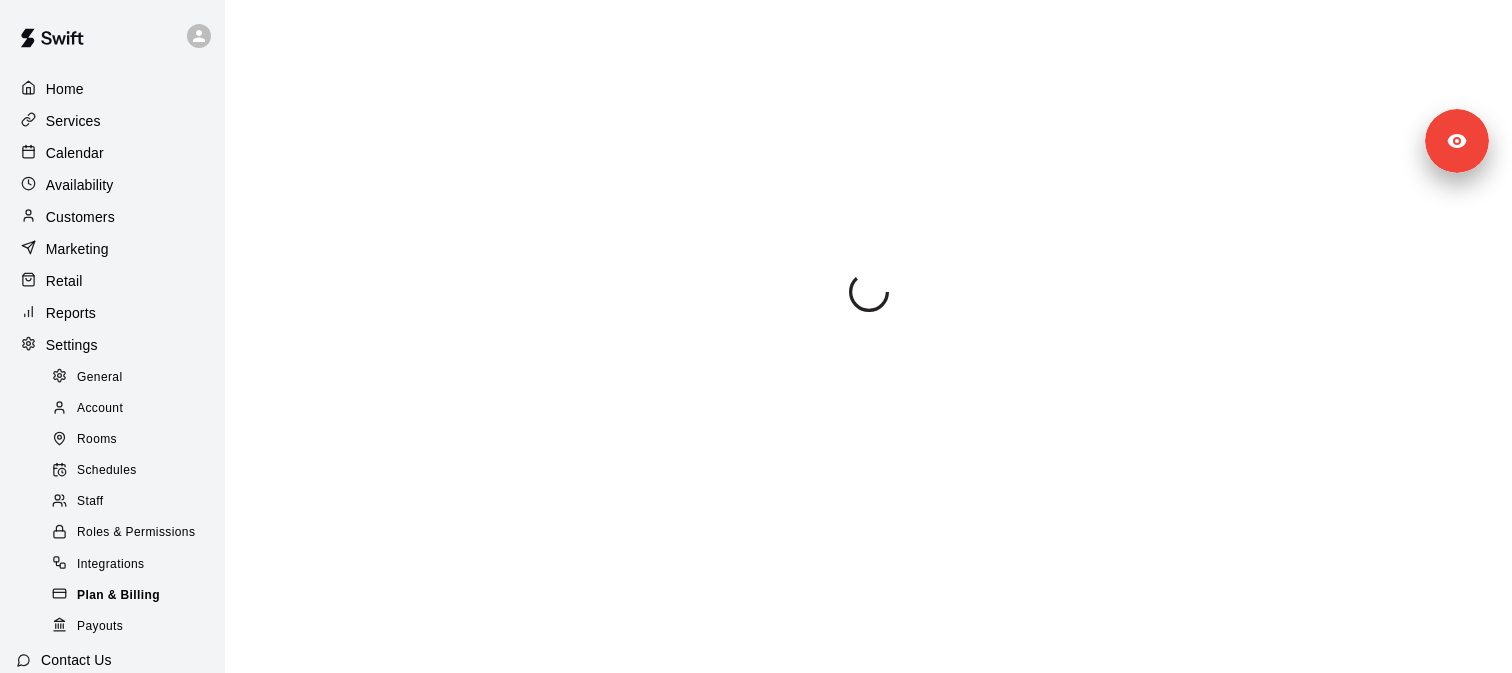 scroll, scrollTop: 0, scrollLeft: 0, axis: both 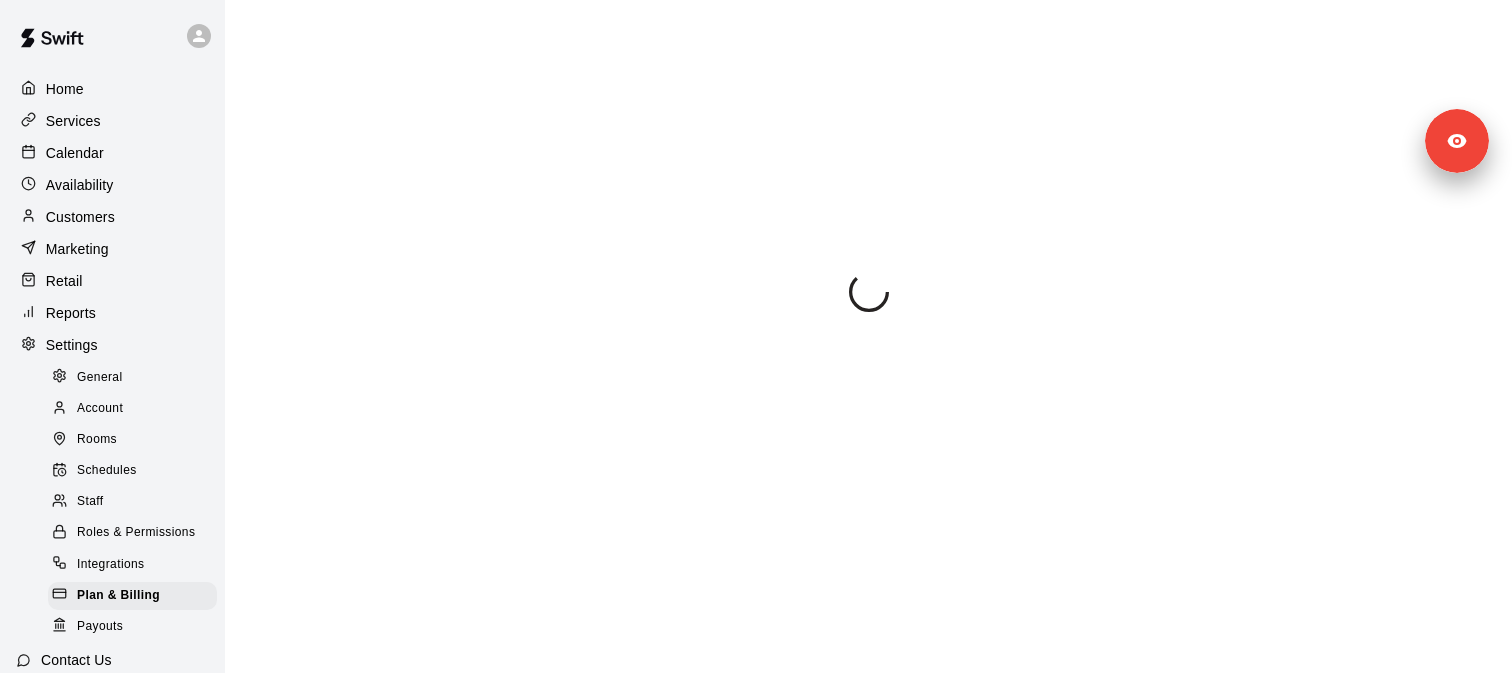 click on "Payouts" at bounding box center (132, 627) 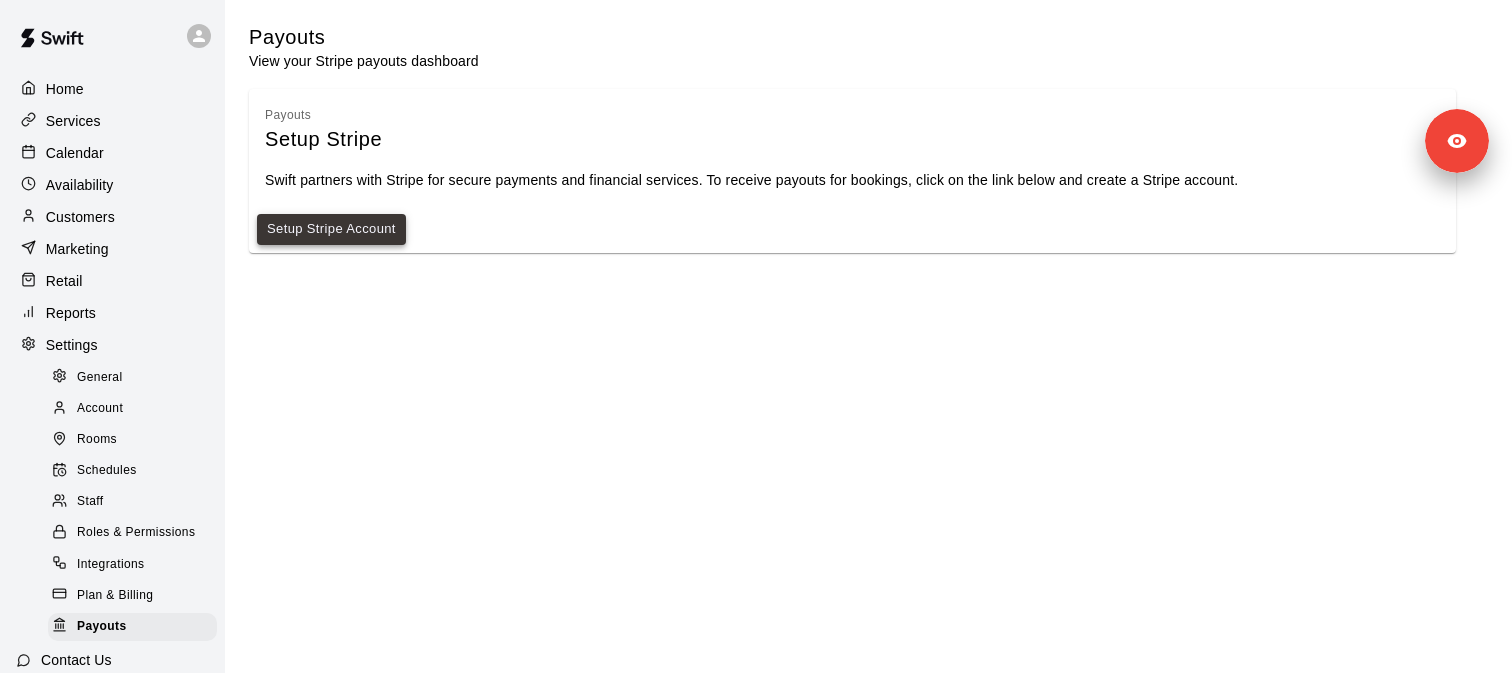 click on "Setup Stripe Account" at bounding box center [331, 229] 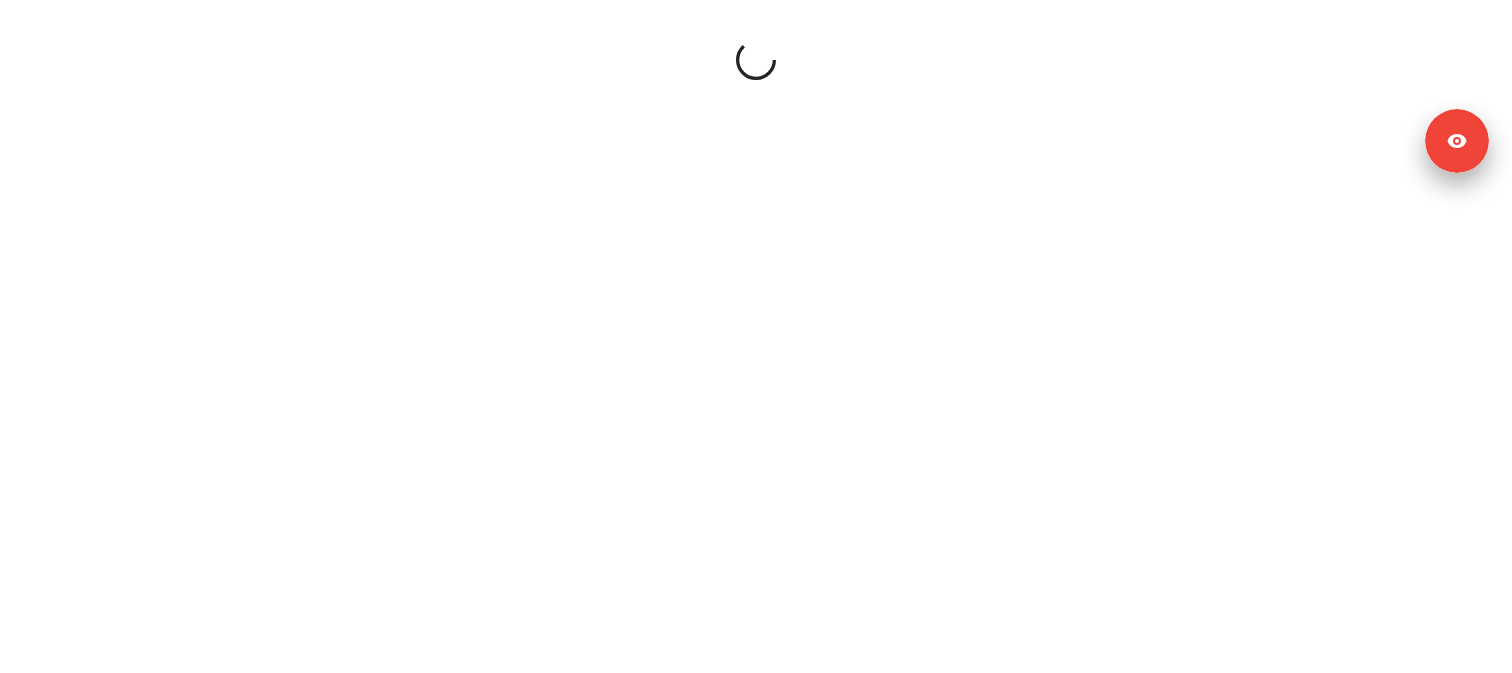 scroll, scrollTop: 0, scrollLeft: 0, axis: both 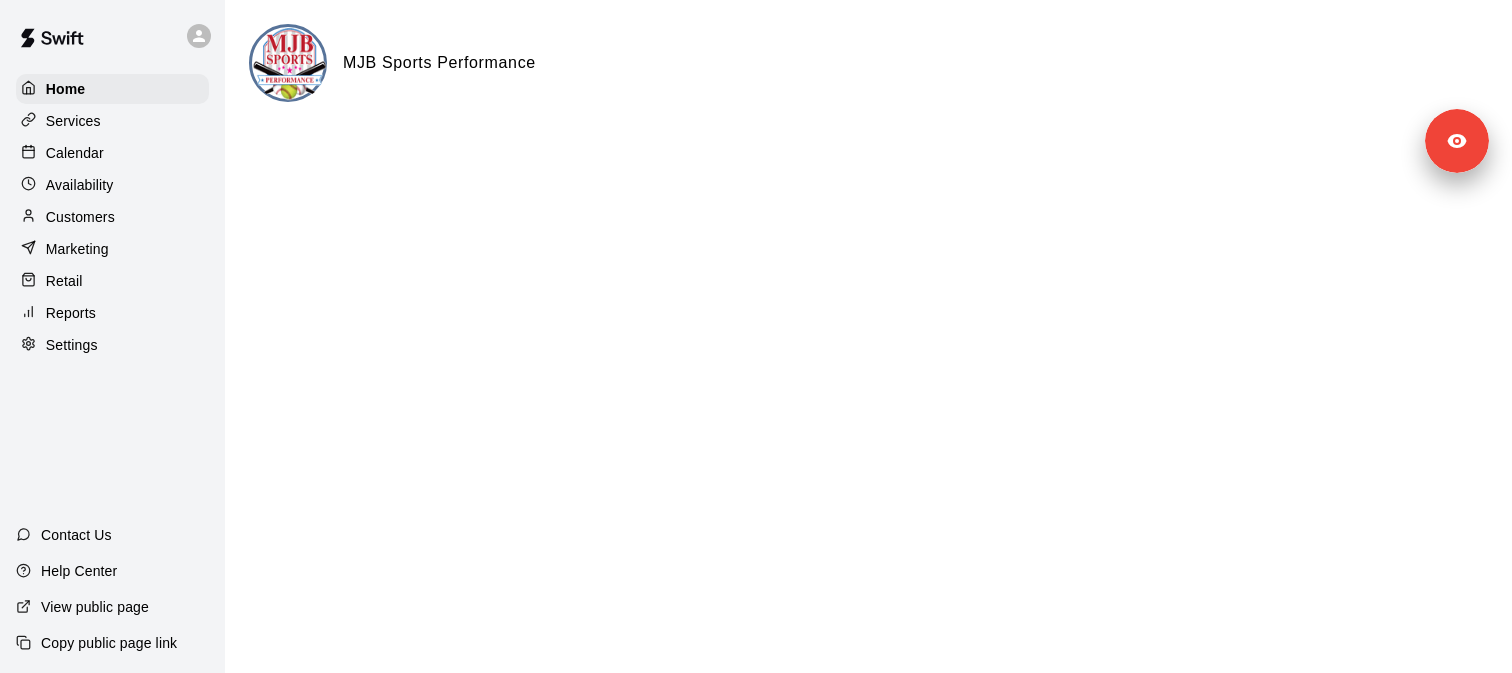 click on "Availability" at bounding box center (80, 185) 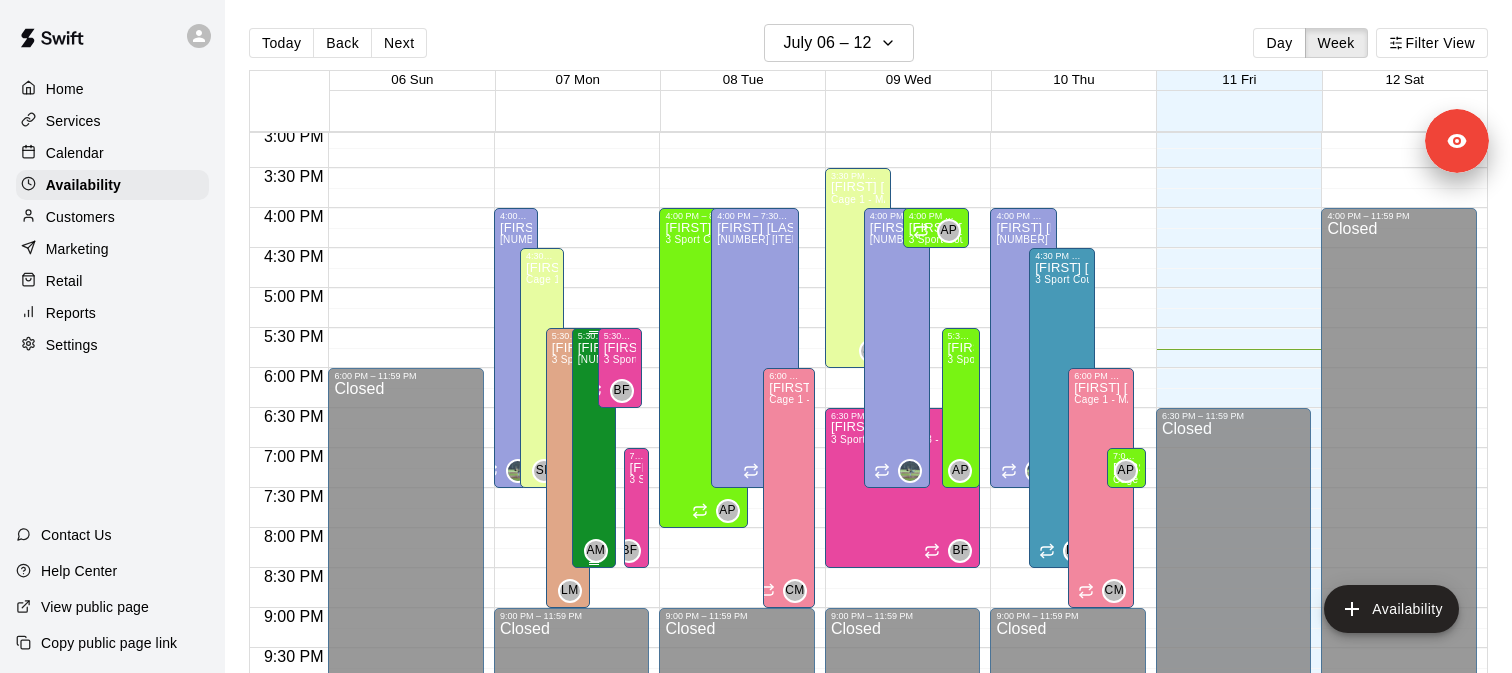 scroll, scrollTop: 1187, scrollLeft: 0, axis: vertical 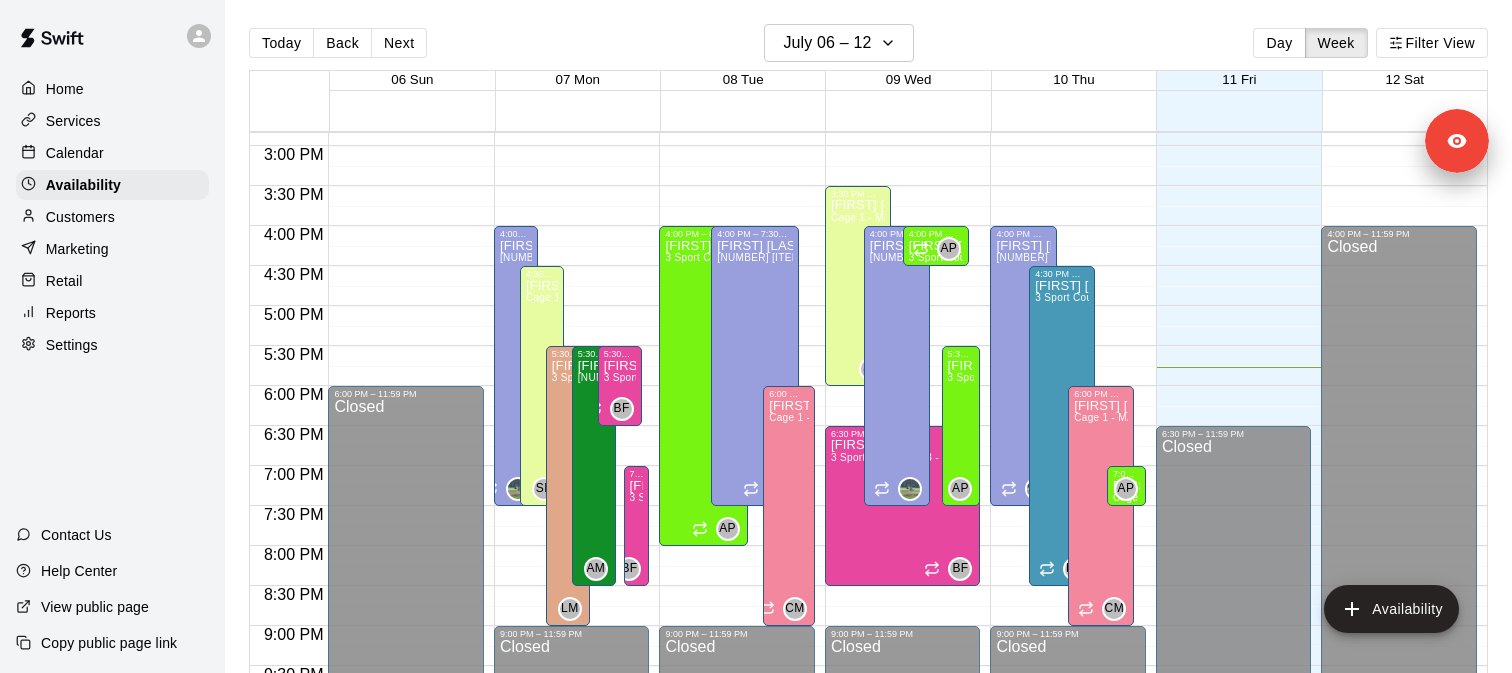 click on "Settings" at bounding box center [112, 345] 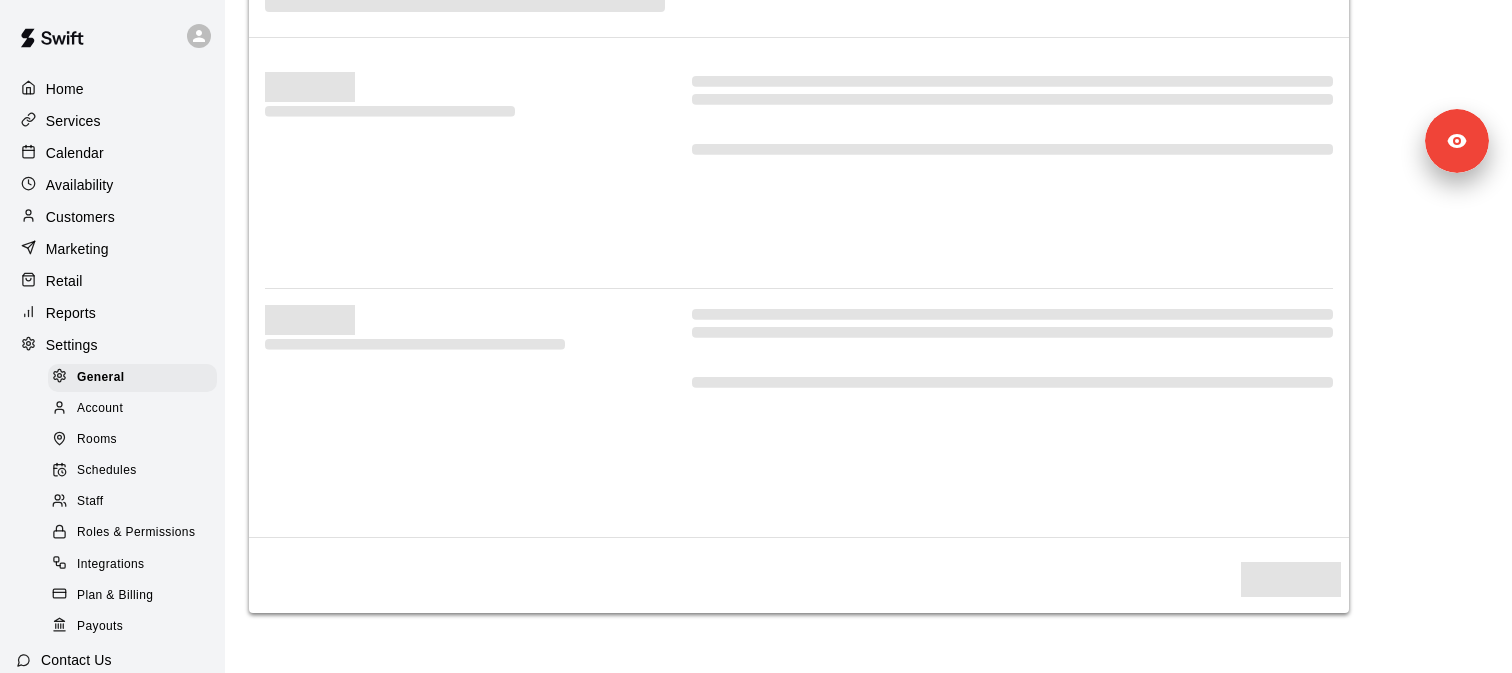 select on "**" 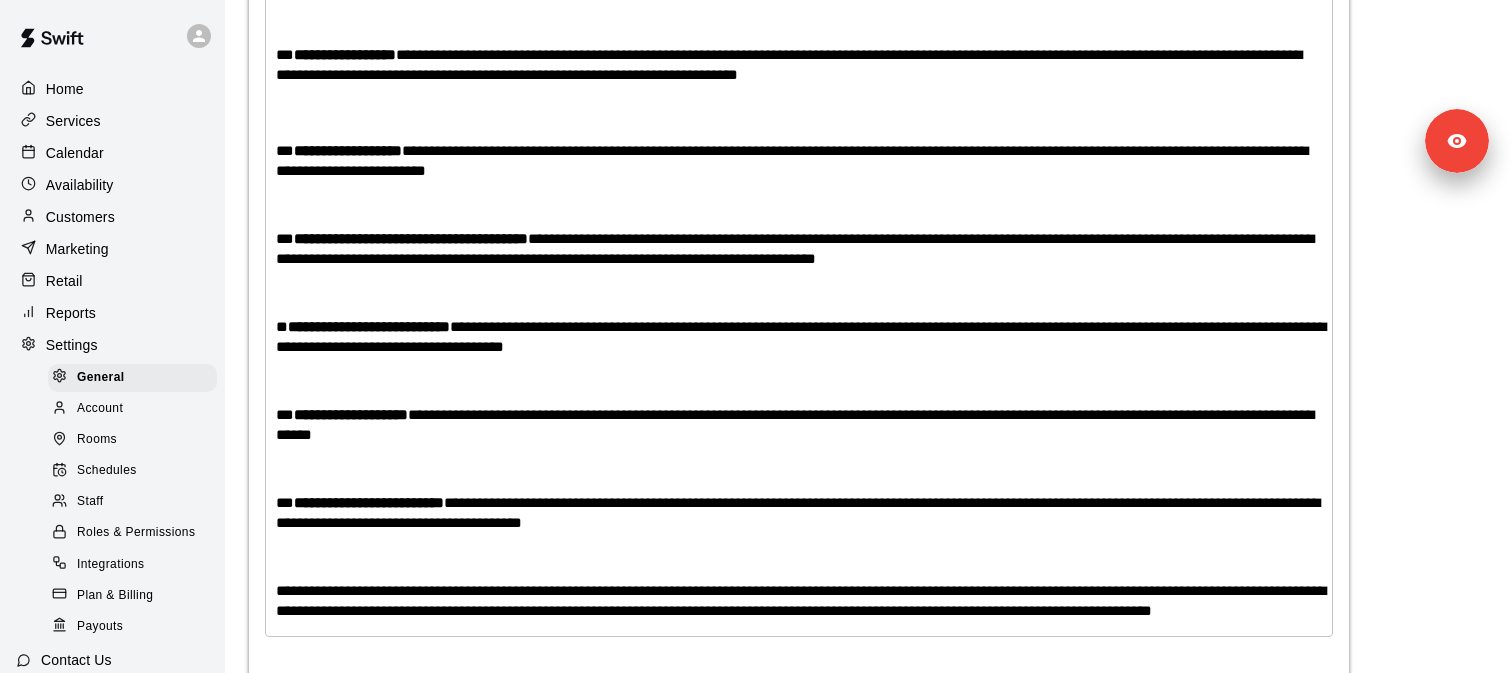 scroll, scrollTop: 4338, scrollLeft: 0, axis: vertical 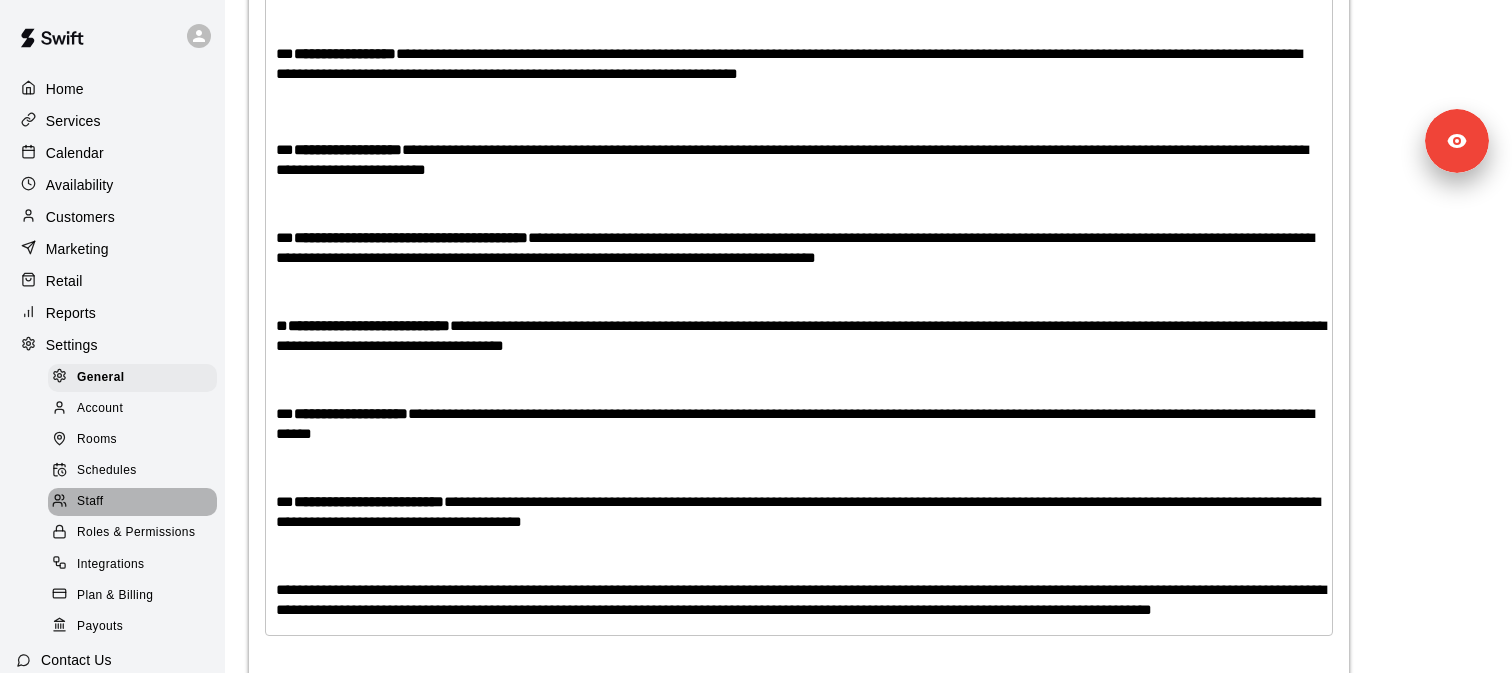 click on "Staff" at bounding box center (132, 502) 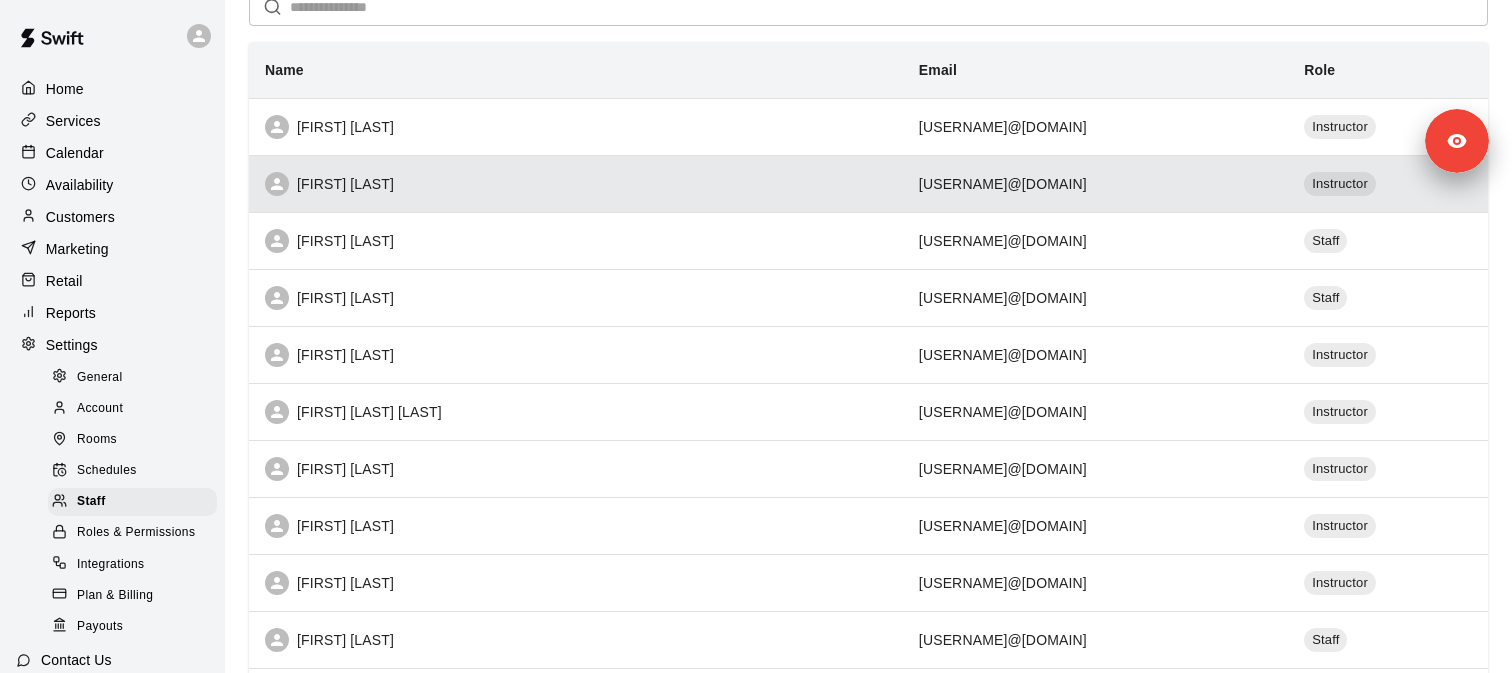 scroll, scrollTop: 0, scrollLeft: 0, axis: both 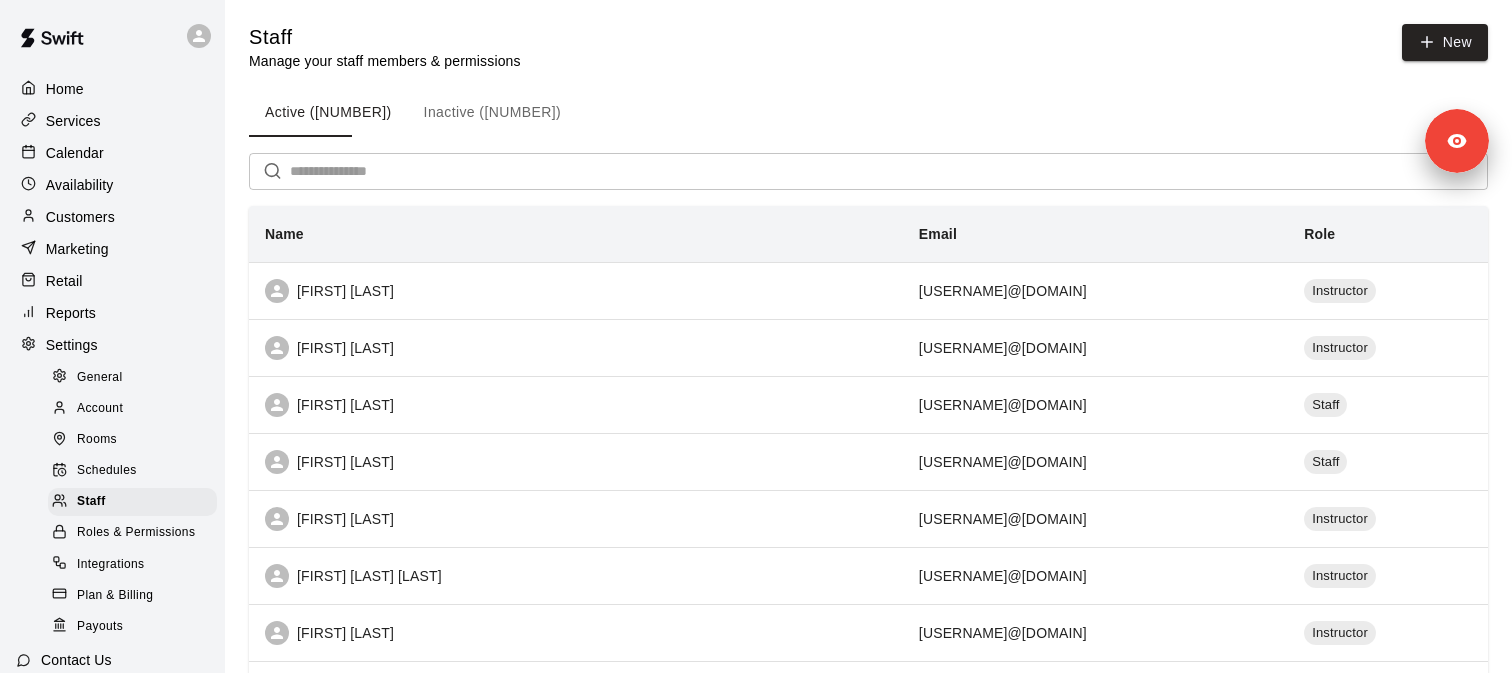 click on "Inactive (3)" at bounding box center [493, 113] 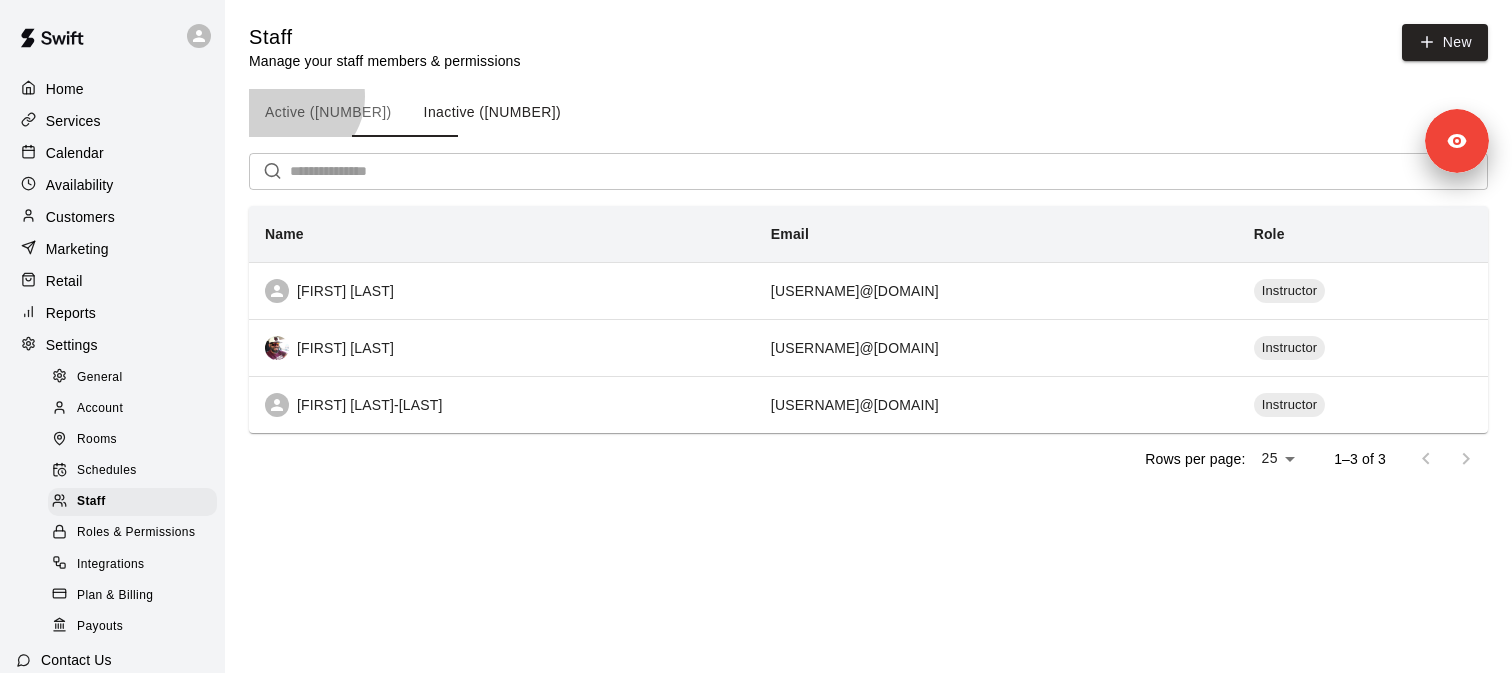 click on "Active (31)" at bounding box center [328, 113] 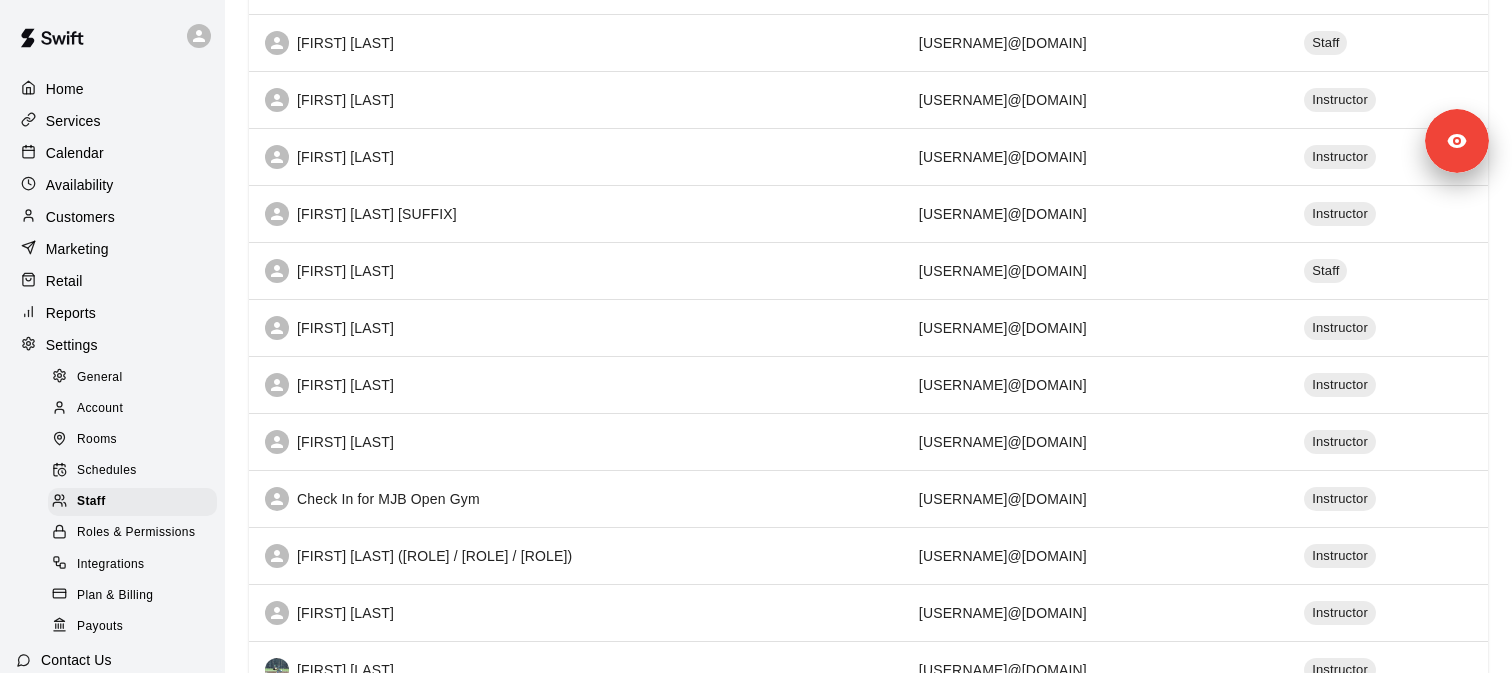 scroll, scrollTop: 1123, scrollLeft: 0, axis: vertical 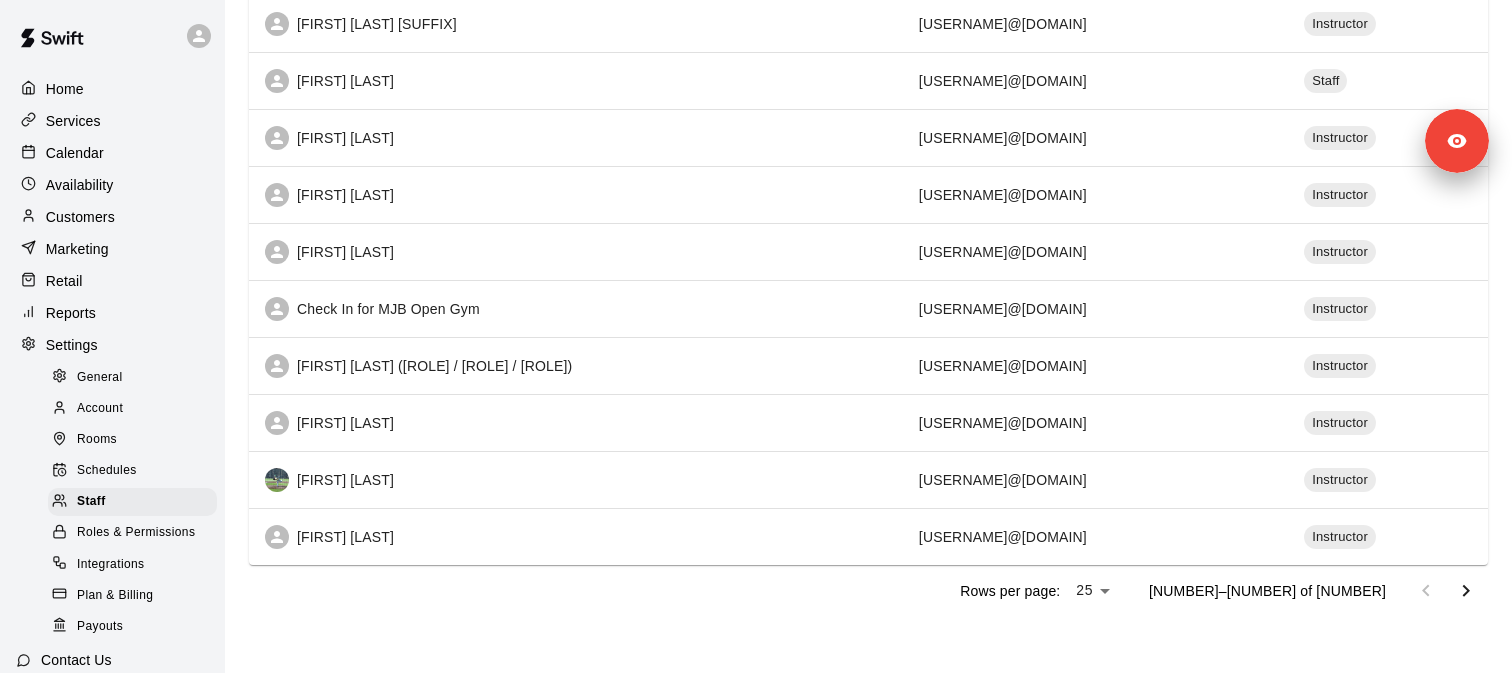 click at bounding box center (1466, 591) 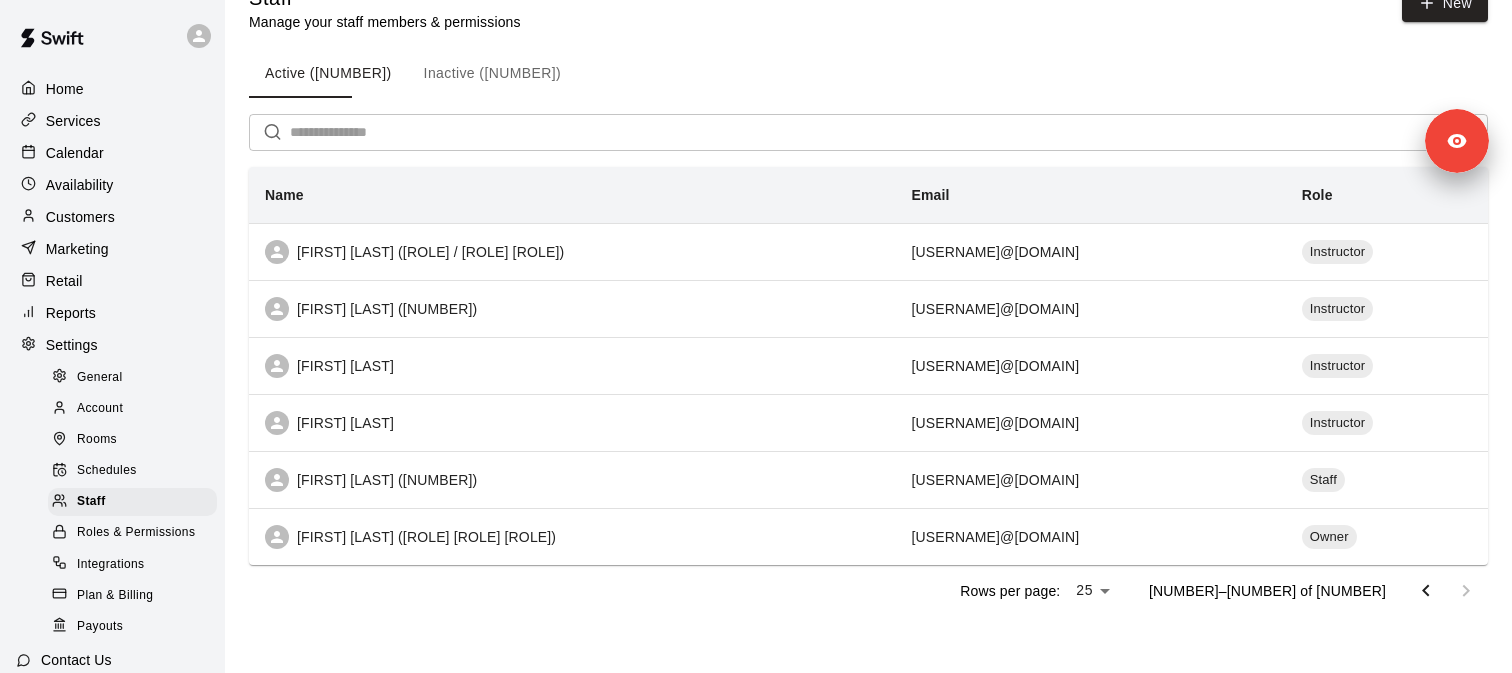 scroll, scrollTop: 40, scrollLeft: 0, axis: vertical 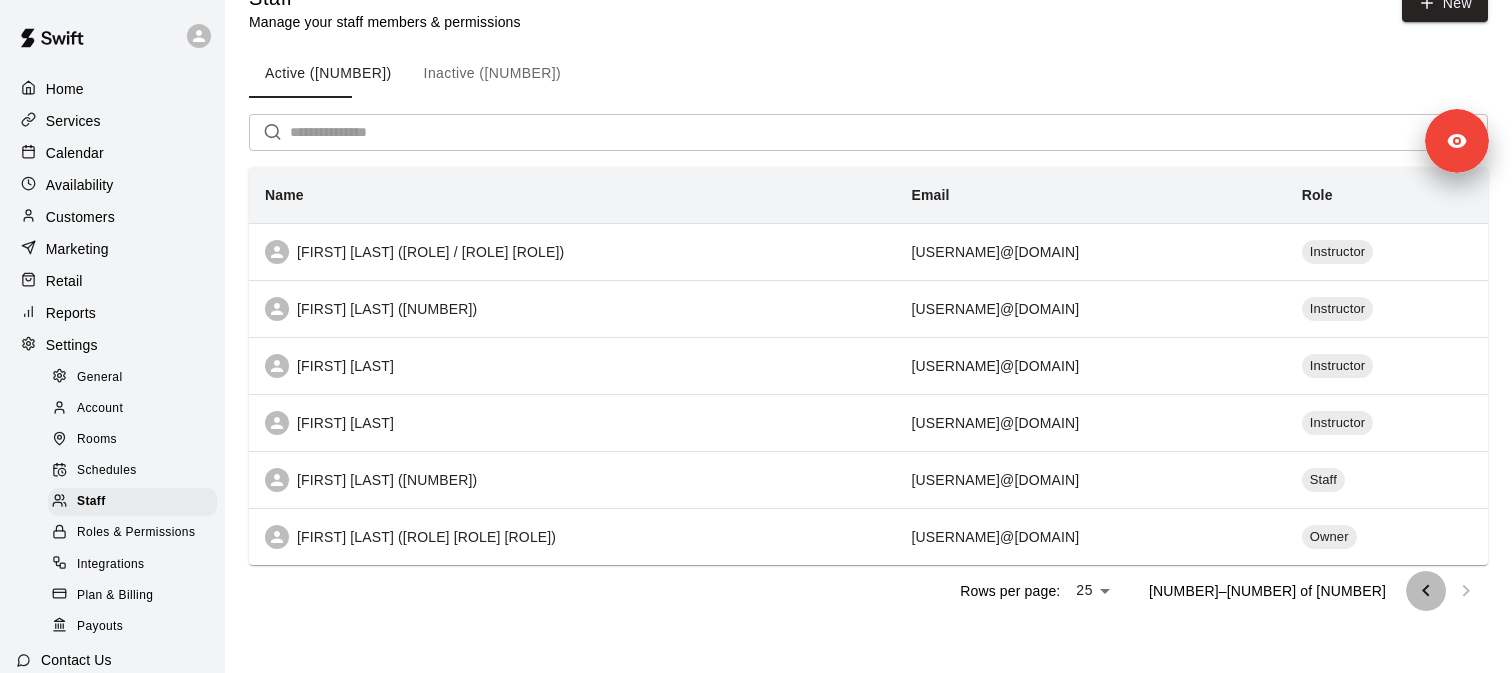 click 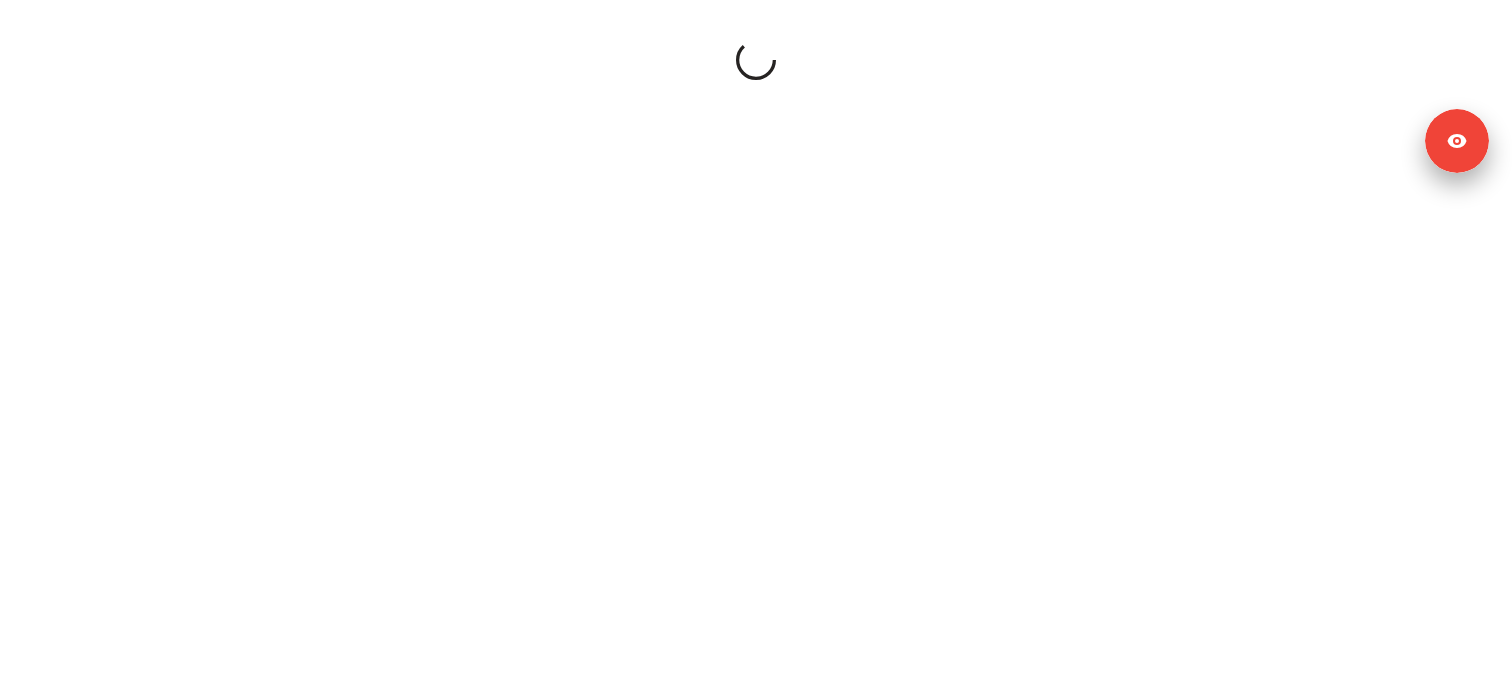 scroll, scrollTop: 0, scrollLeft: 0, axis: both 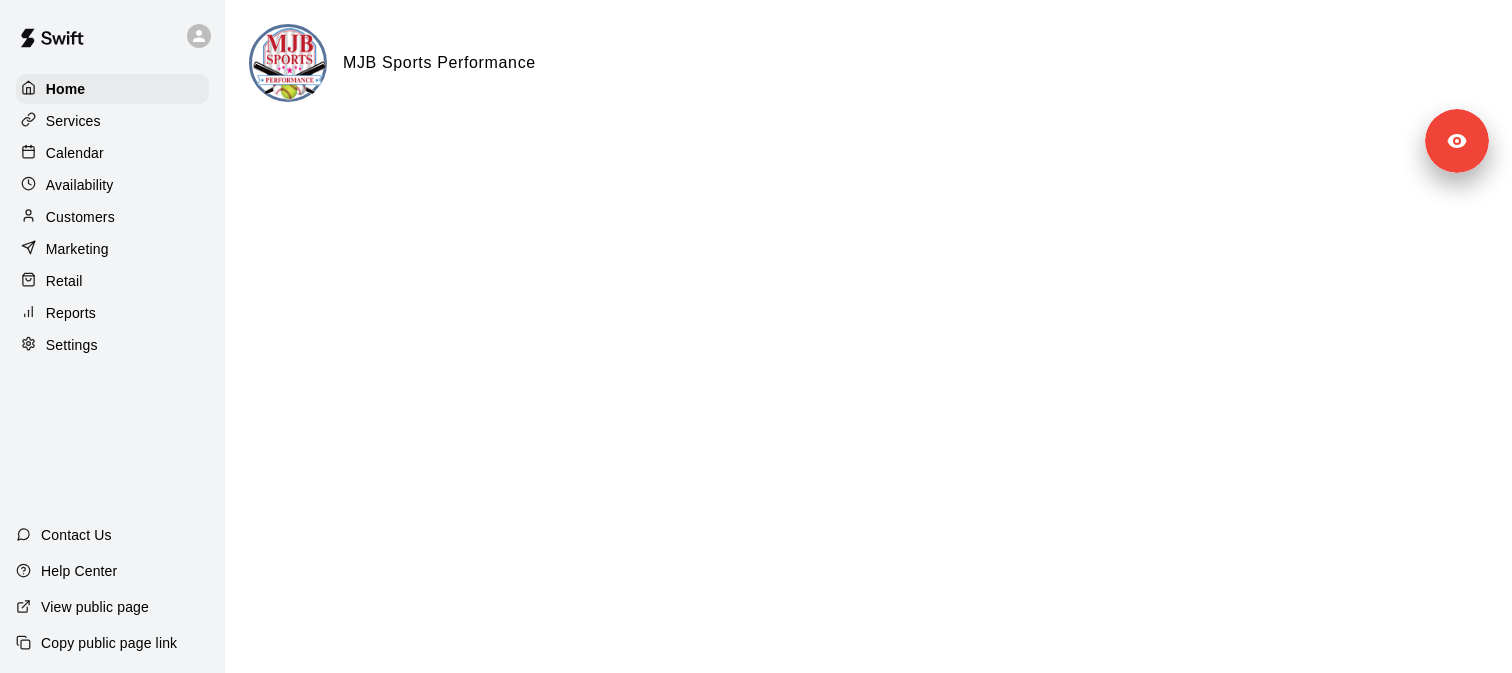 click on "Availability" at bounding box center [112, 185] 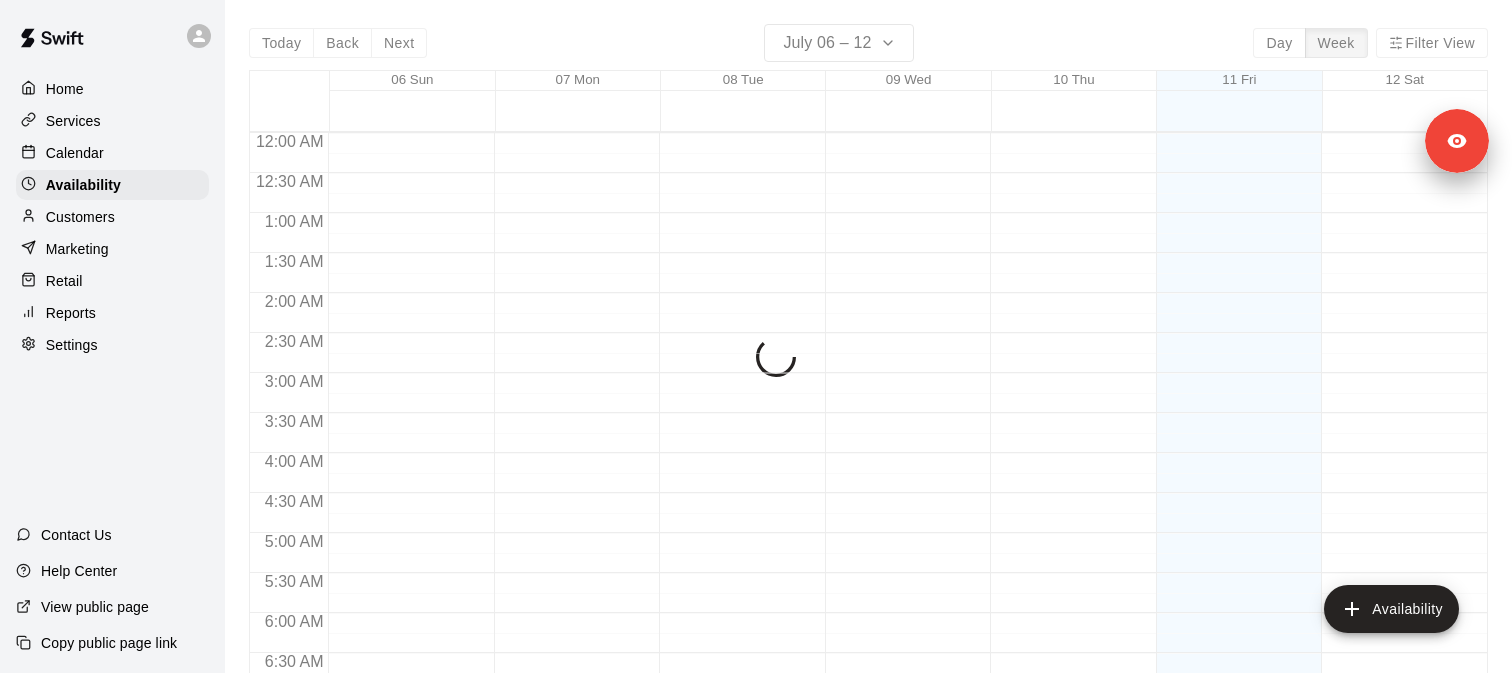 scroll, scrollTop: 1358, scrollLeft: 0, axis: vertical 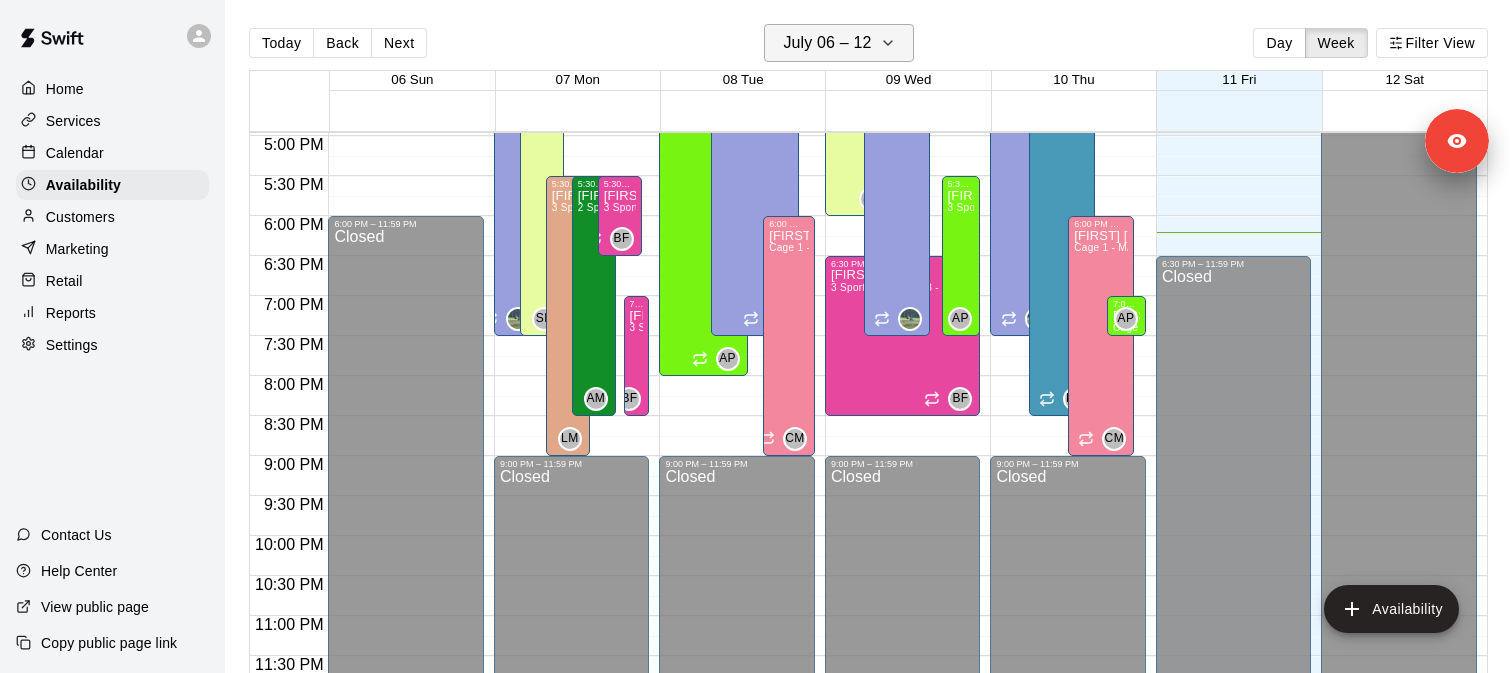 click on "July 06 – 12" at bounding box center [827, 43] 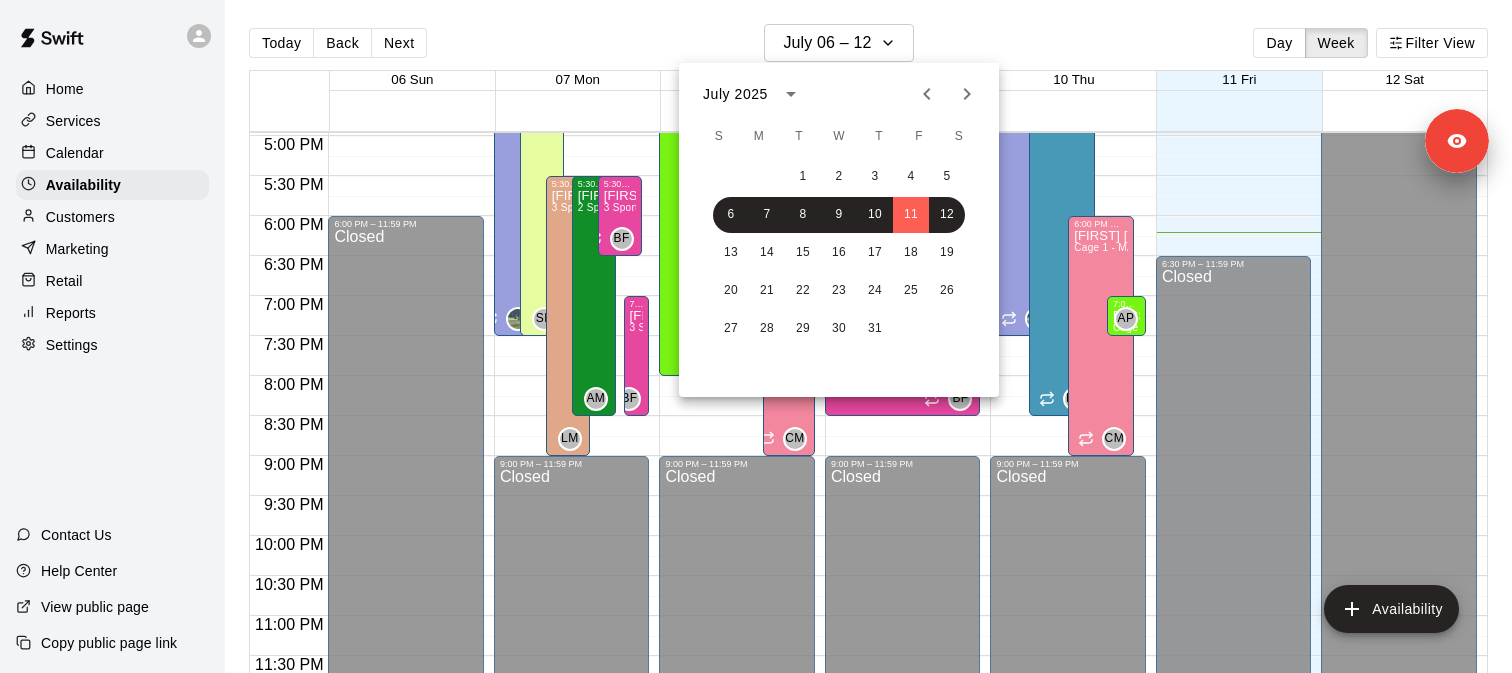 click at bounding box center [756, 336] 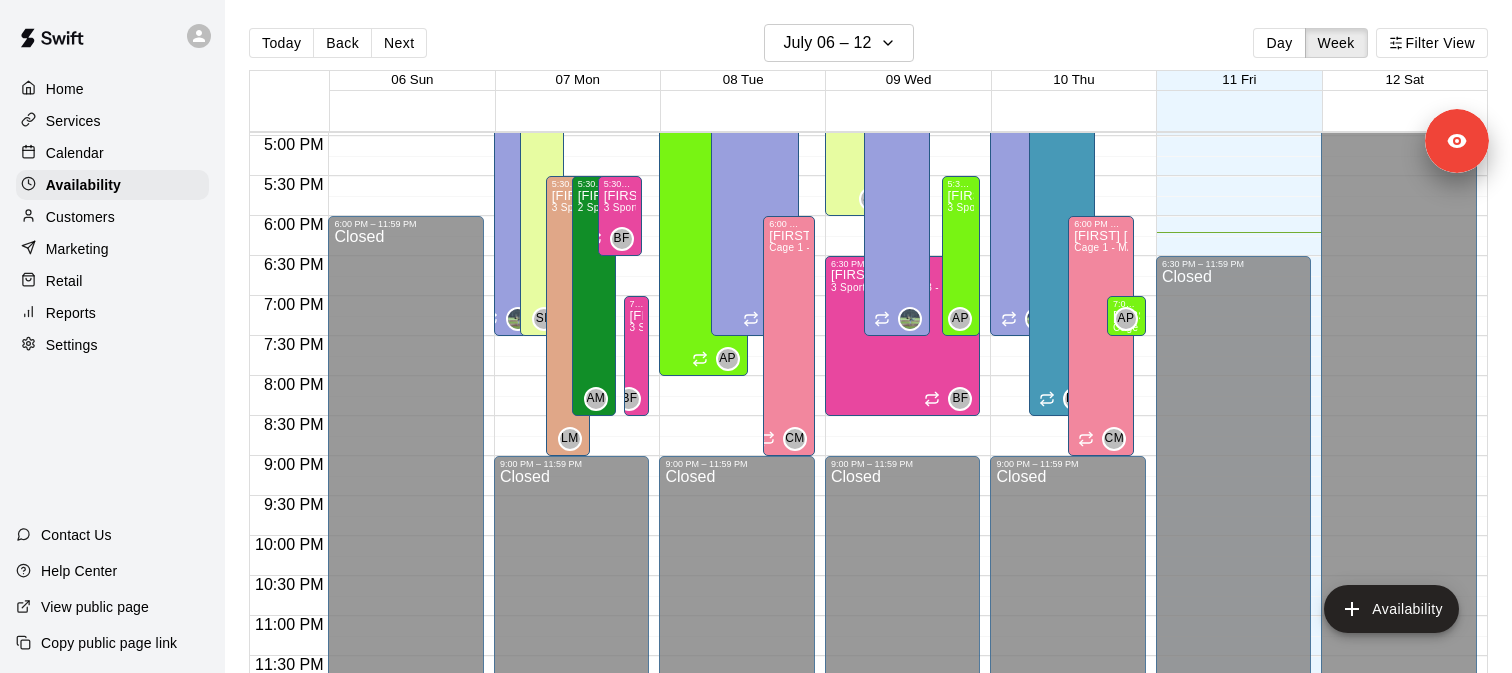 click on "July 2025 S M T W T F S 1 2 3 4 5 6 7 8 9 10 11 12 13 14 15 16 17 18 19 20 21 22 23 24 25 26 27 28 29 30 31" at bounding box center (756, 336) 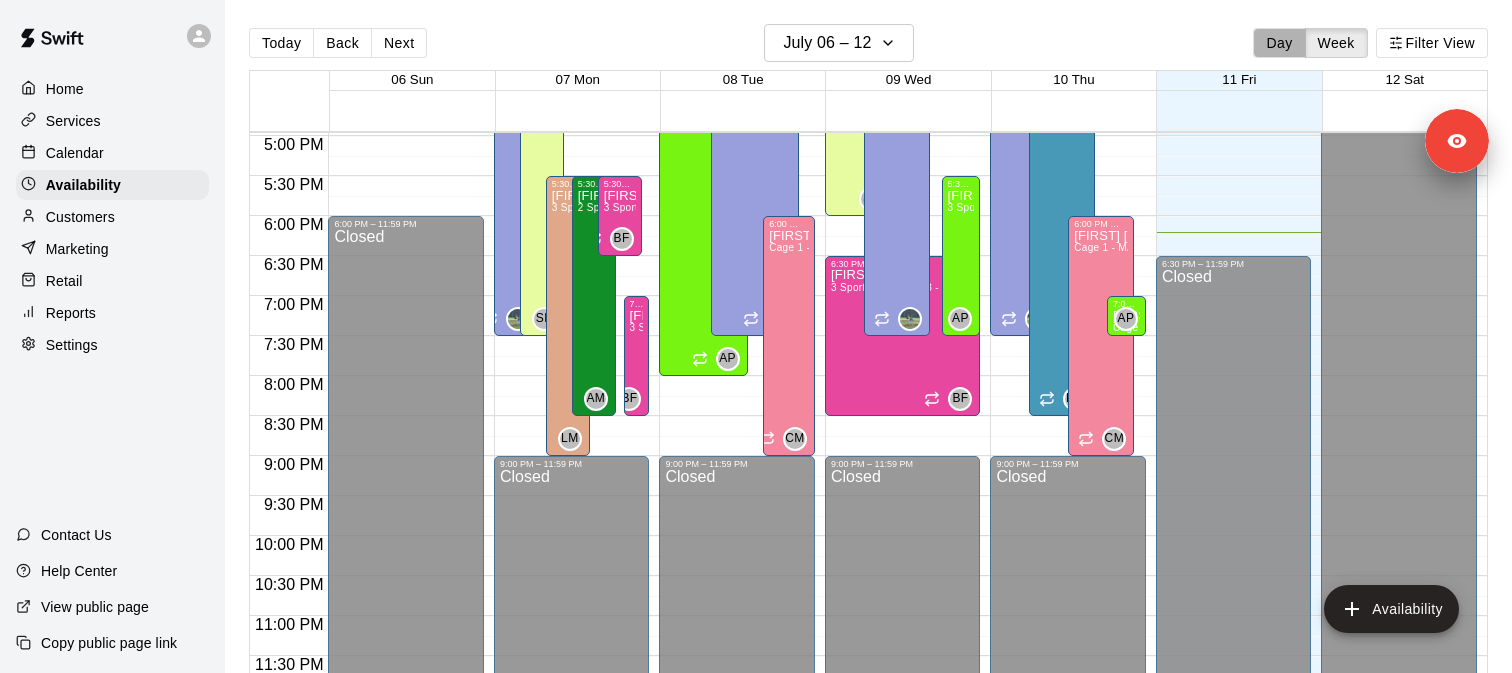 click on "Day" at bounding box center (1279, 43) 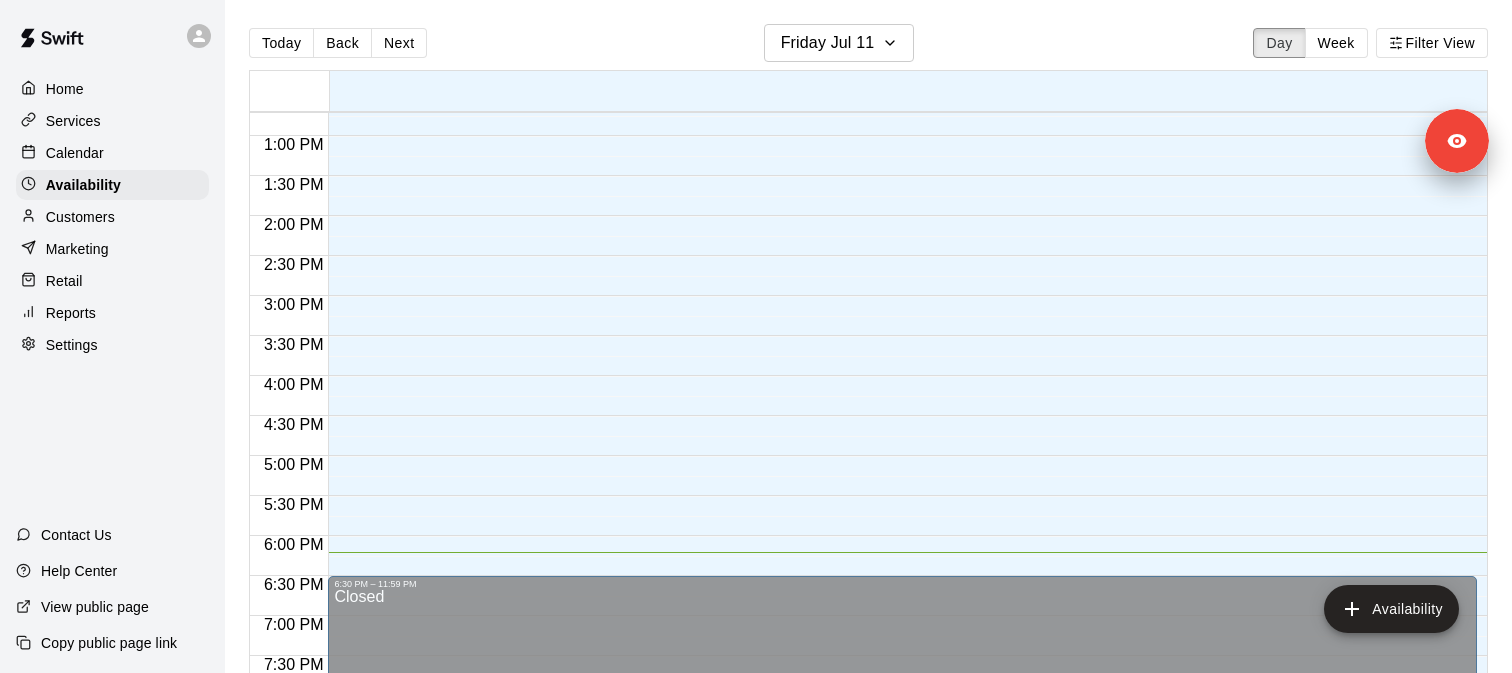 scroll, scrollTop: 928, scrollLeft: 0, axis: vertical 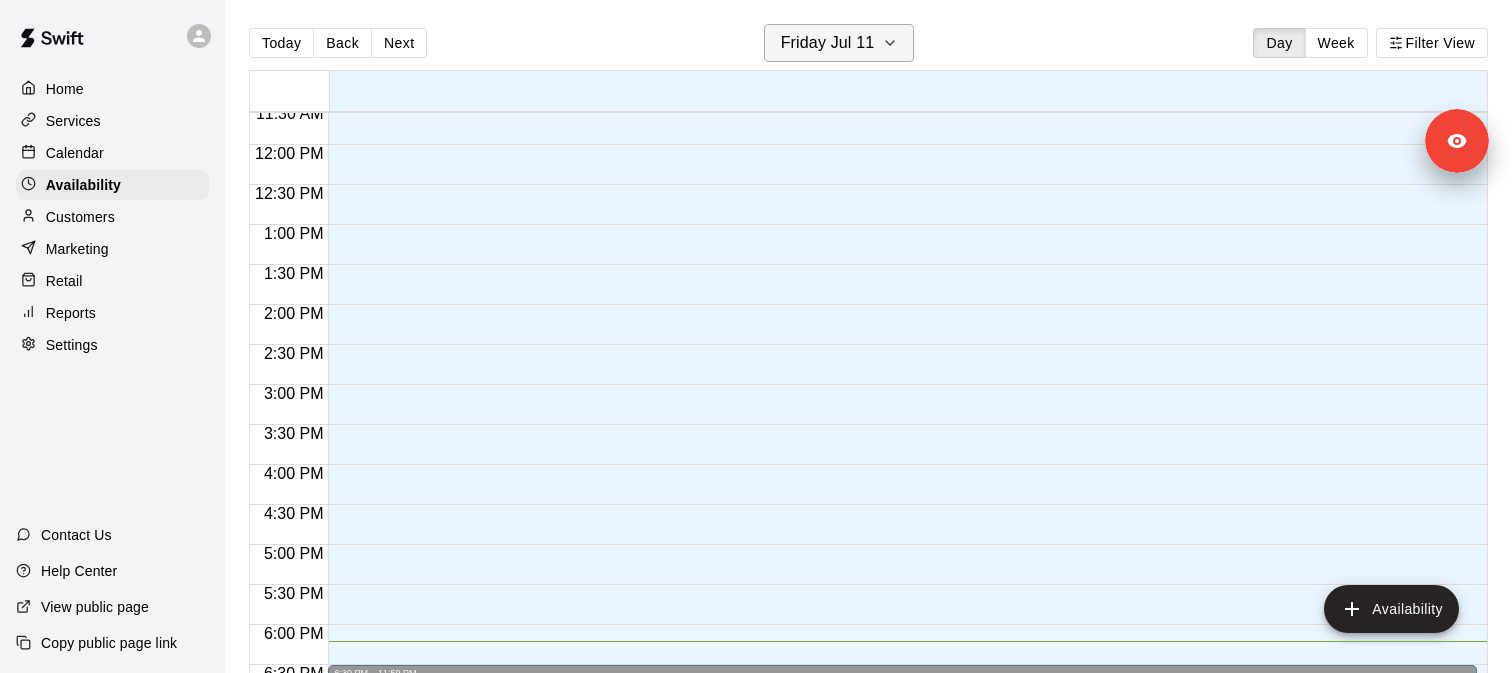 click on "Friday Jul 11" at bounding box center (828, 43) 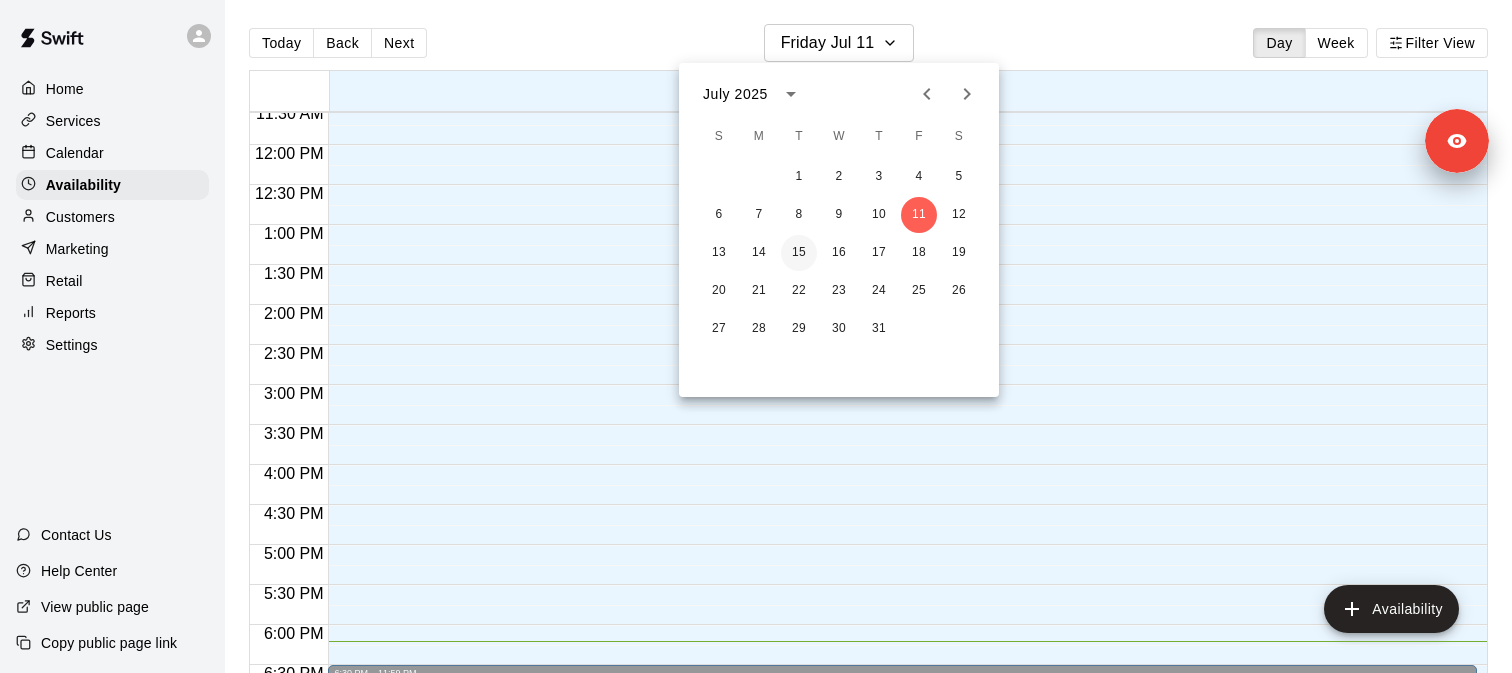 click on "15" at bounding box center [799, 253] 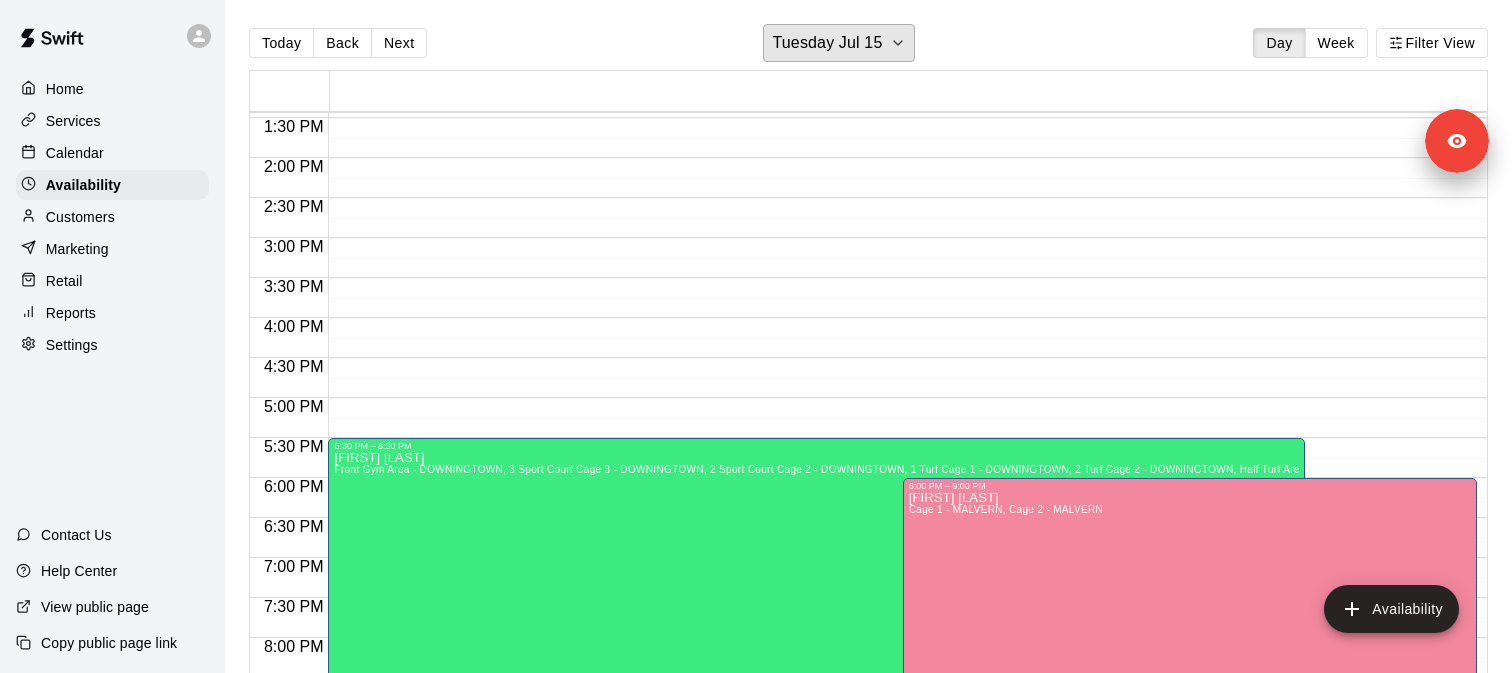 scroll, scrollTop: 1338, scrollLeft: 0, axis: vertical 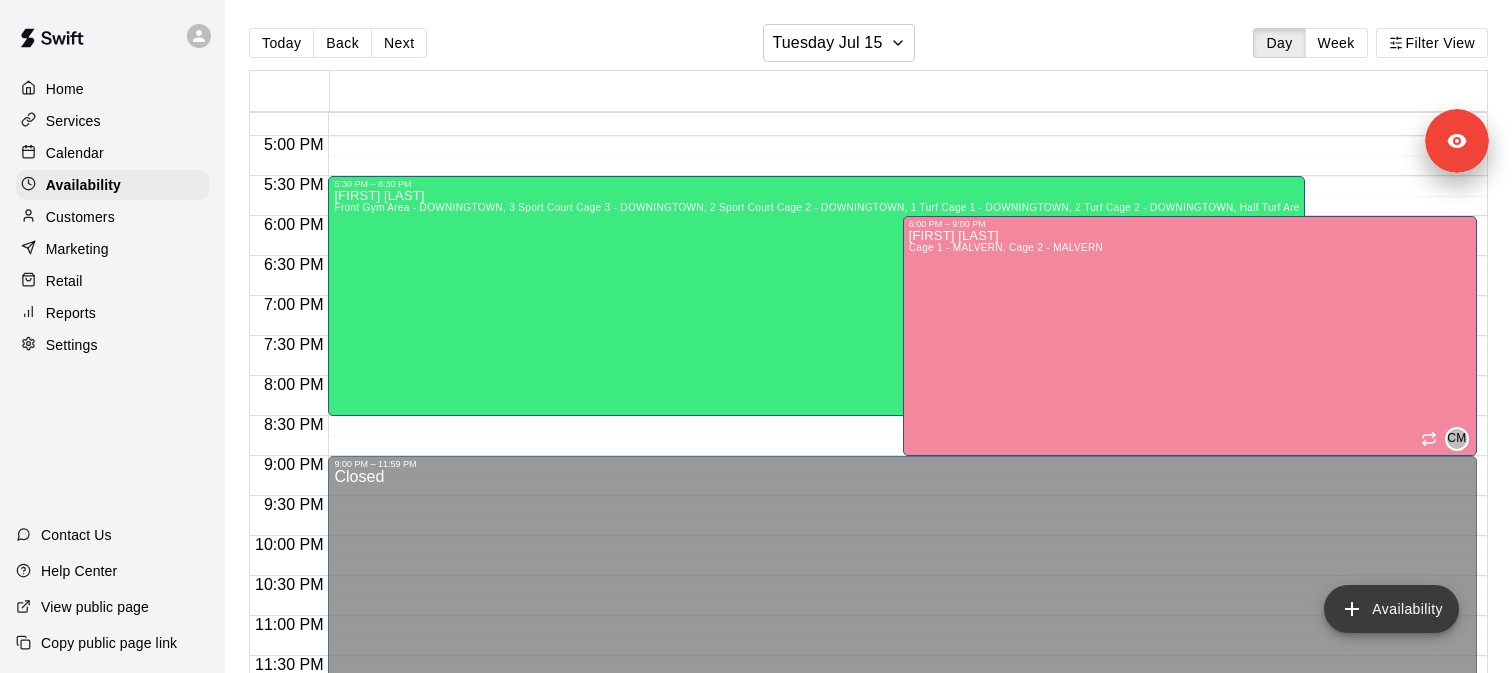 click on "Availability" at bounding box center (1391, 609) 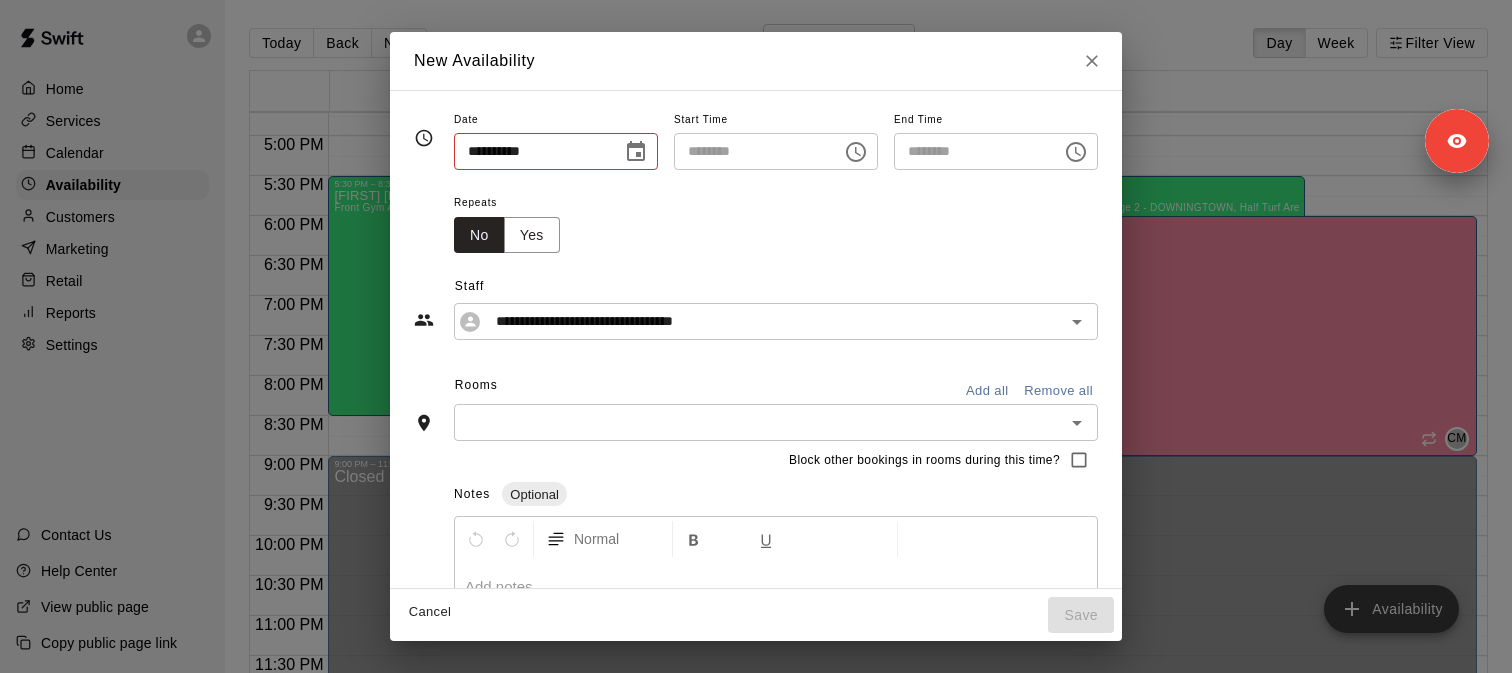 type on "**********" 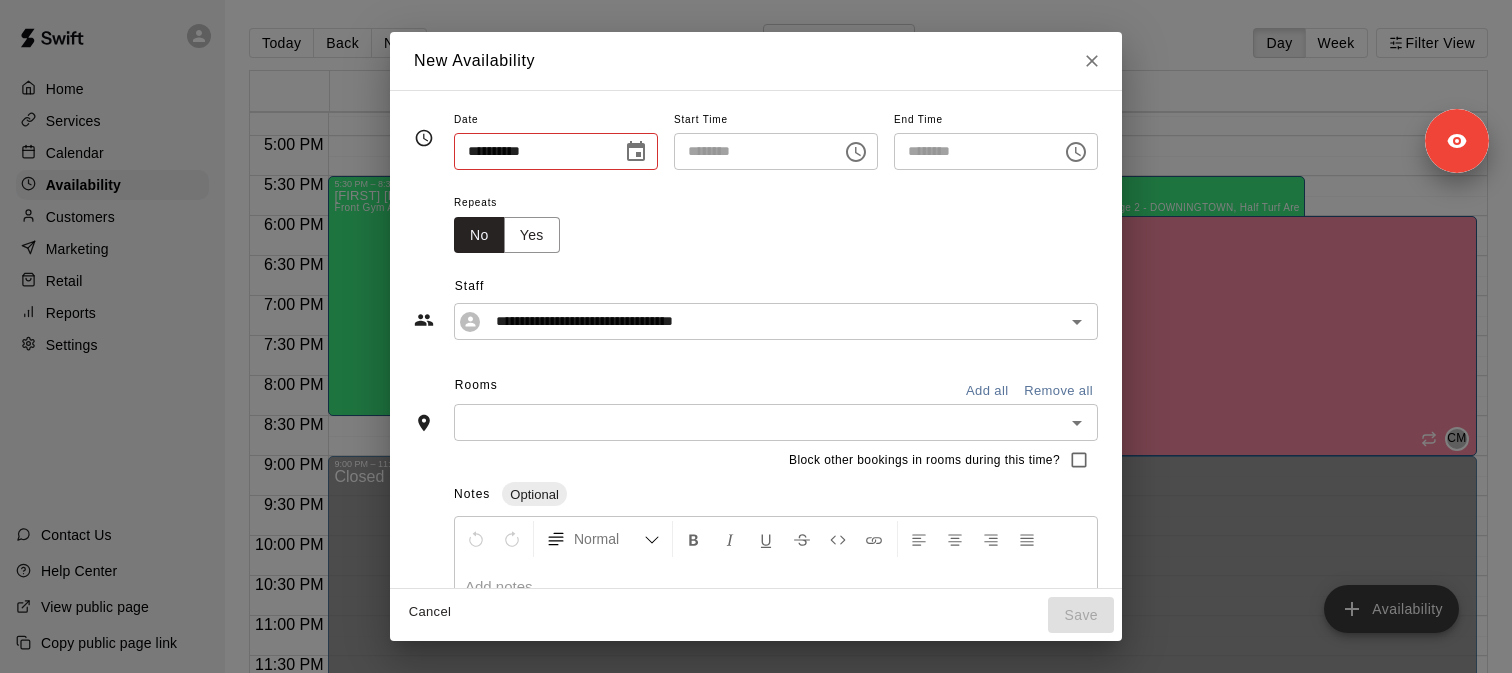 type on "********" 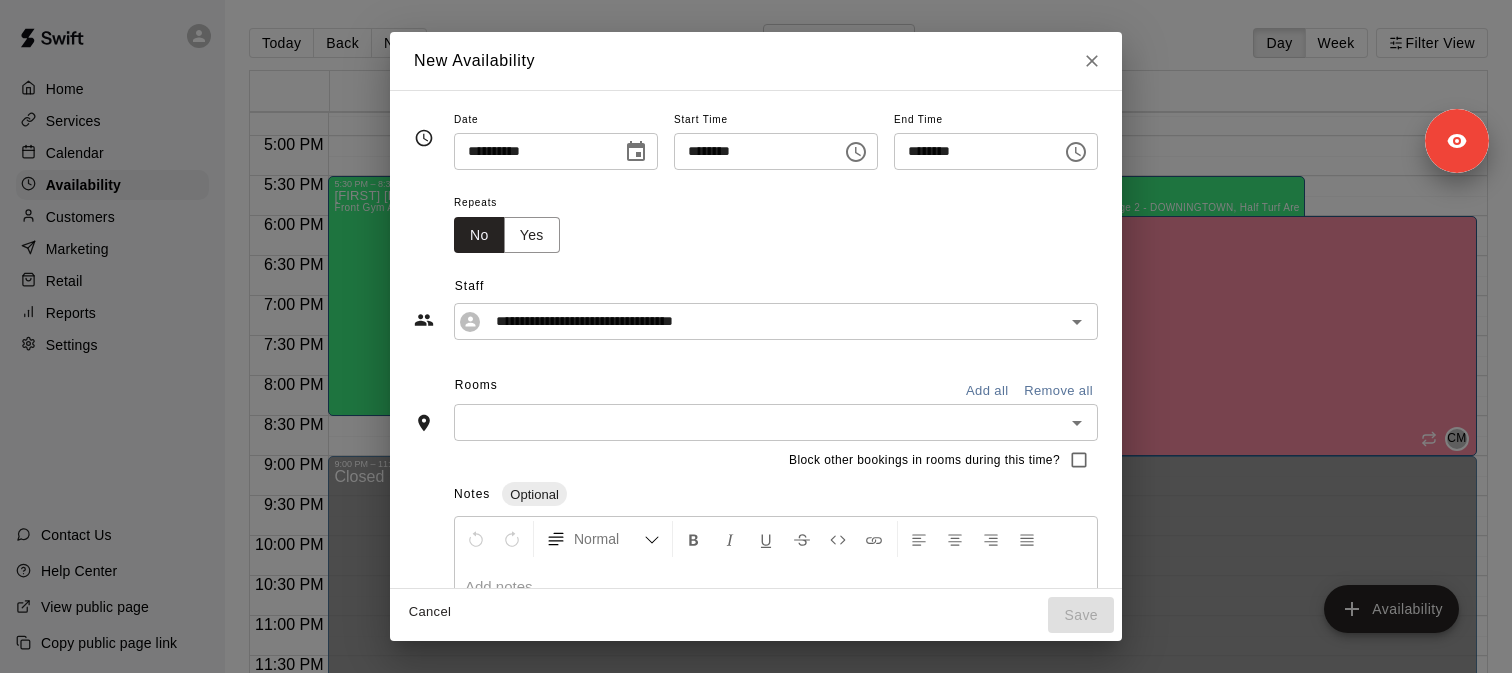 click on "********" at bounding box center [751, 151] 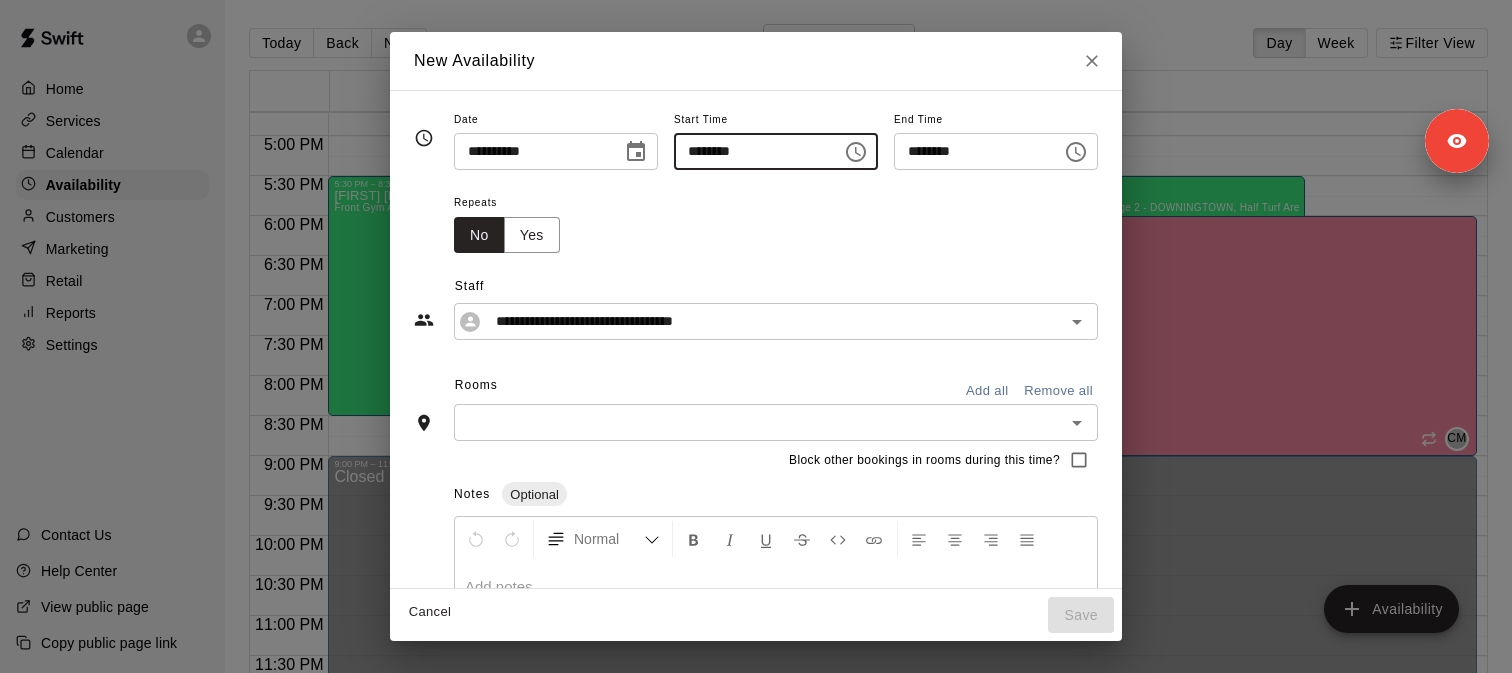 type on "********" 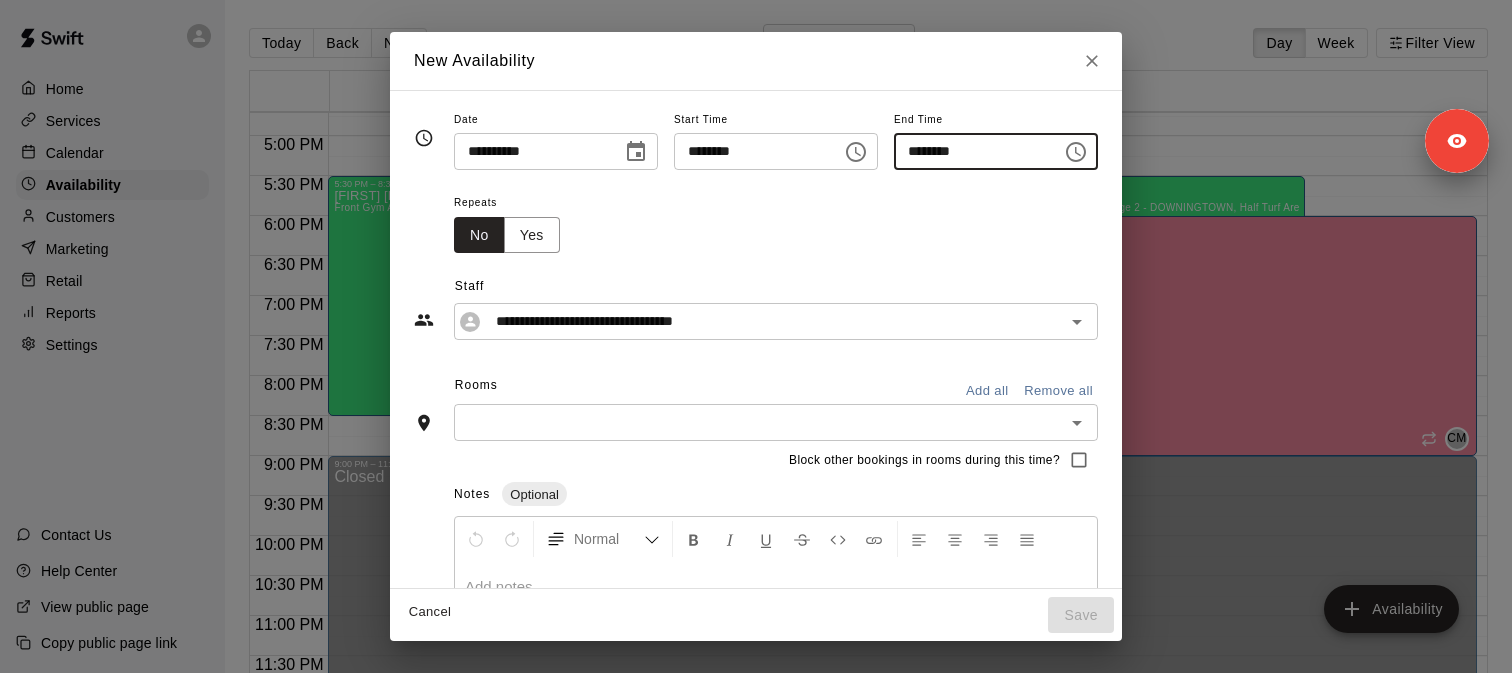 click on "********" at bounding box center [971, 151] 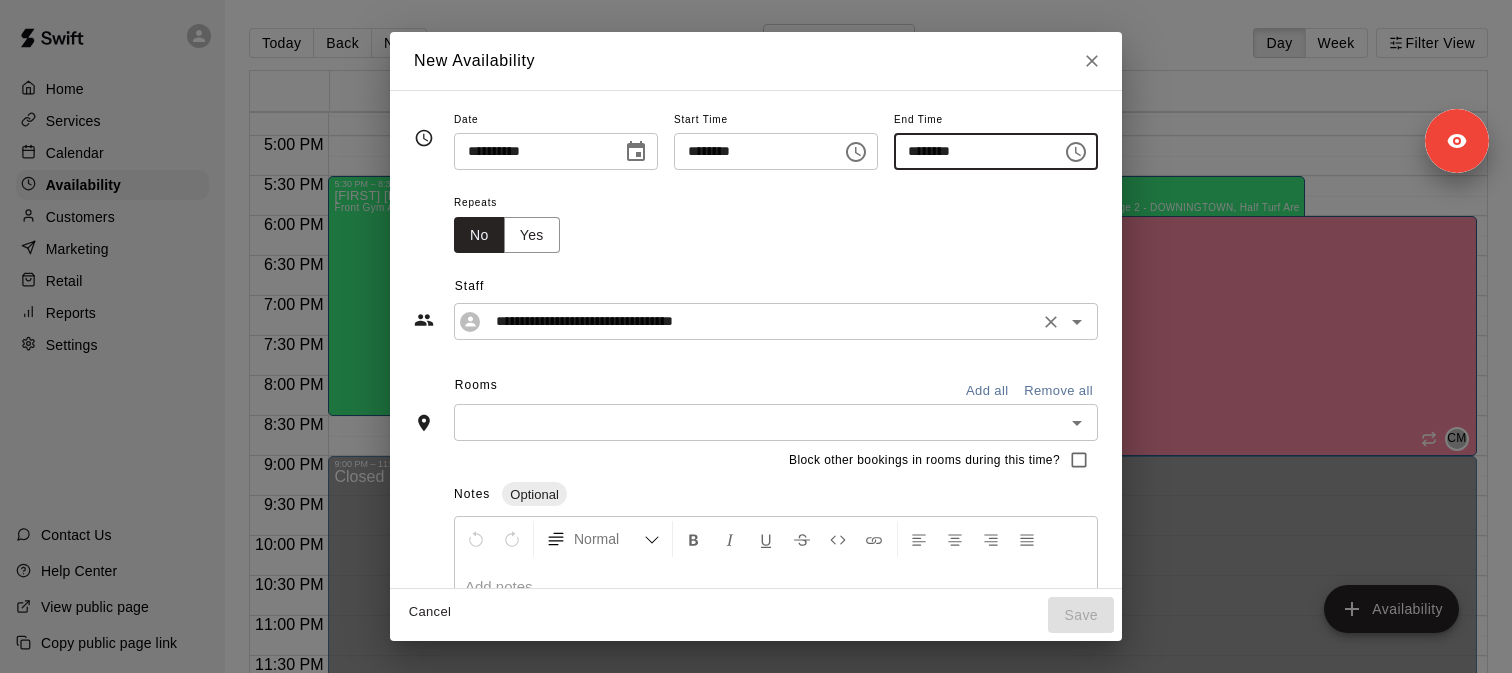 type on "********" 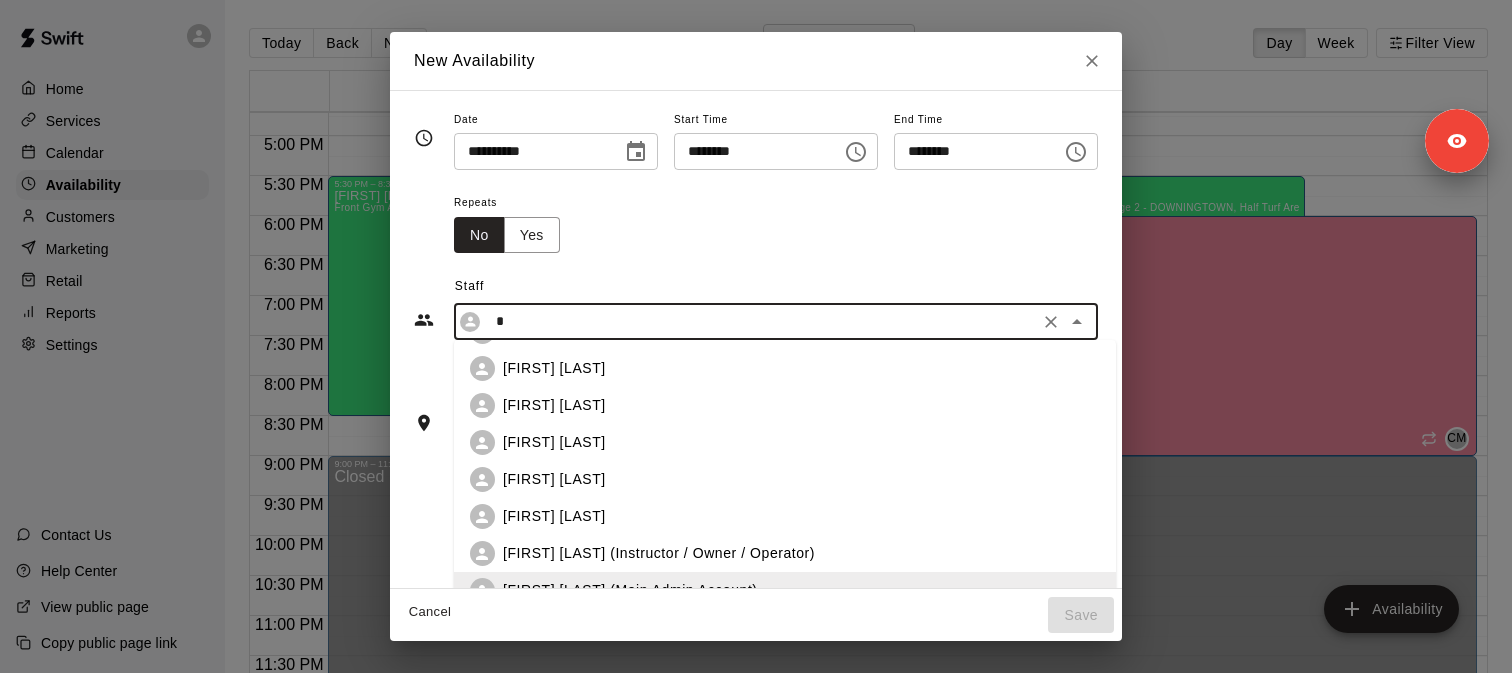 scroll, scrollTop: 0, scrollLeft: 0, axis: both 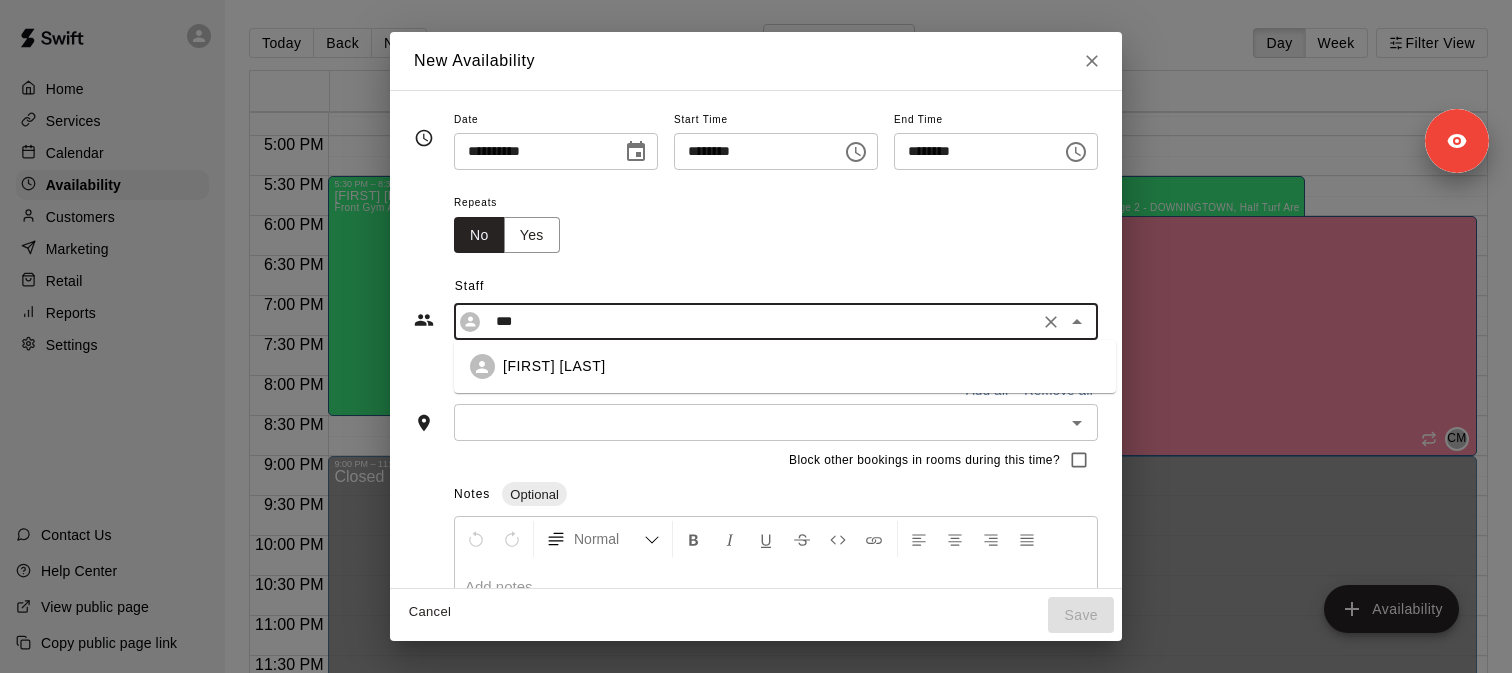 click on "Morgan Maziarz" at bounding box center [801, 366] 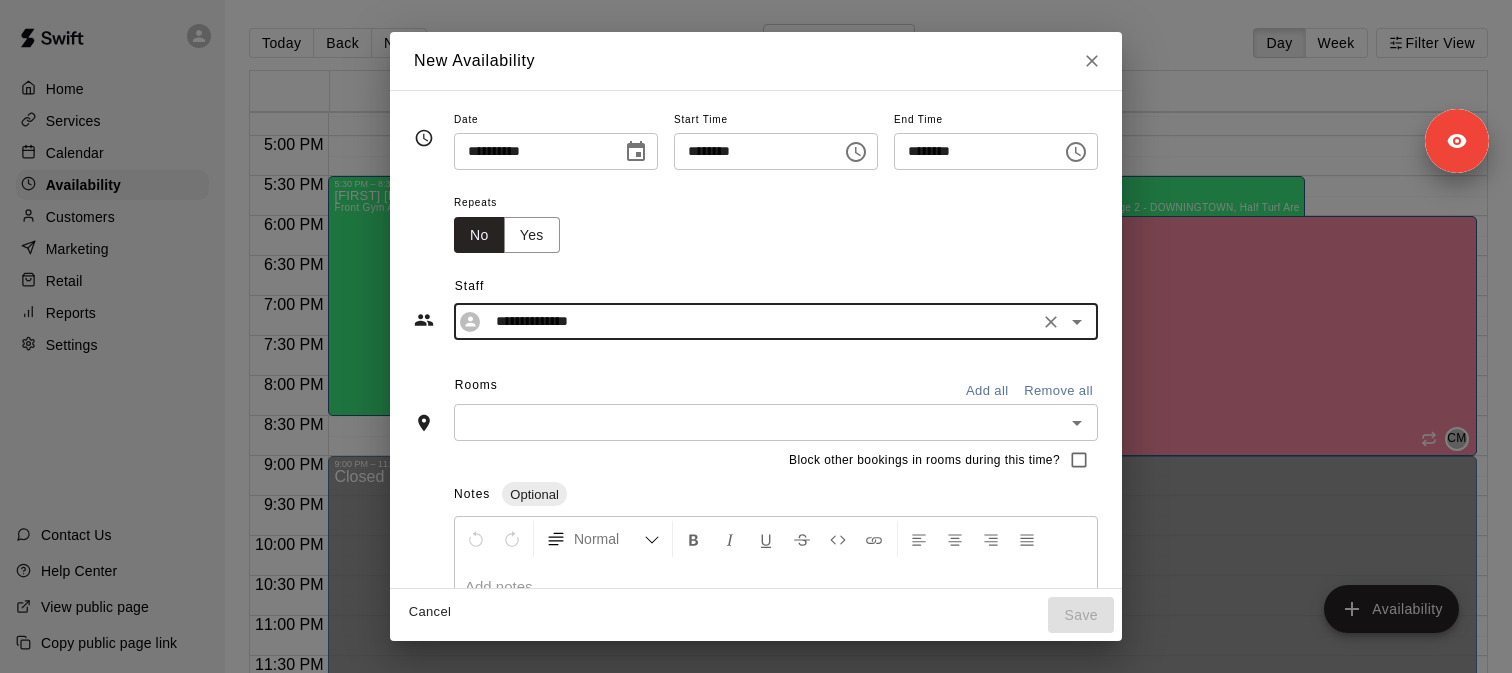 type on "**********" 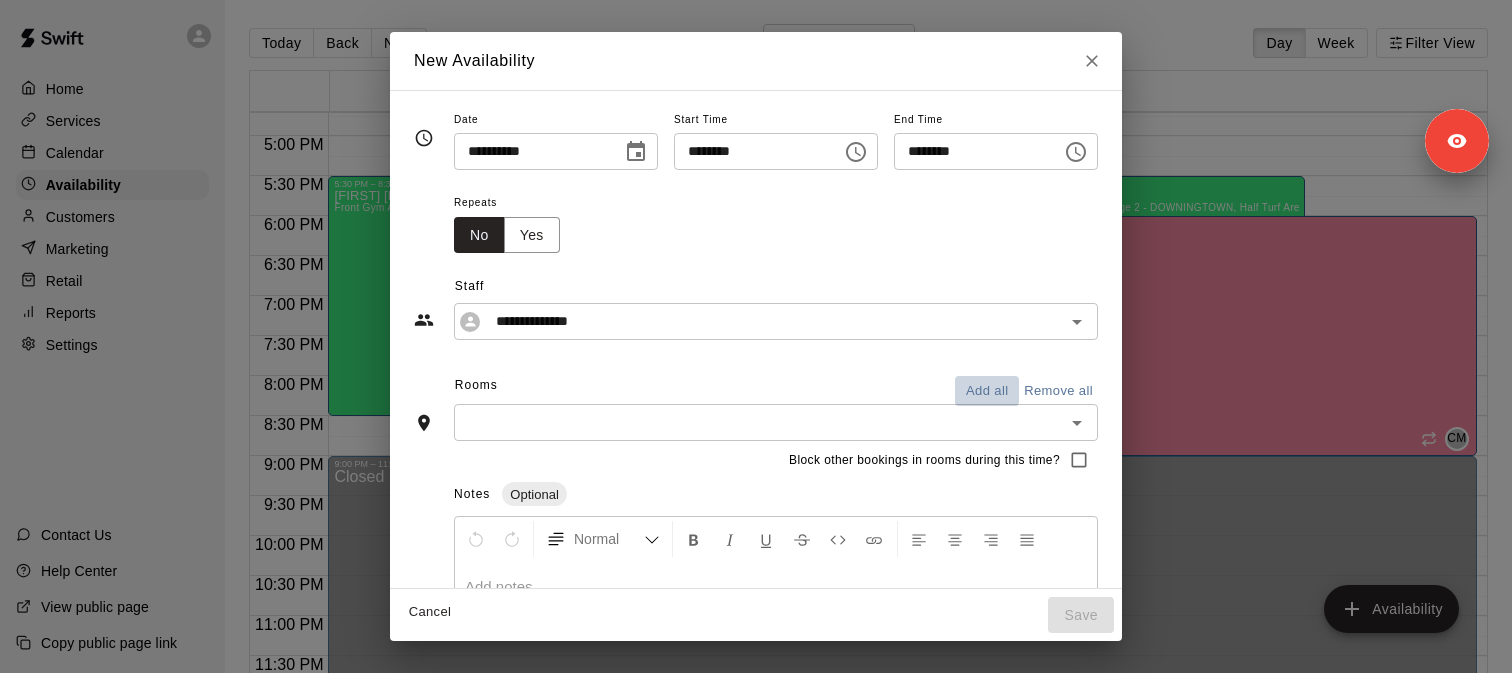 click on "Add all" at bounding box center (987, 391) 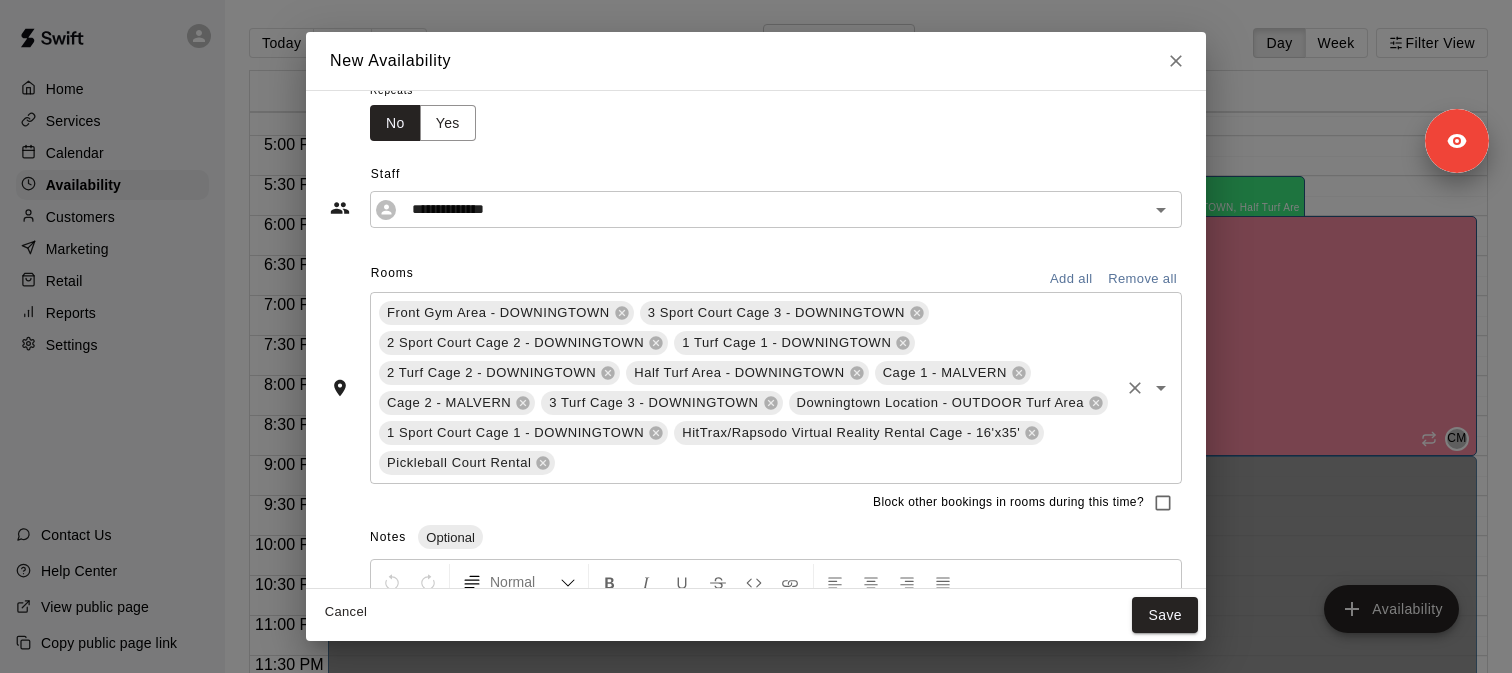 scroll, scrollTop: 301, scrollLeft: 0, axis: vertical 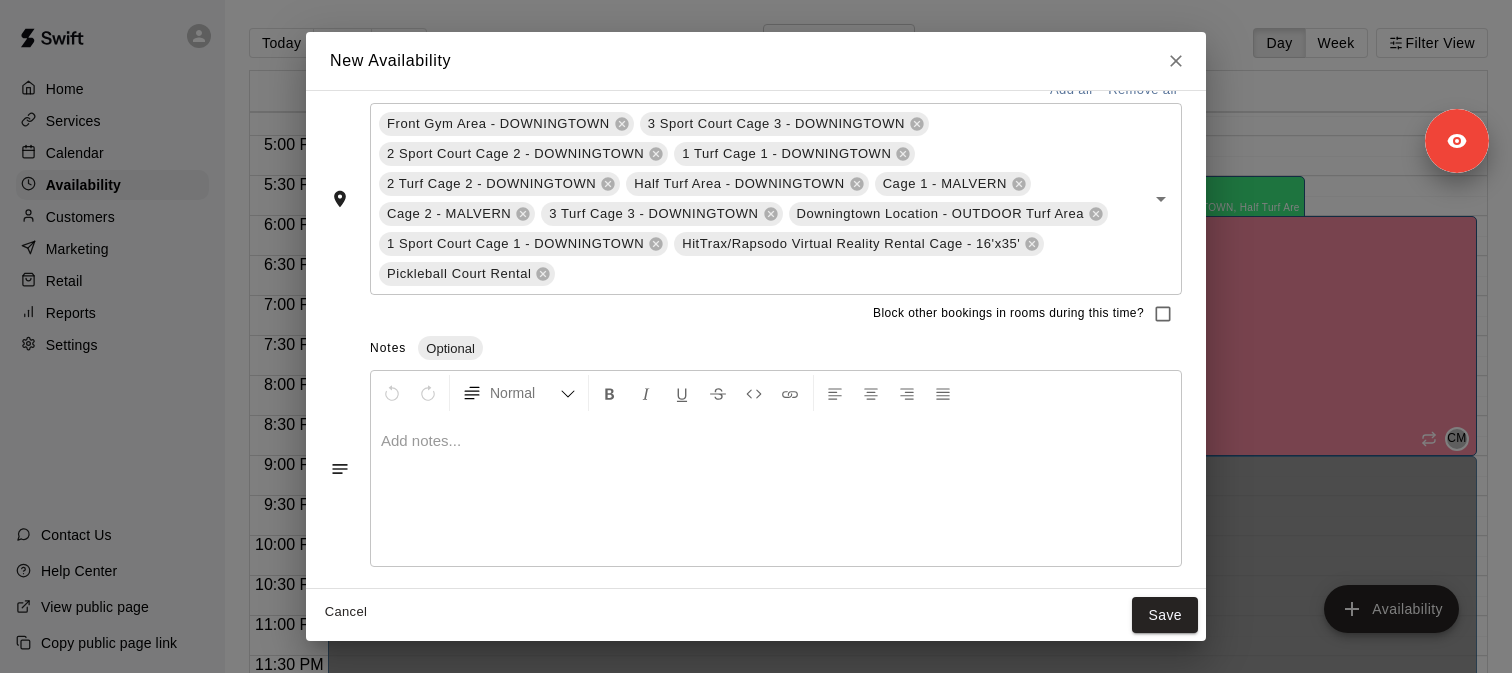 click 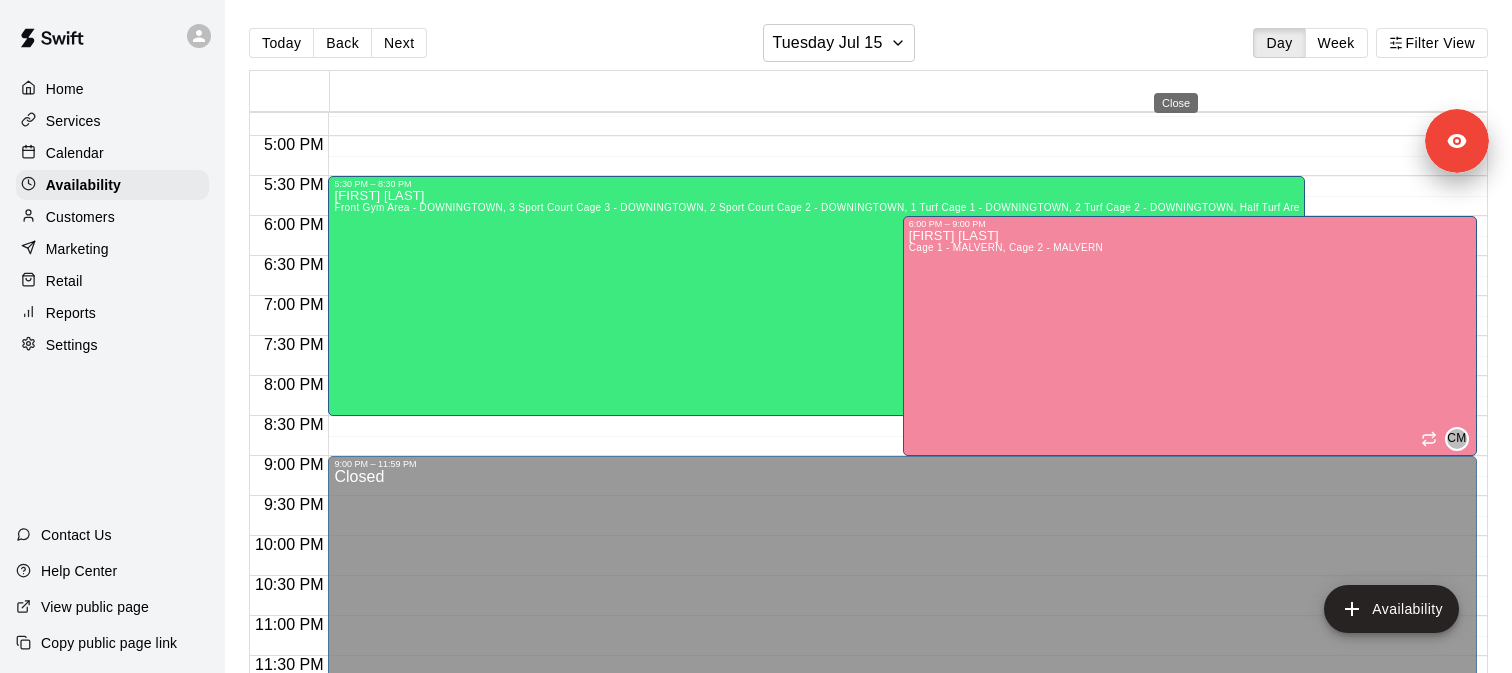 type on "**********" 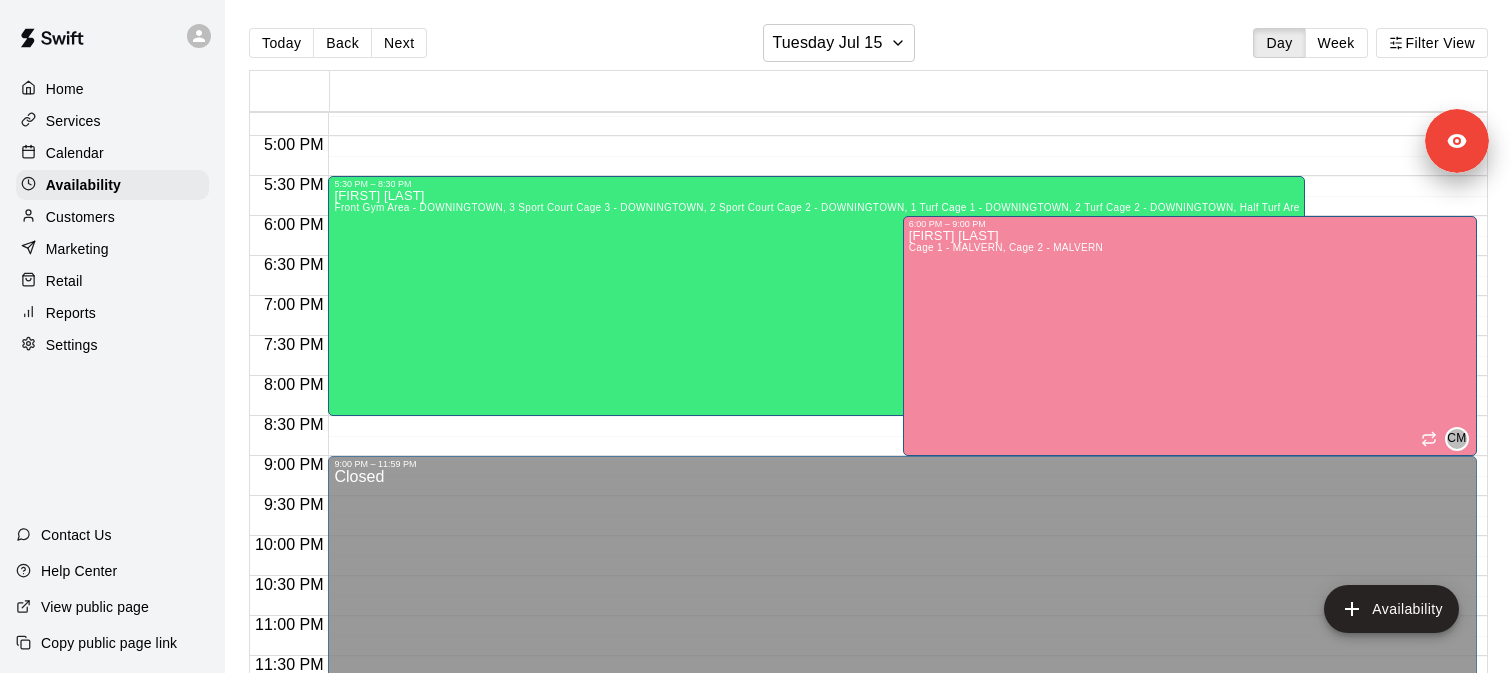 click on "Settings" at bounding box center (112, 345) 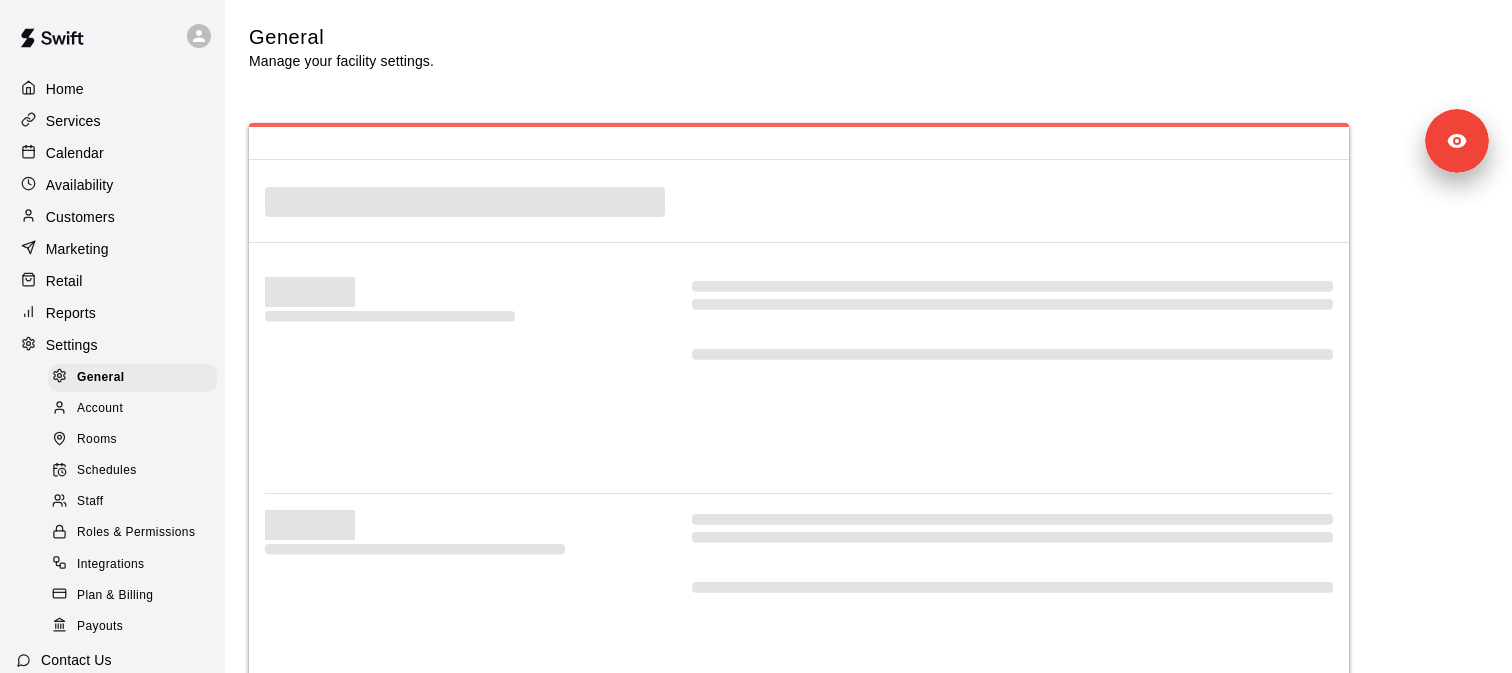 select on "**" 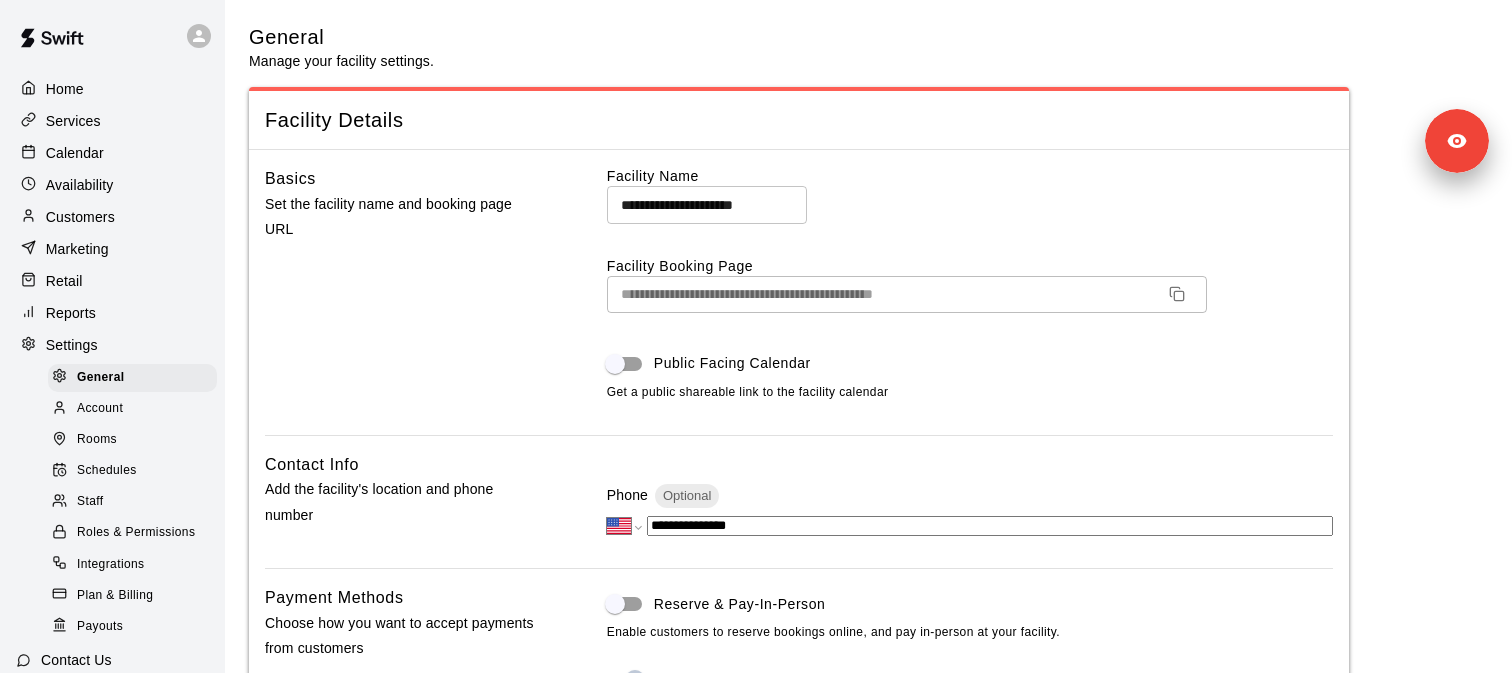 scroll, scrollTop: 4338, scrollLeft: 0, axis: vertical 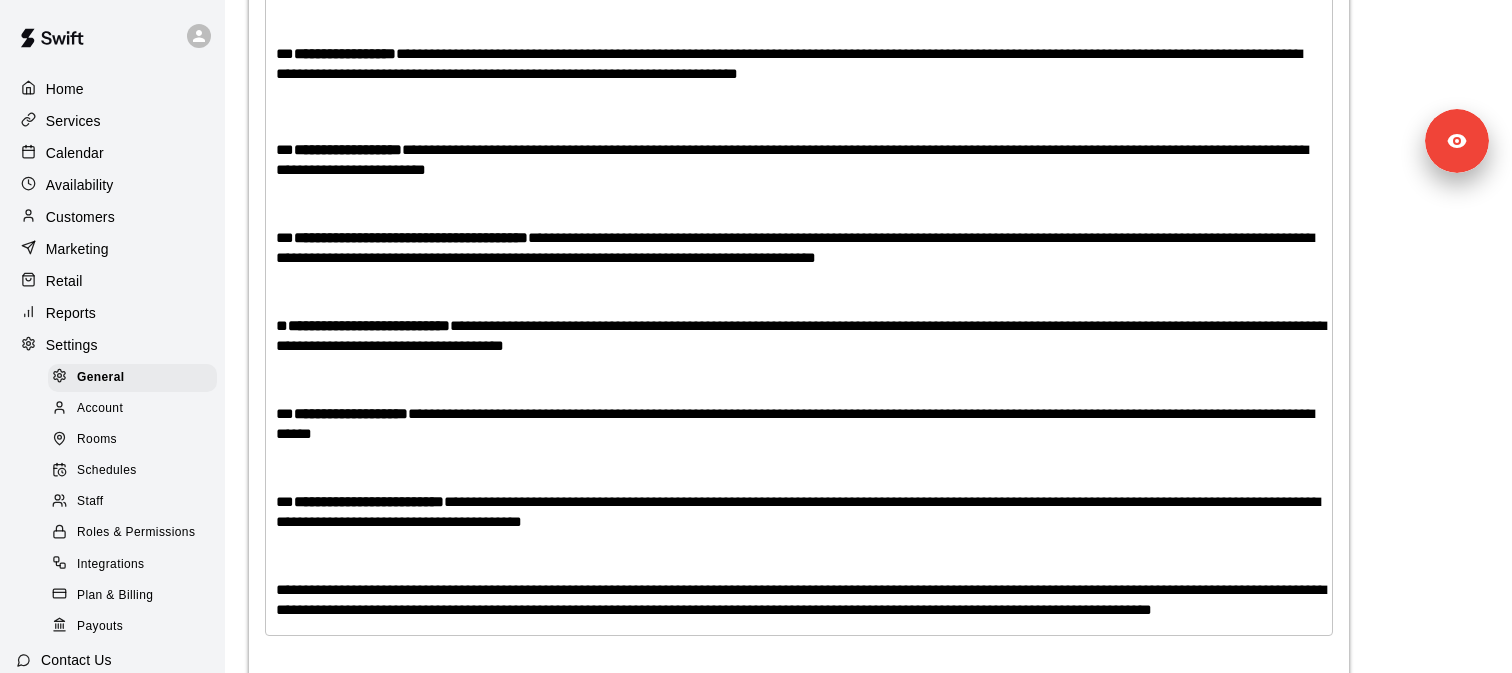 click on "Roles & Permissions" at bounding box center (136, 533) 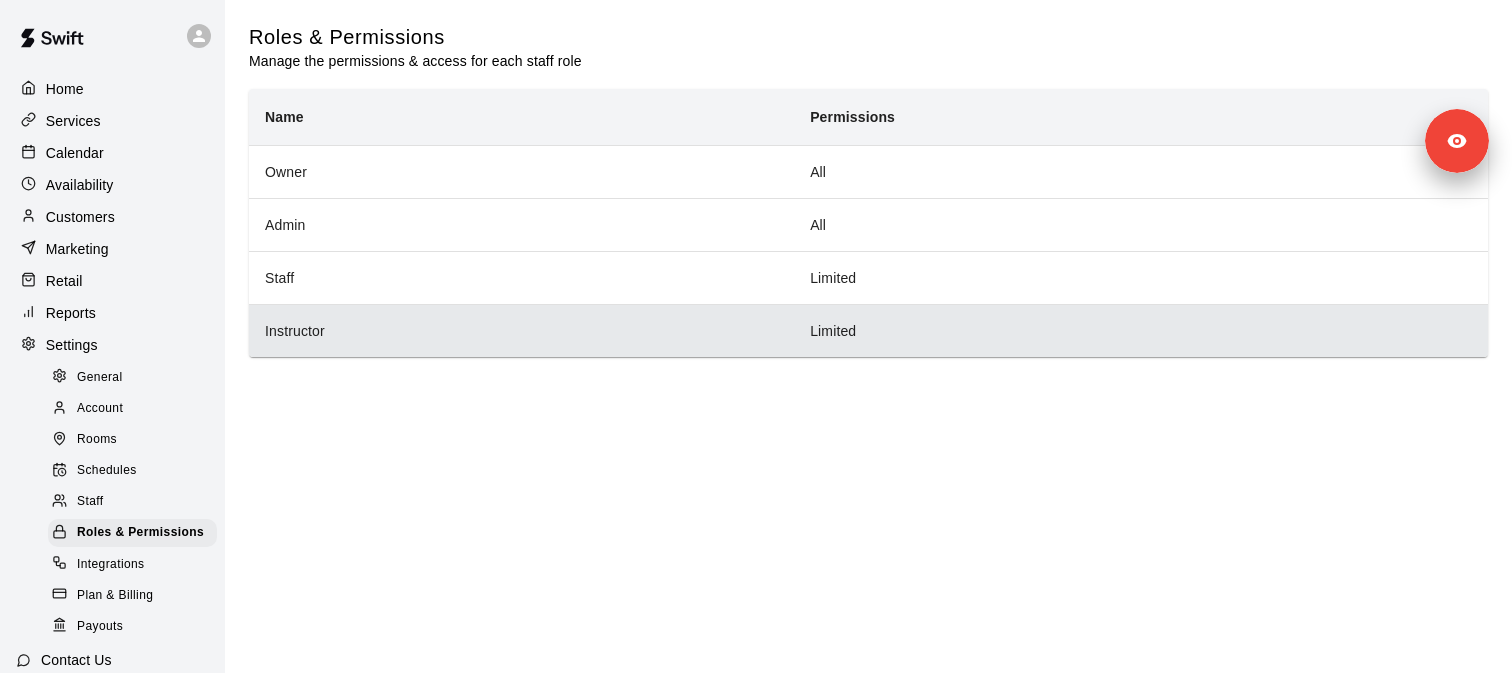 click on "Instructor" at bounding box center (521, 330) 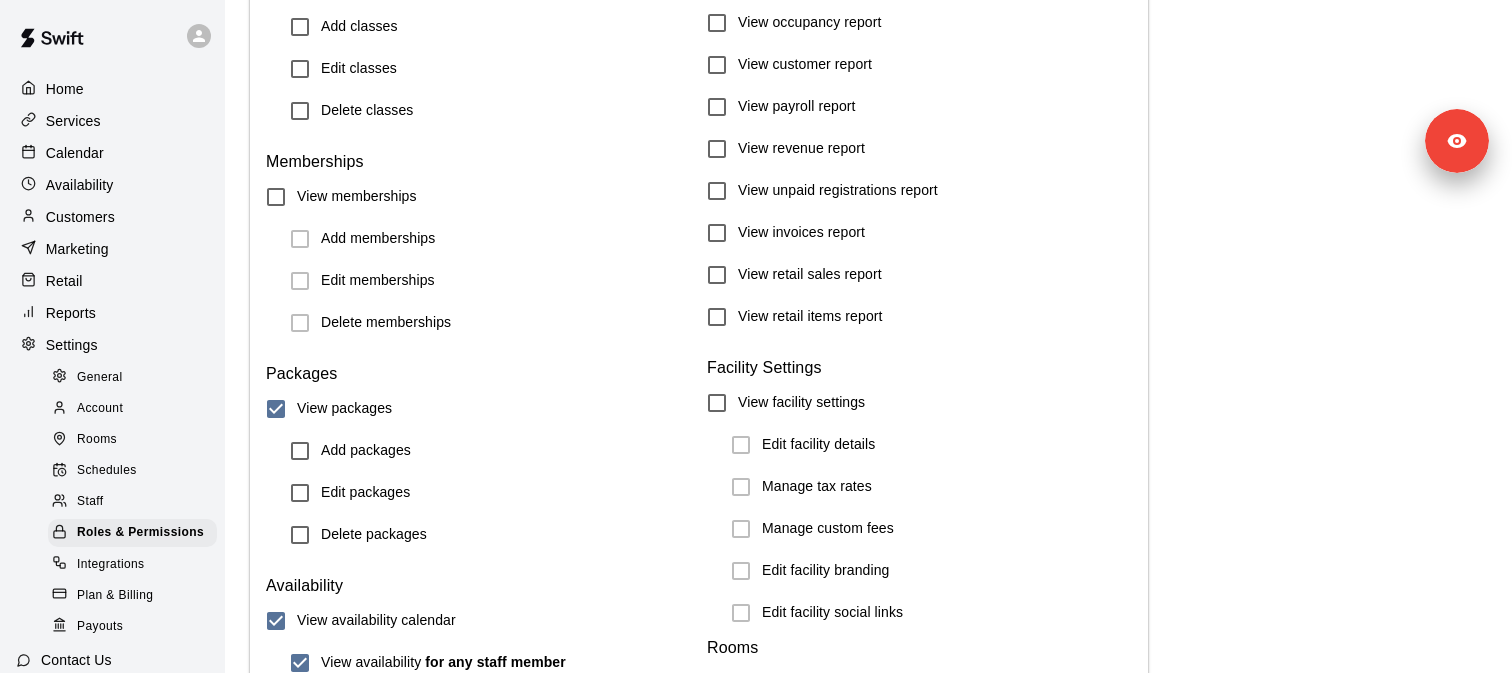 scroll, scrollTop: 1406, scrollLeft: 0, axis: vertical 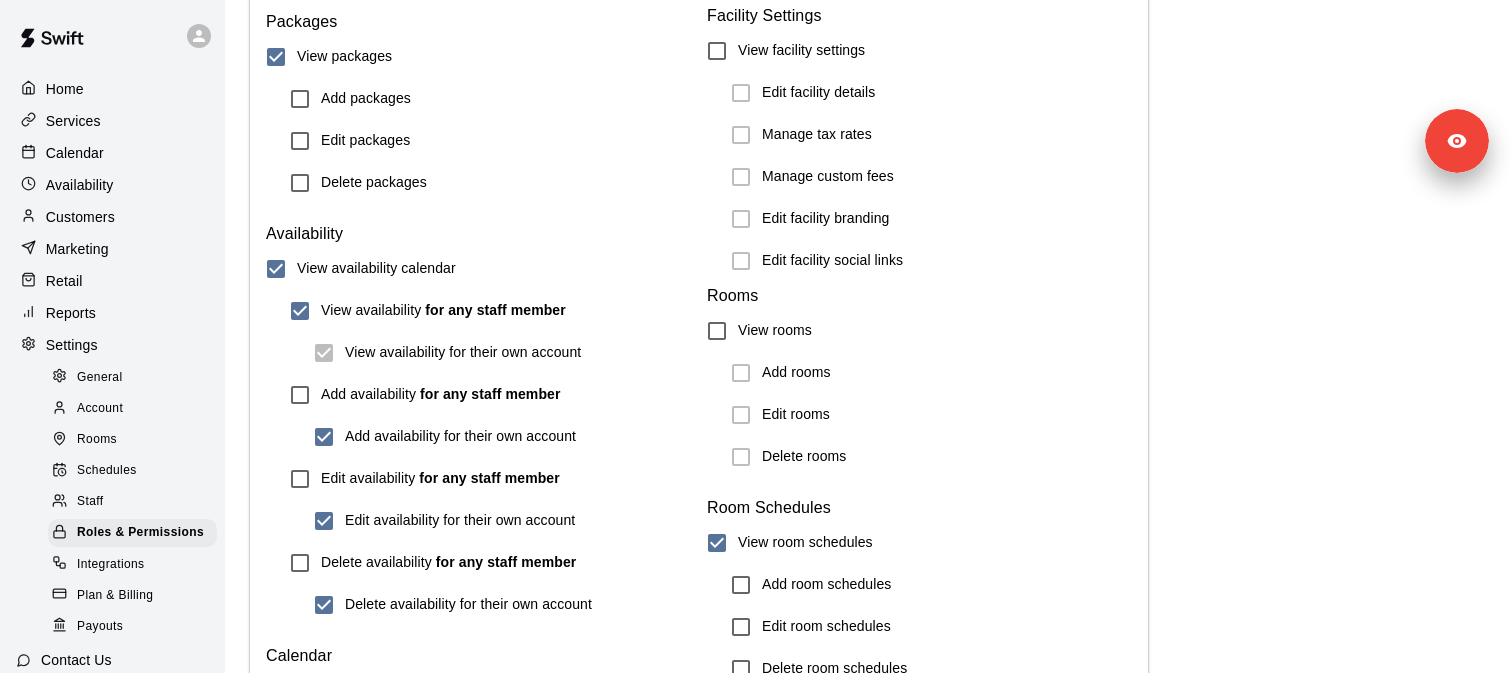 click at bounding box center [64, 502] 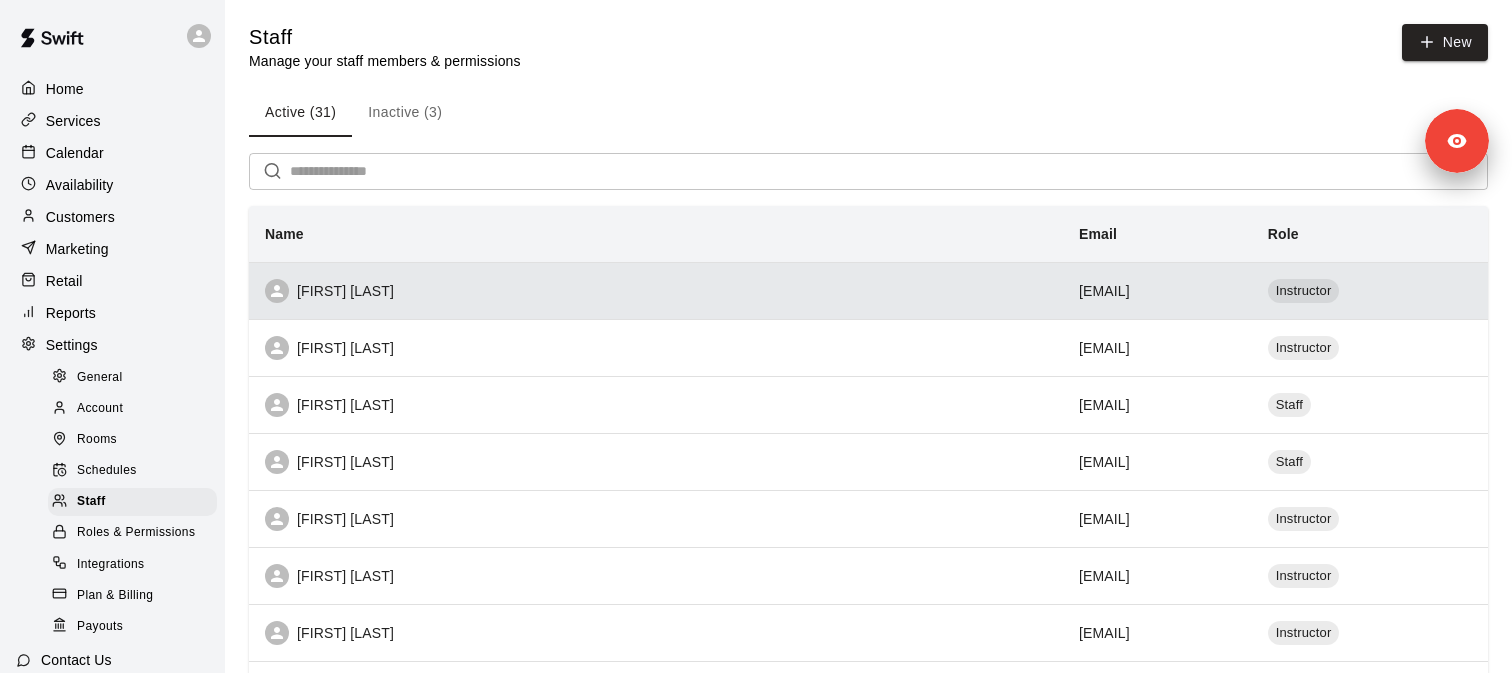 click on "Morgan Maziarz" at bounding box center [656, 290] 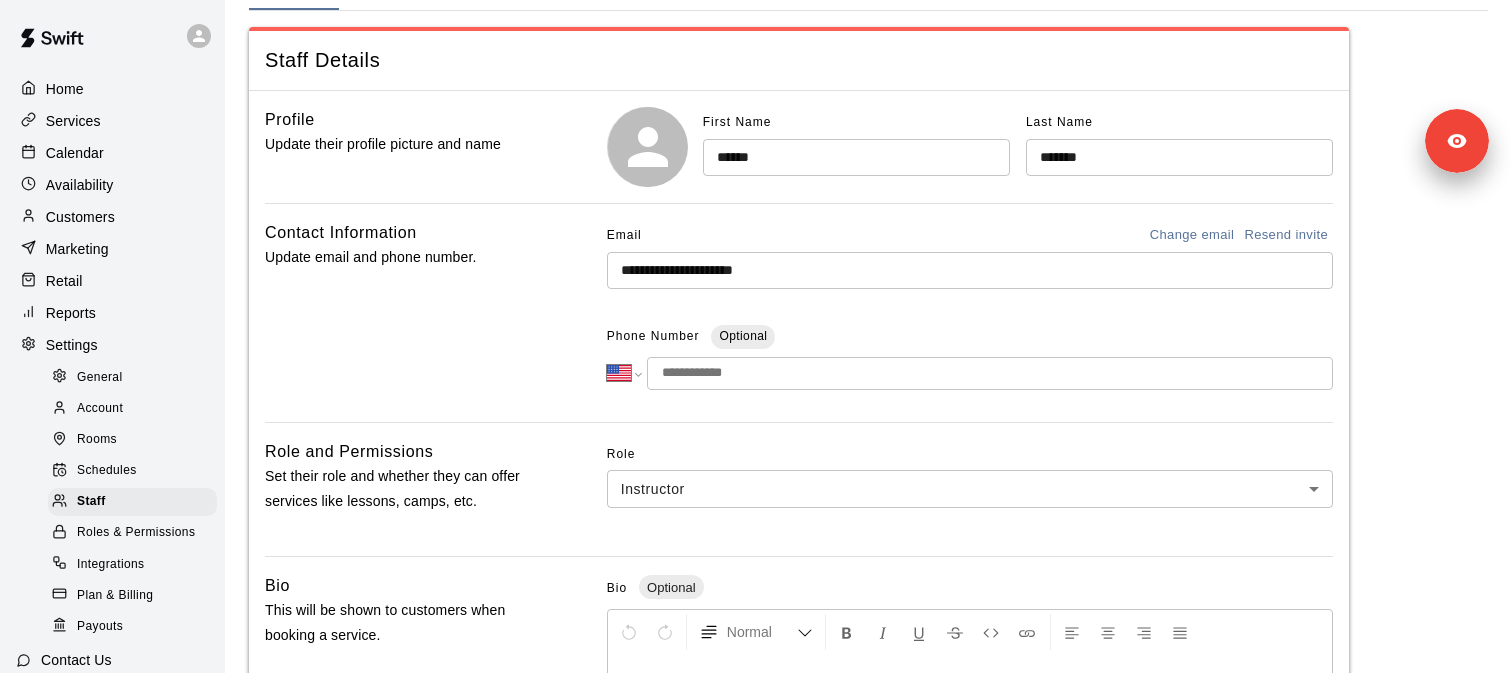 scroll, scrollTop: 0, scrollLeft: 0, axis: both 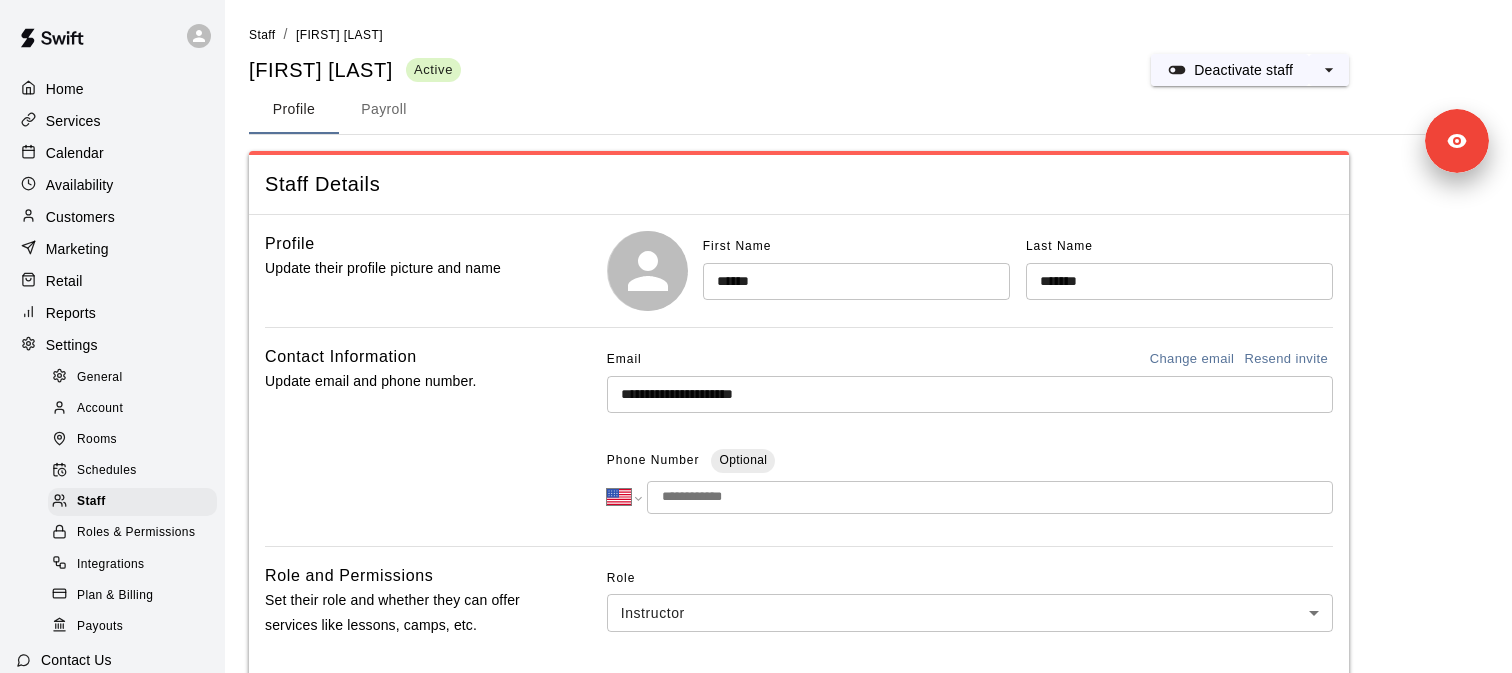 click on "**********" at bounding box center [970, 394] 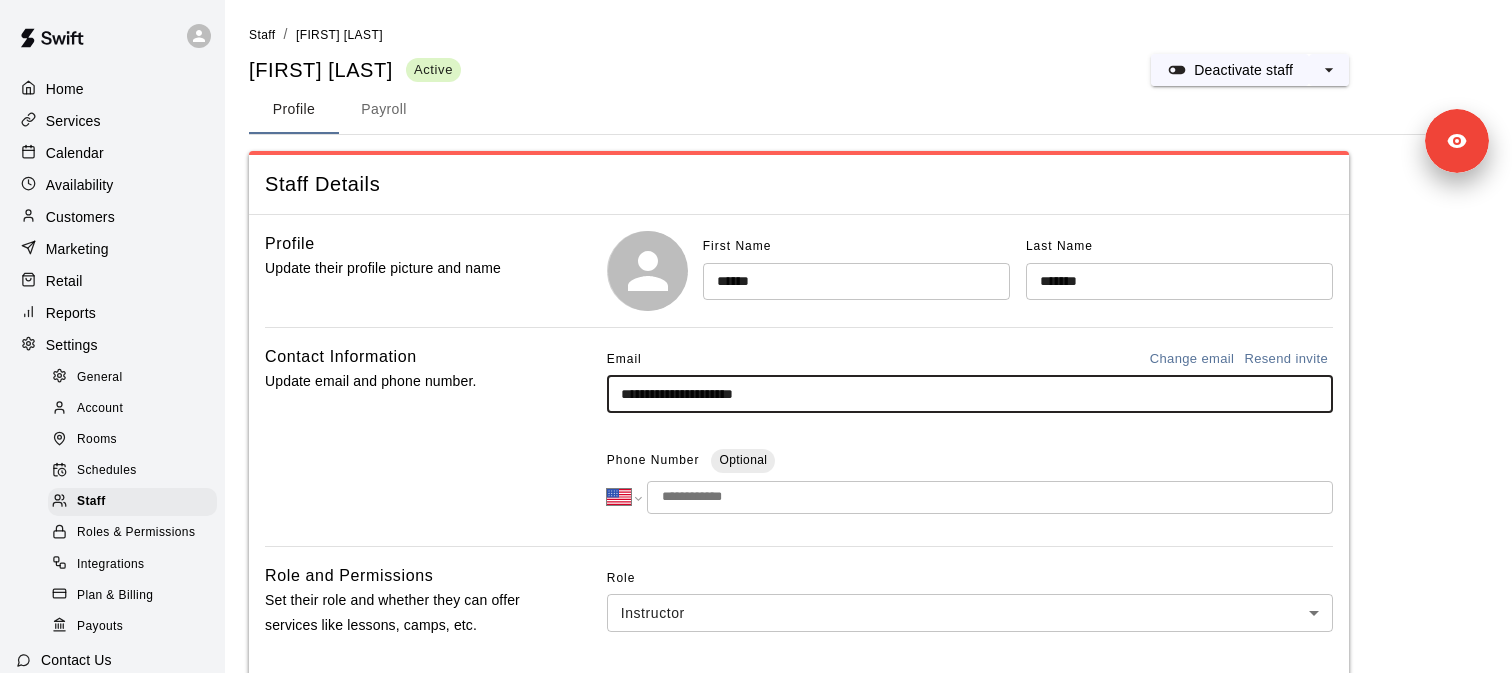 click on "**********" at bounding box center (970, 394) 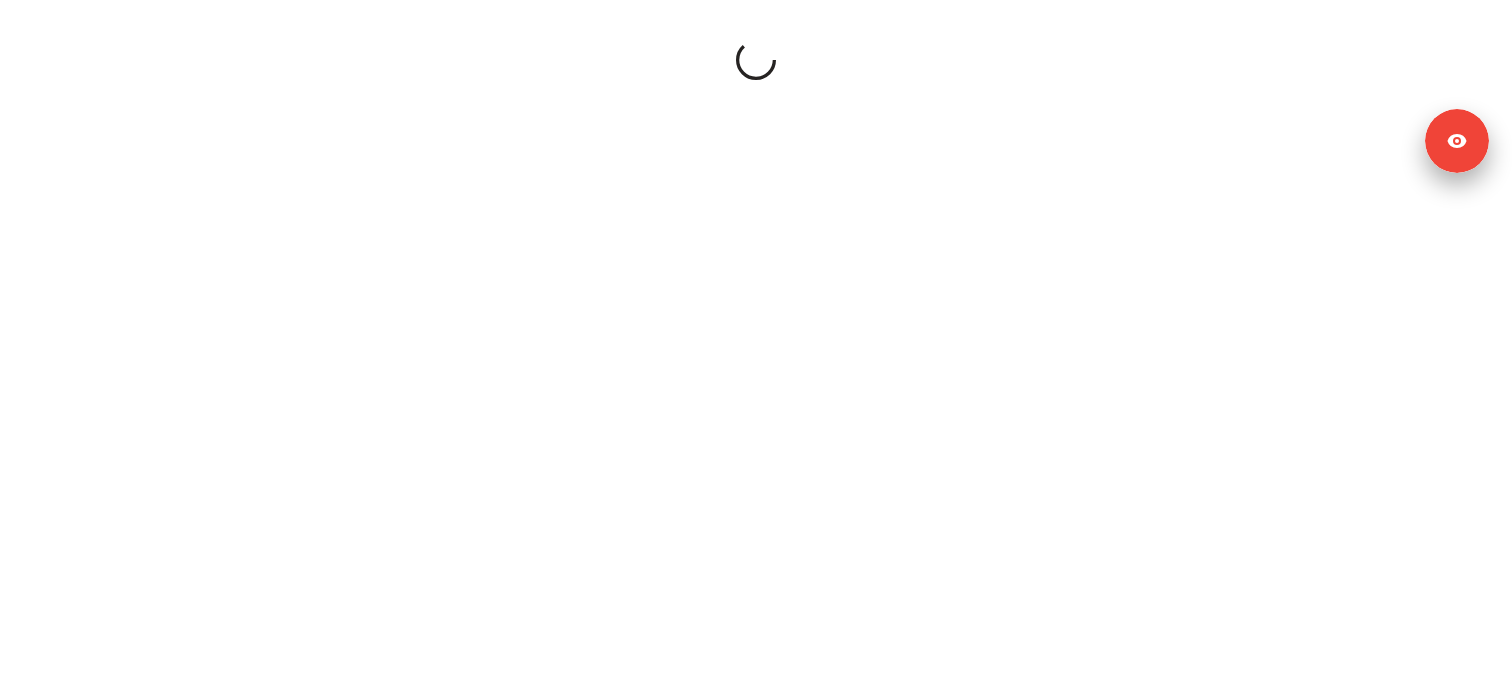 scroll, scrollTop: 0, scrollLeft: 0, axis: both 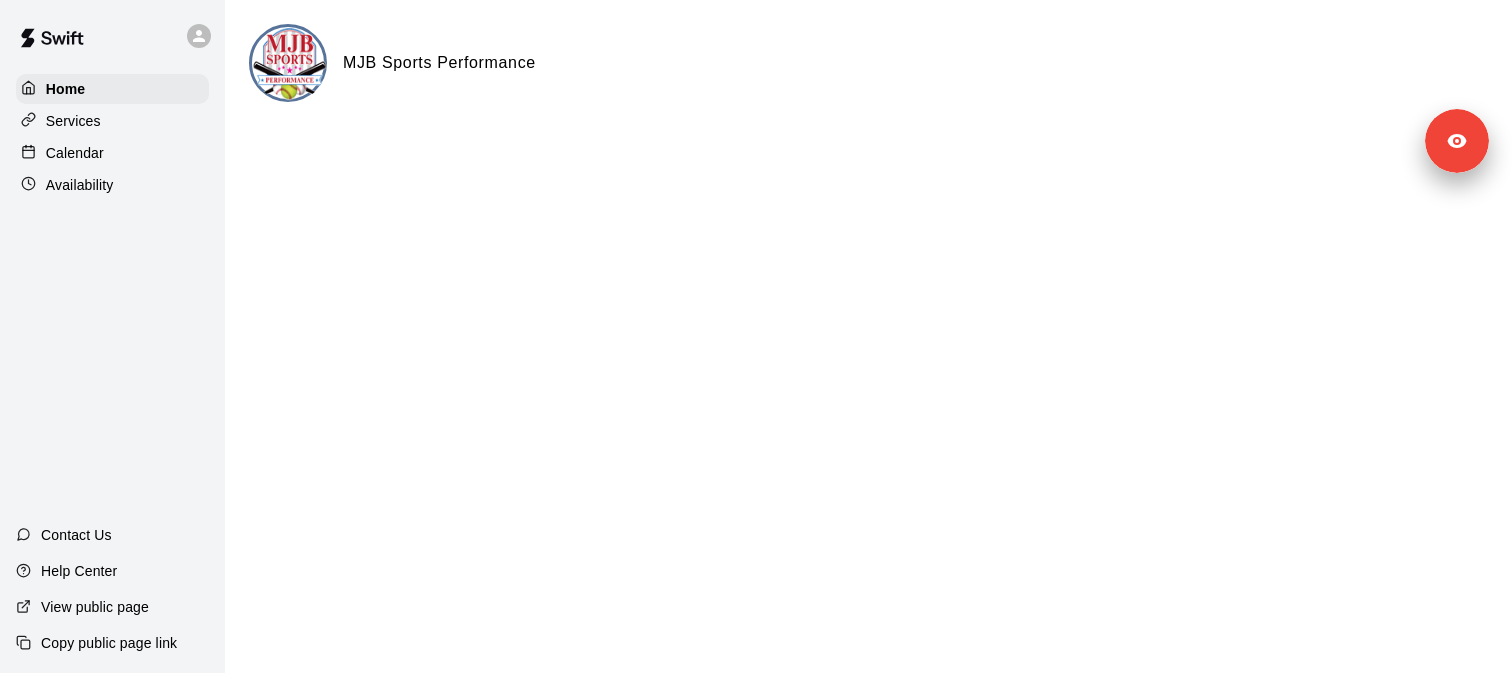 click on "Availability" at bounding box center [112, 185] 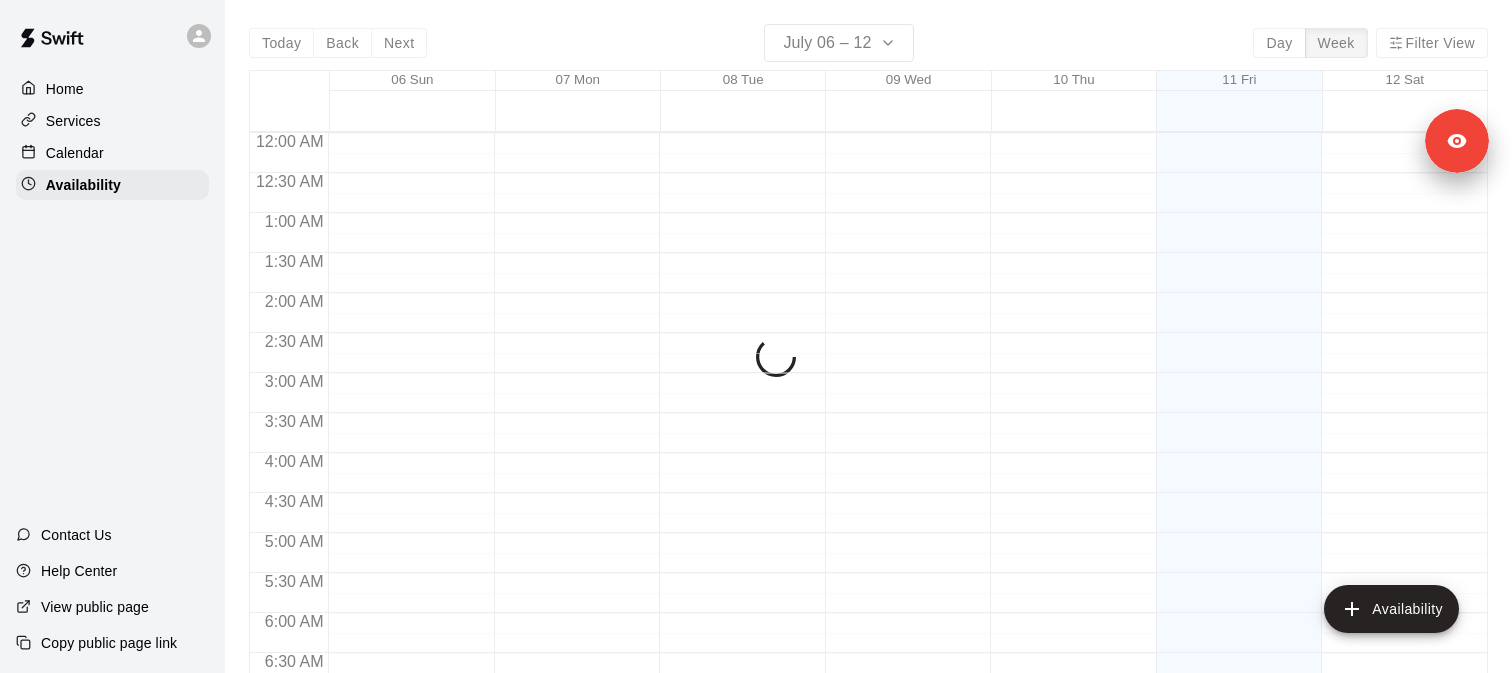 scroll, scrollTop: 1358, scrollLeft: 0, axis: vertical 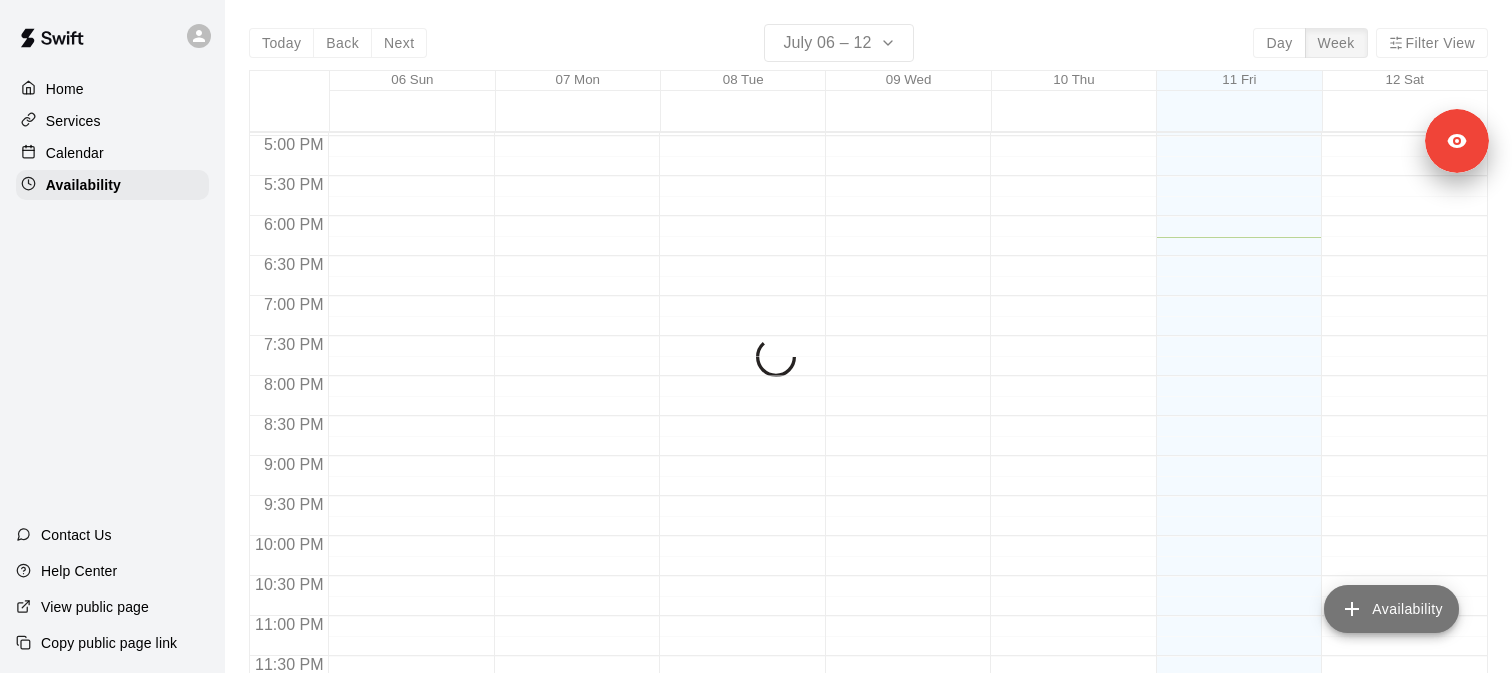 click on "Availability" at bounding box center [1391, 609] 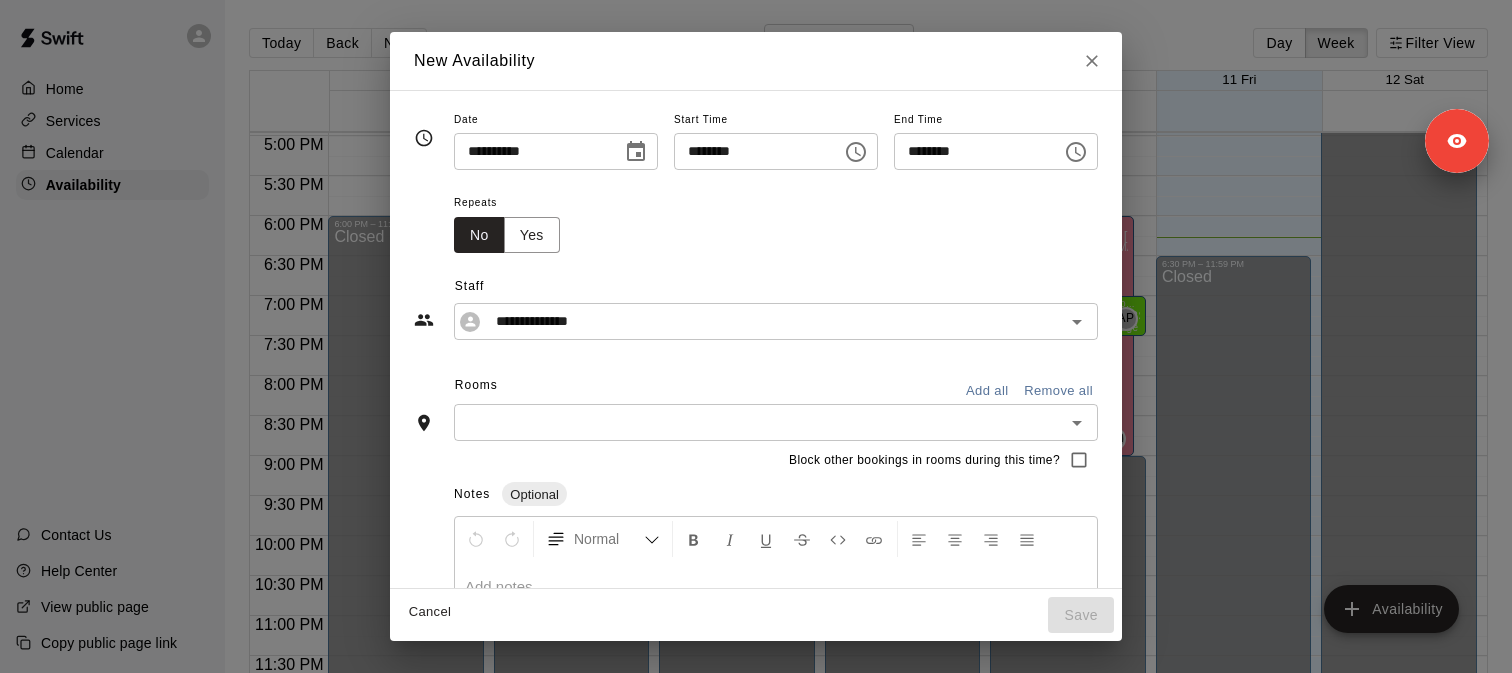 click on "Rooms Add all Remove all" at bounding box center (756, 387) 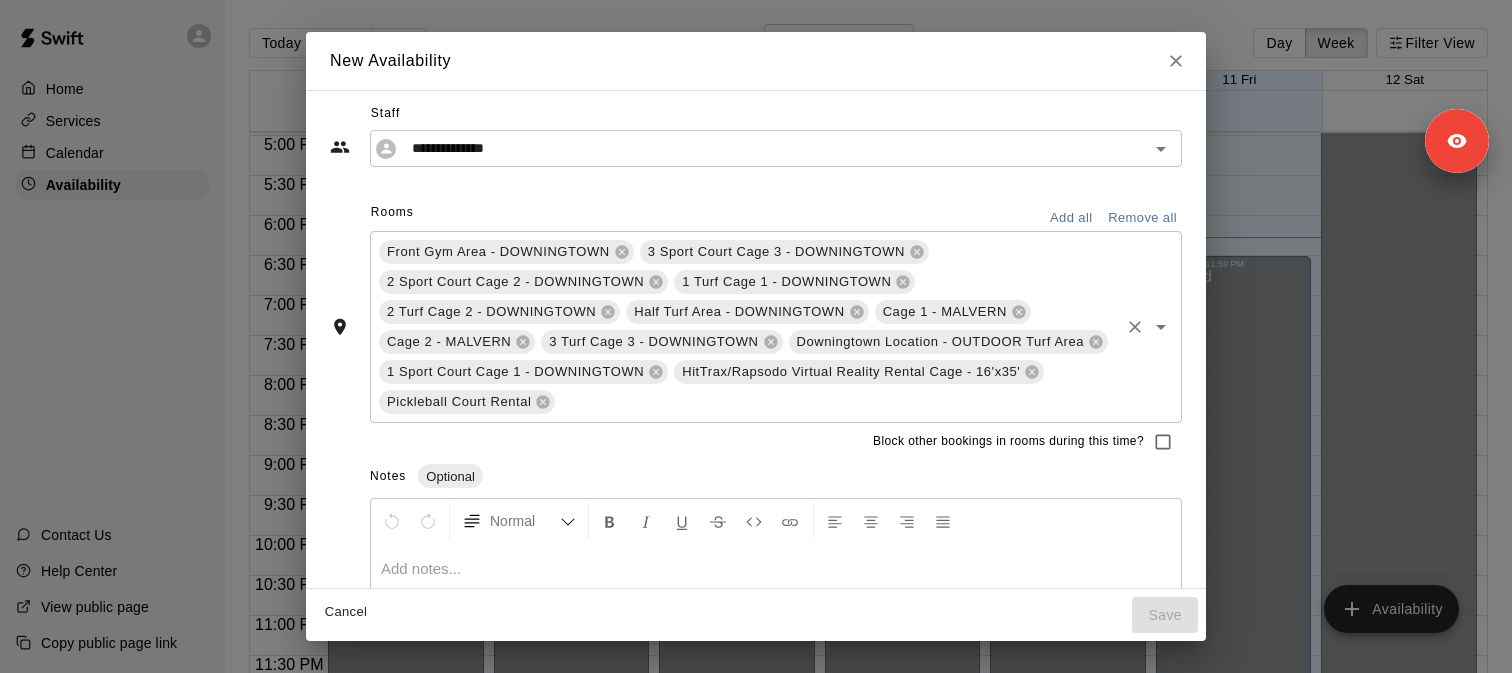 scroll, scrollTop: 0, scrollLeft: 0, axis: both 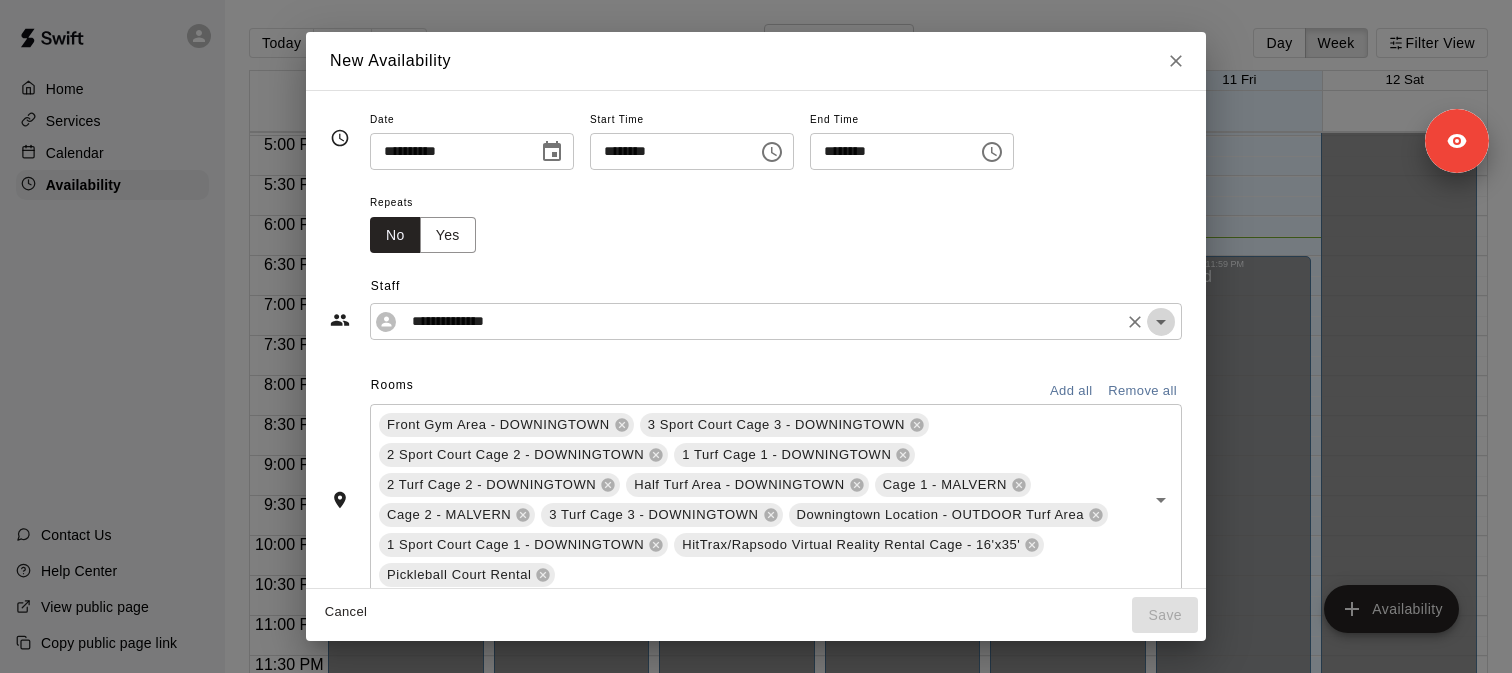 click 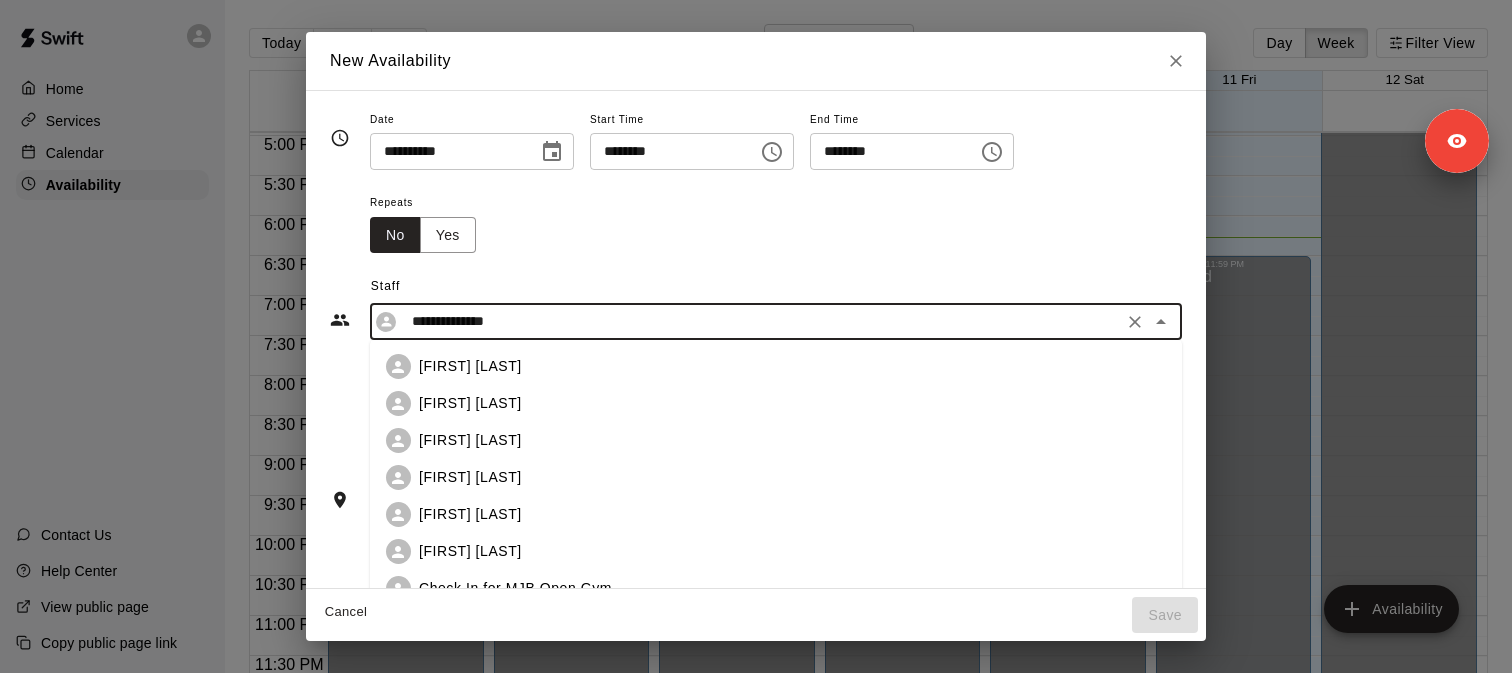 scroll, scrollTop: 627, scrollLeft: 0, axis: vertical 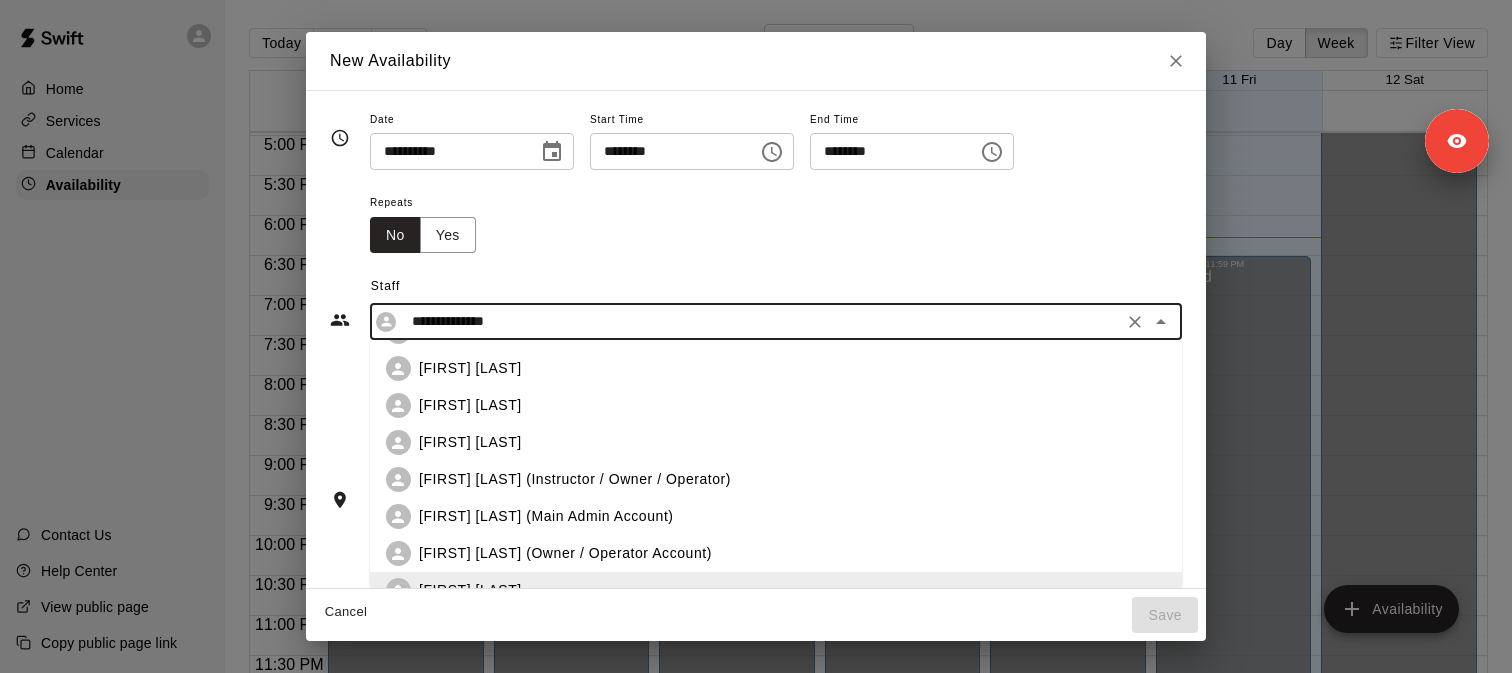 click on "Marc Fuertes" at bounding box center [776, 368] 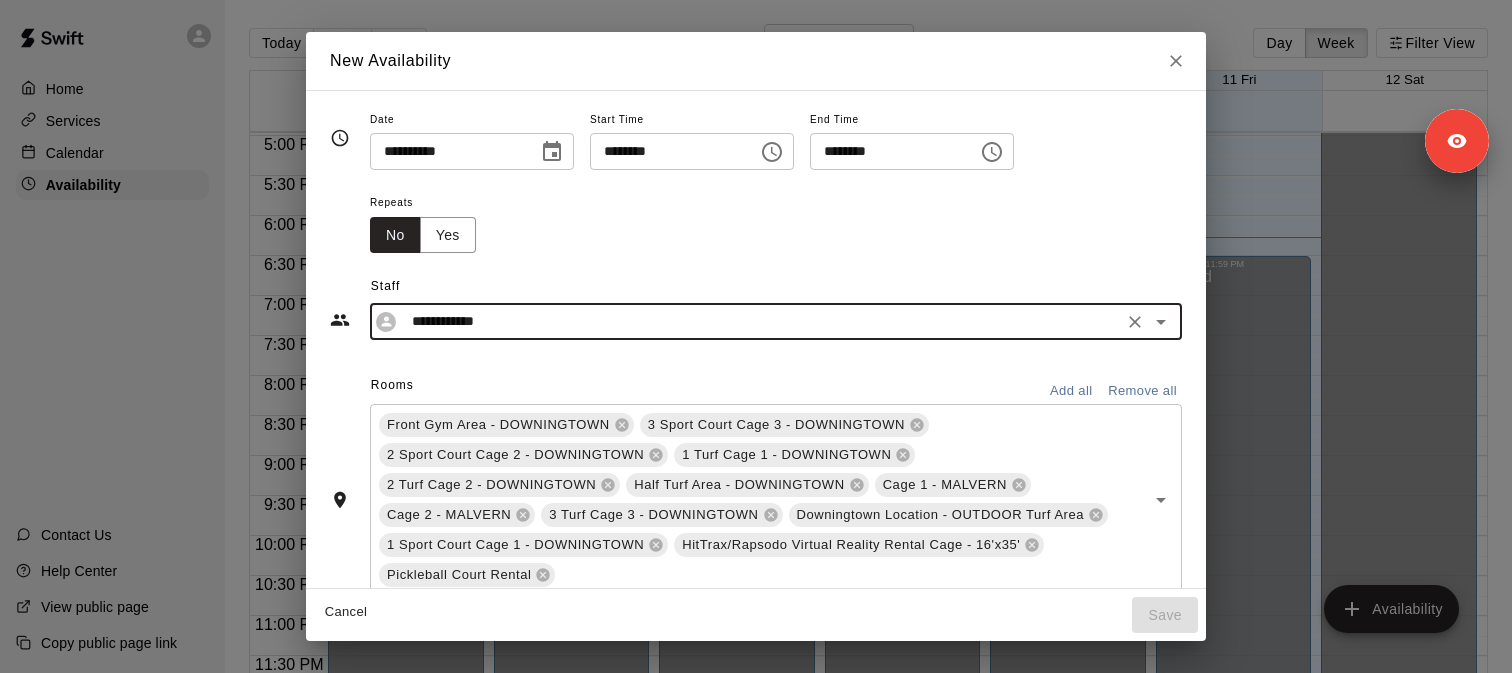click 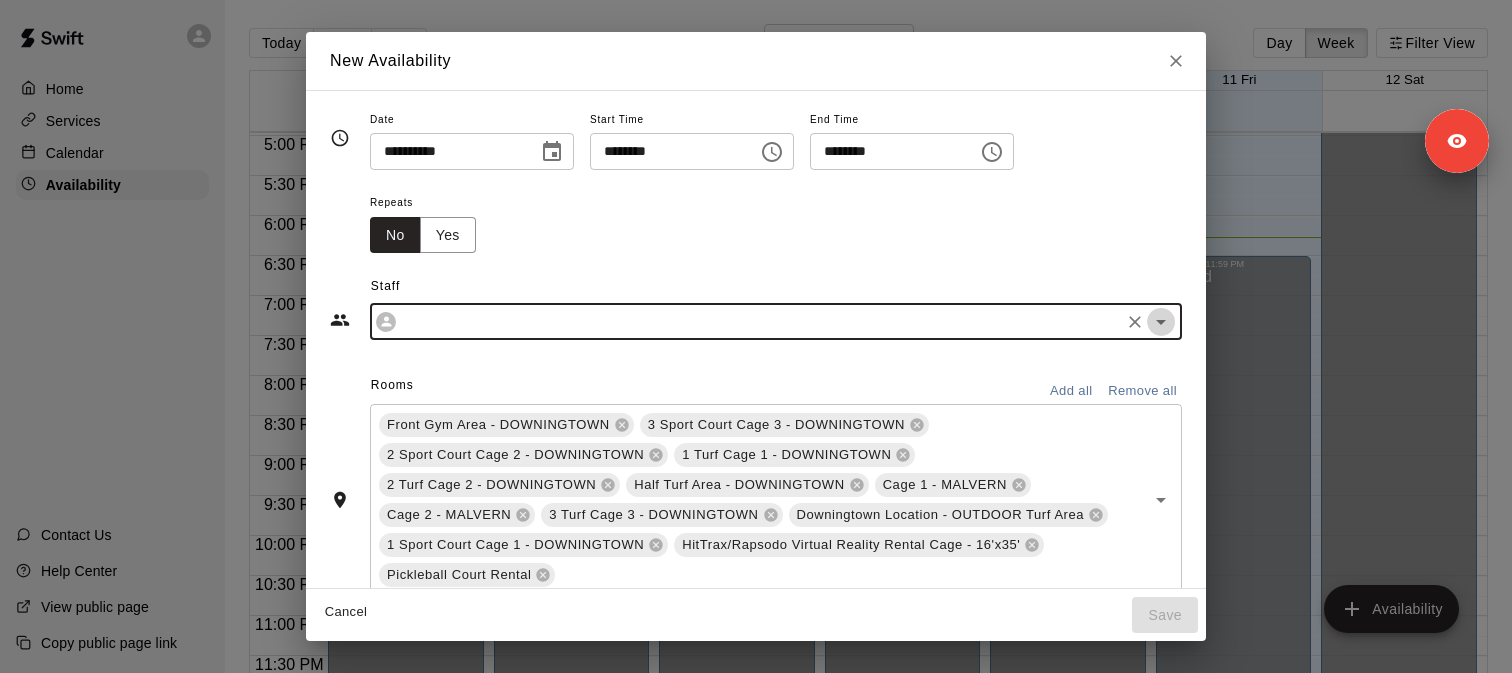 click 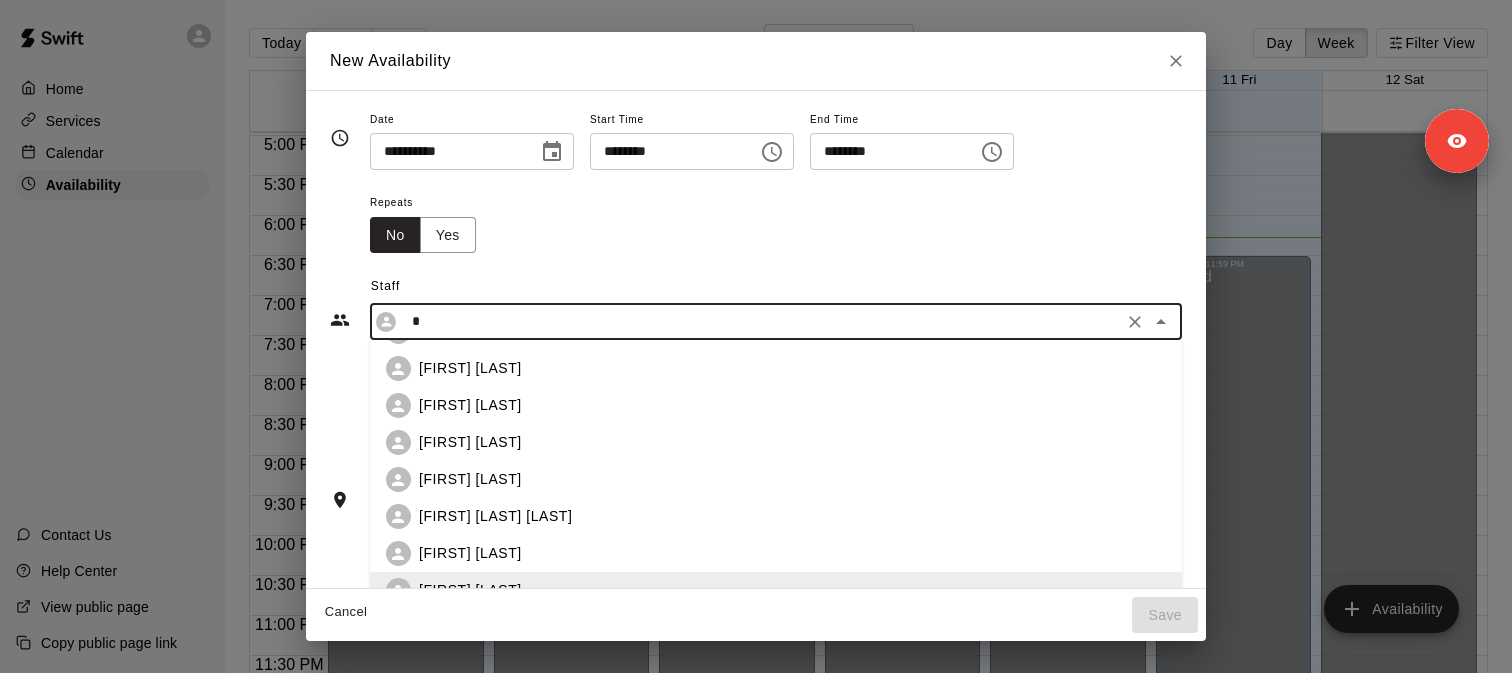 scroll, scrollTop: 109, scrollLeft: 0, axis: vertical 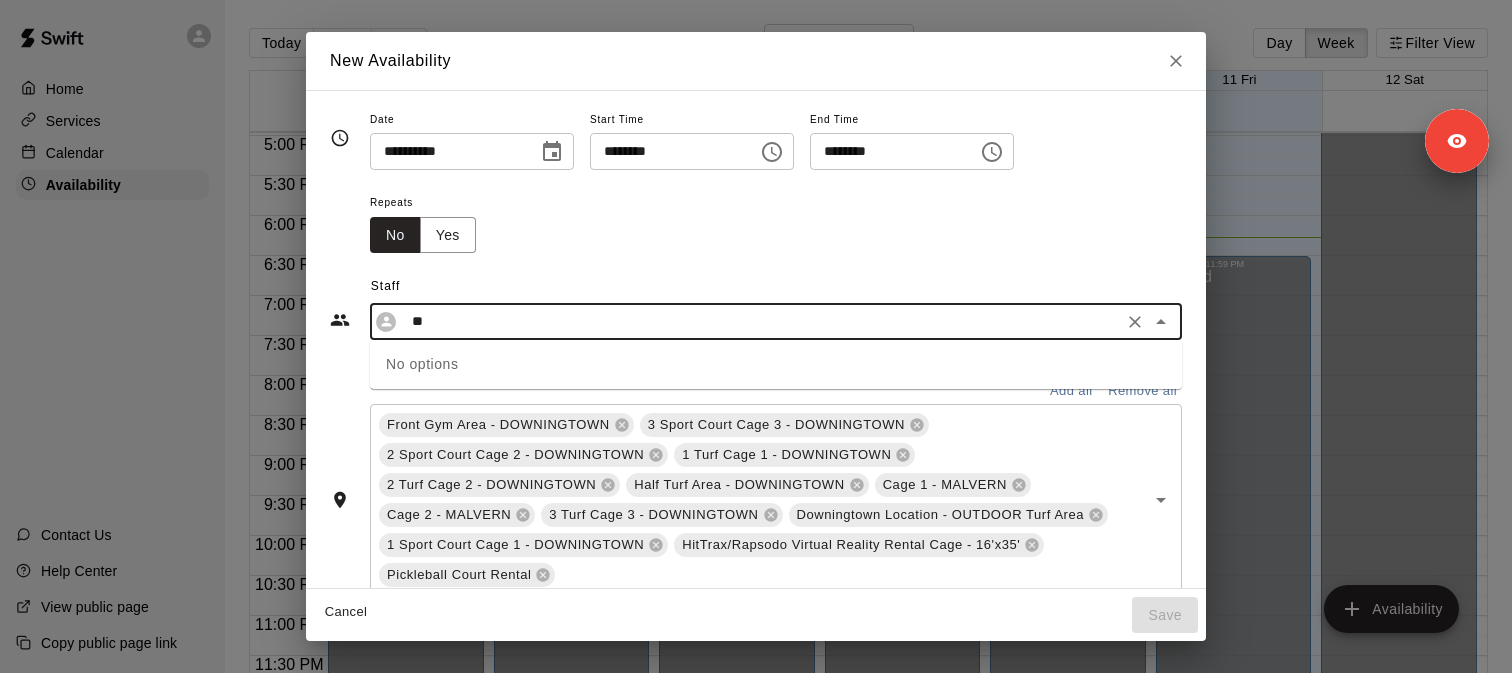 type on "*" 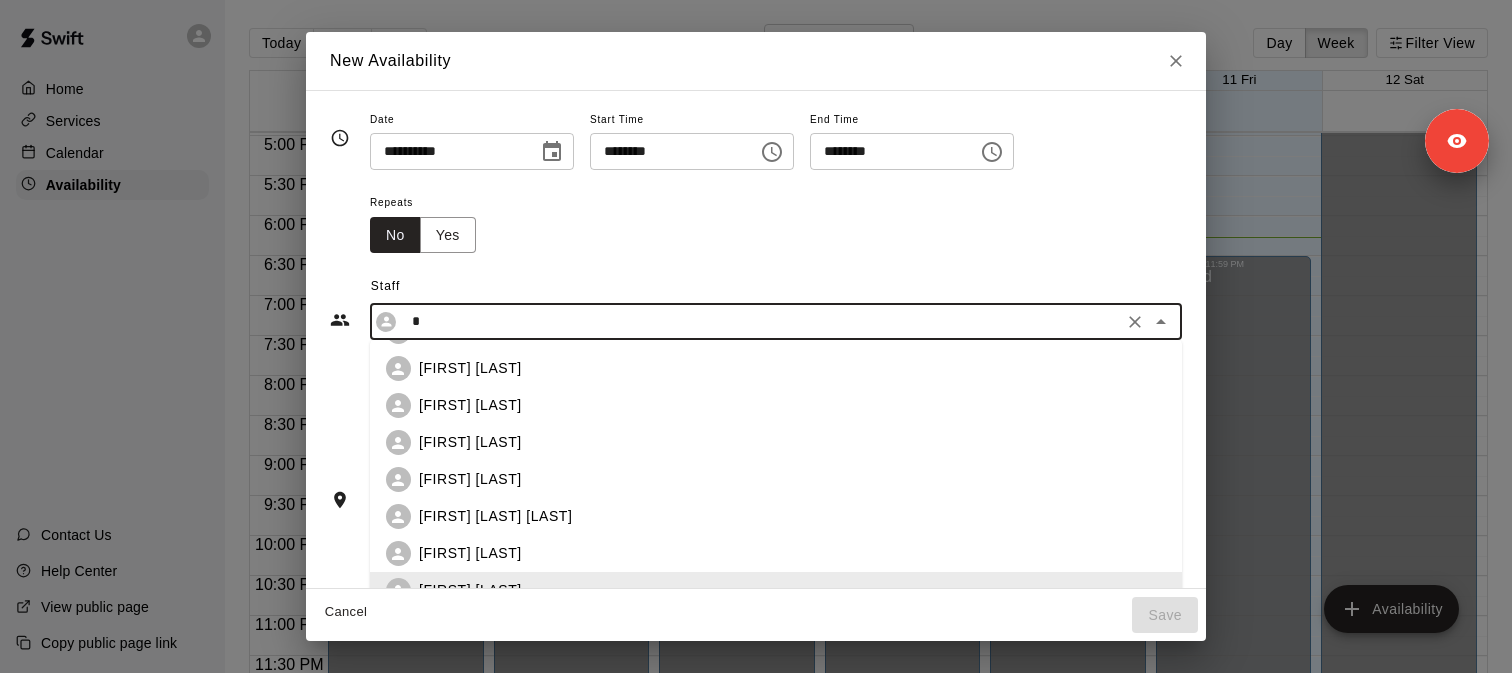 scroll, scrollTop: 109, scrollLeft: 0, axis: vertical 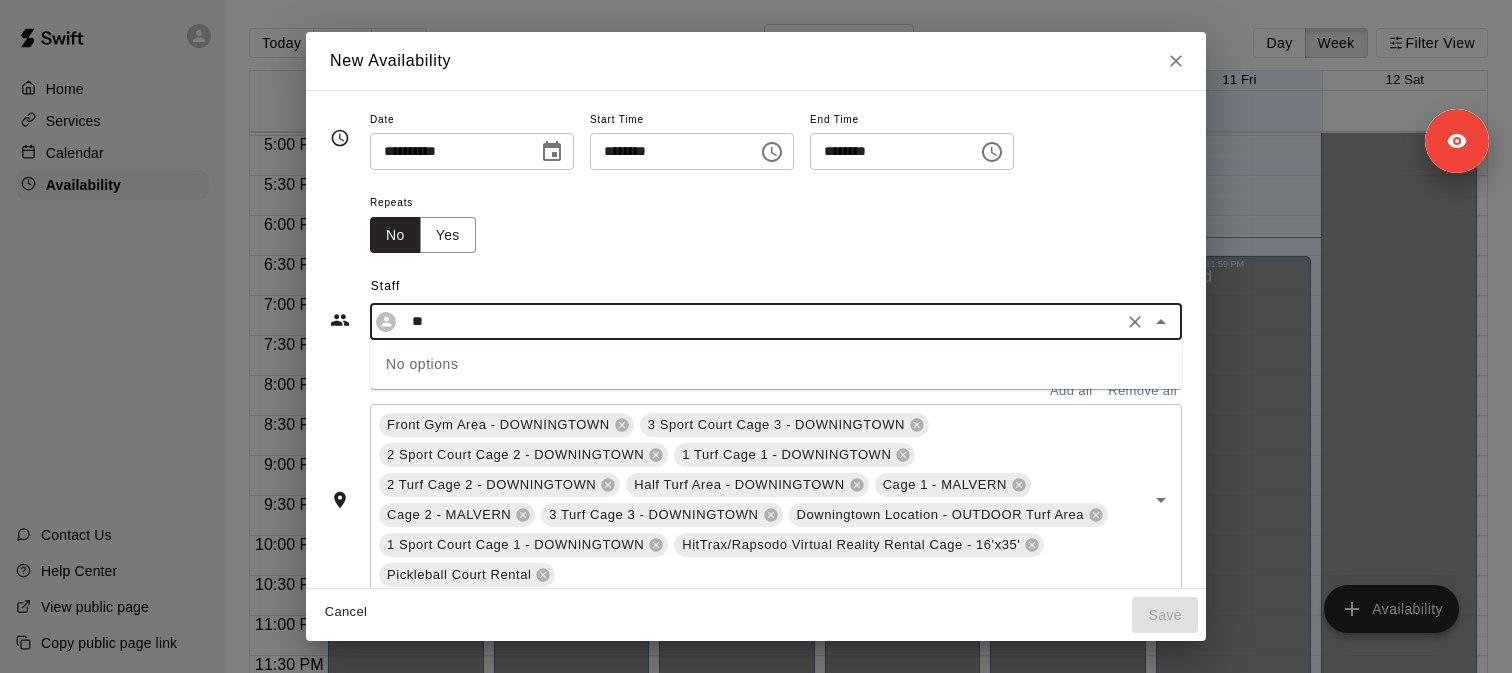type on "***" 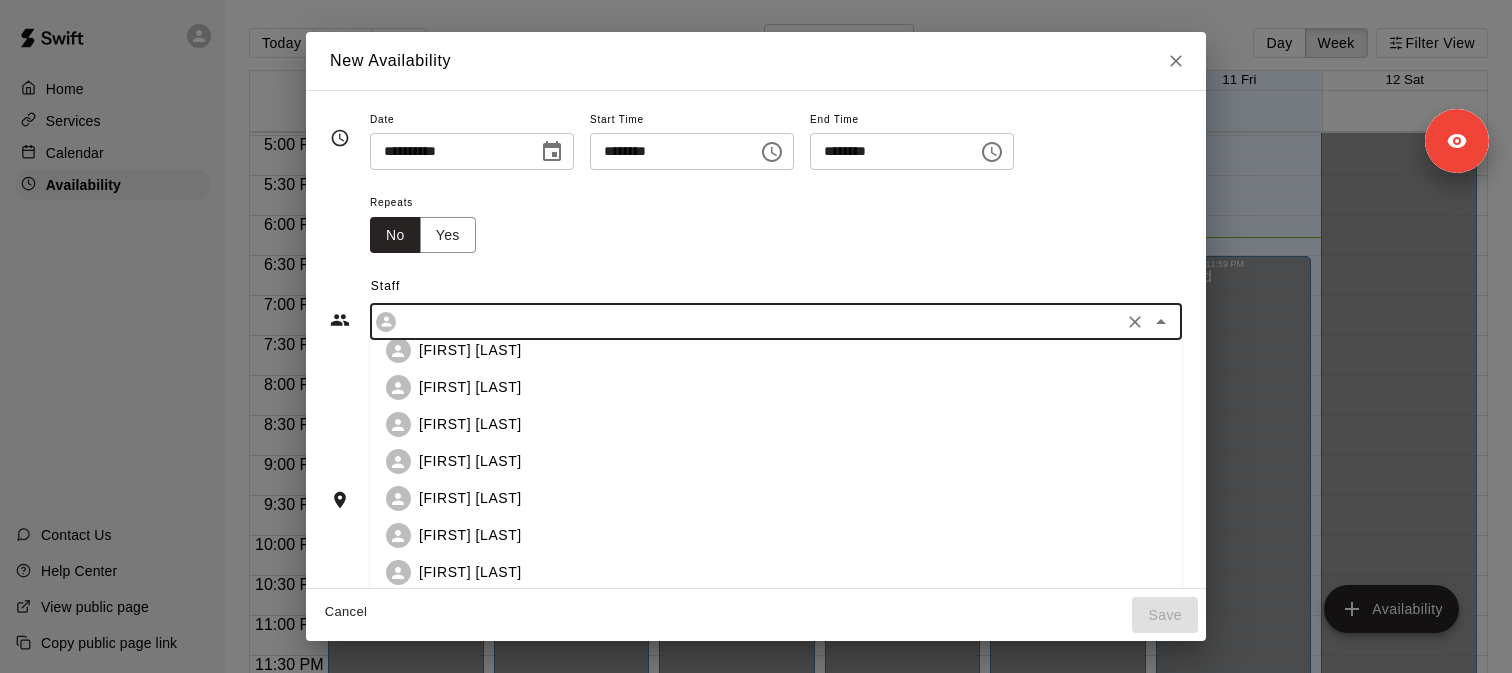 scroll, scrollTop: 894, scrollLeft: 0, axis: vertical 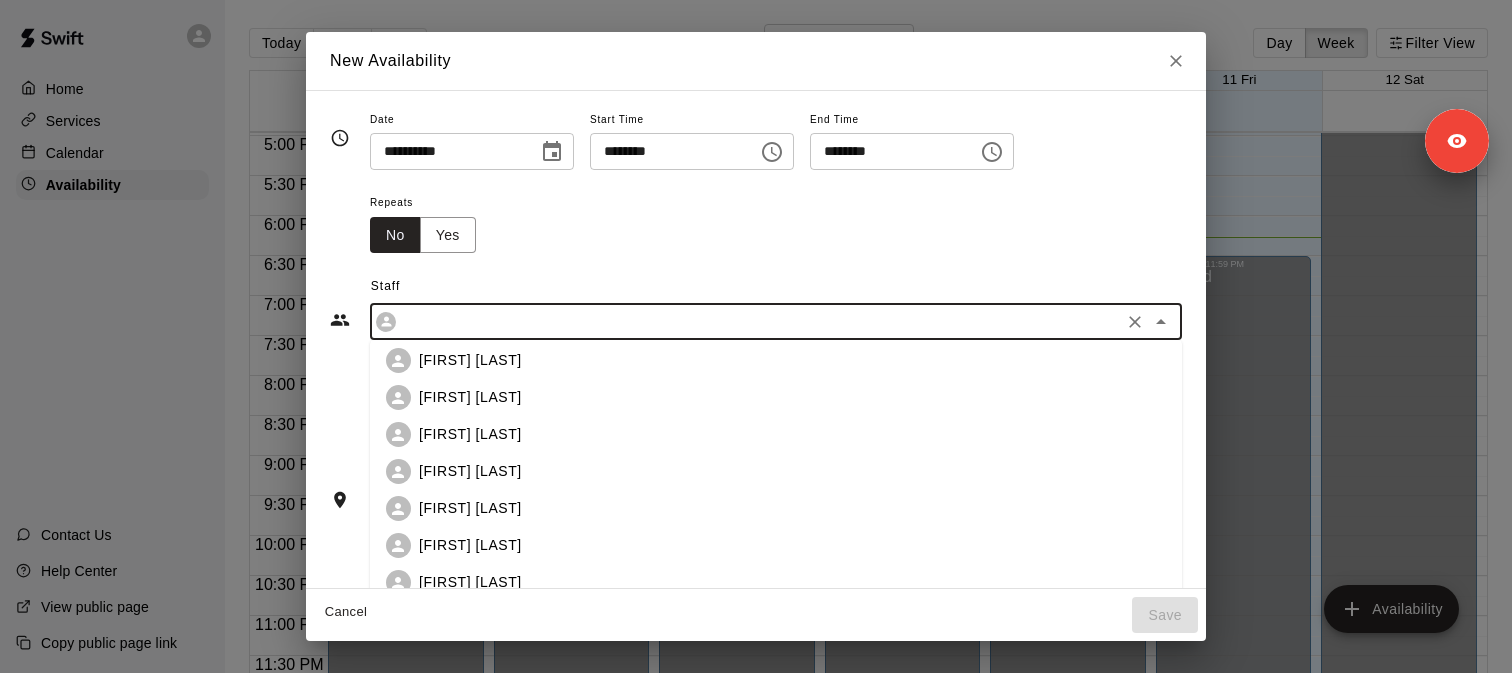 type on "**********" 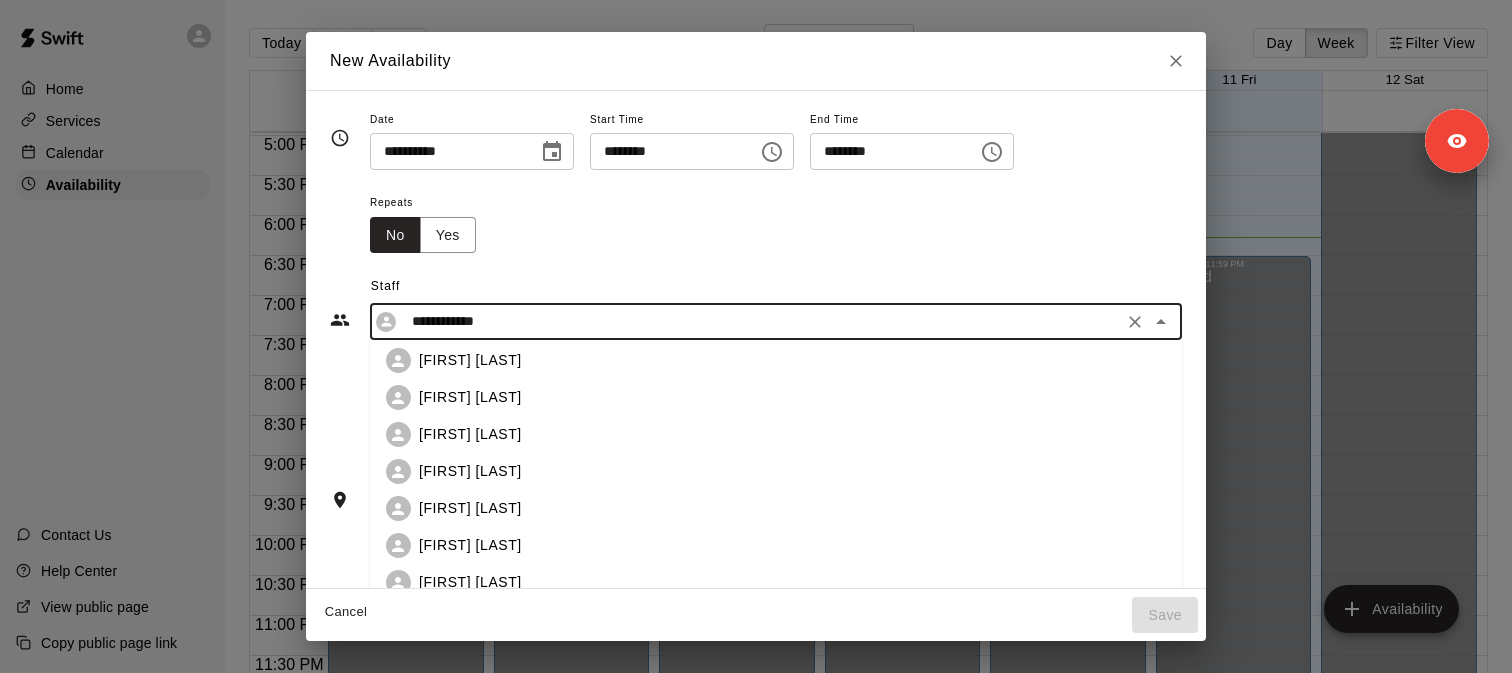 click 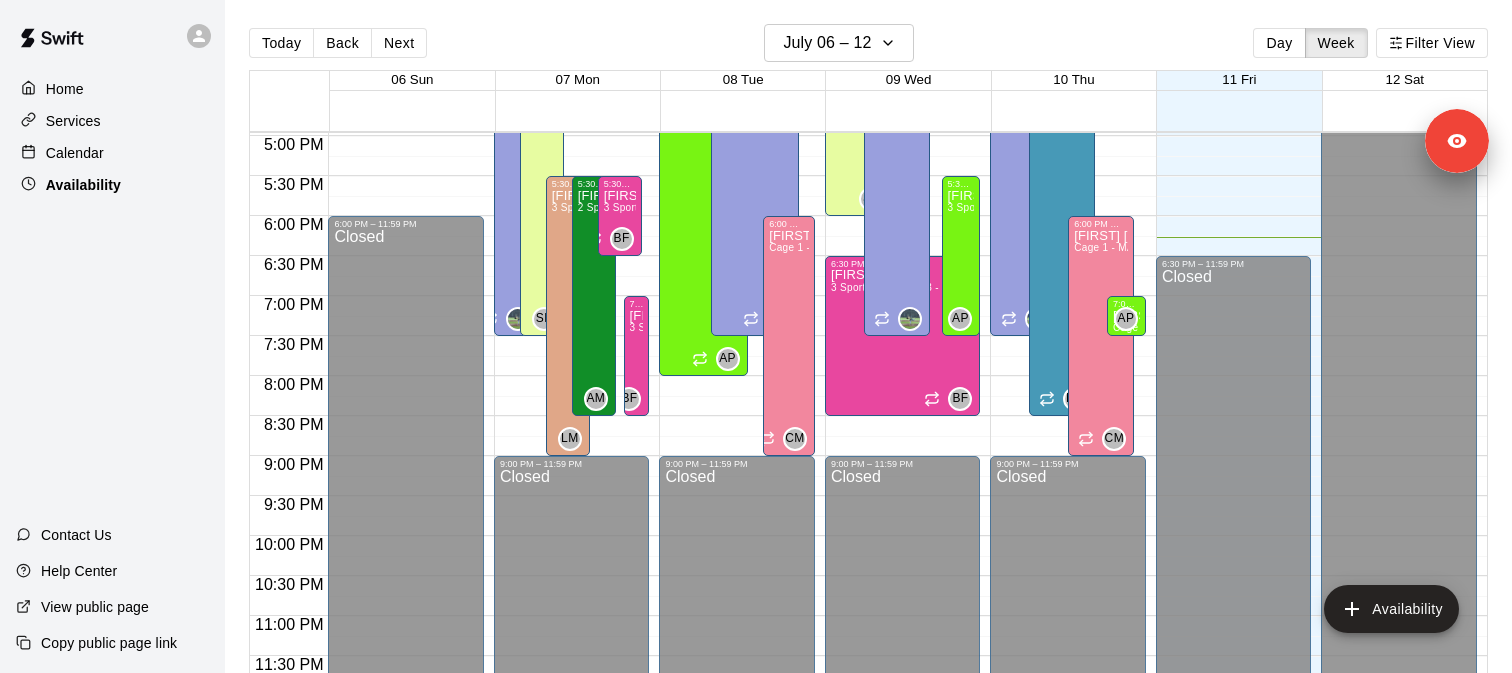 click on "Availability" at bounding box center [83, 185] 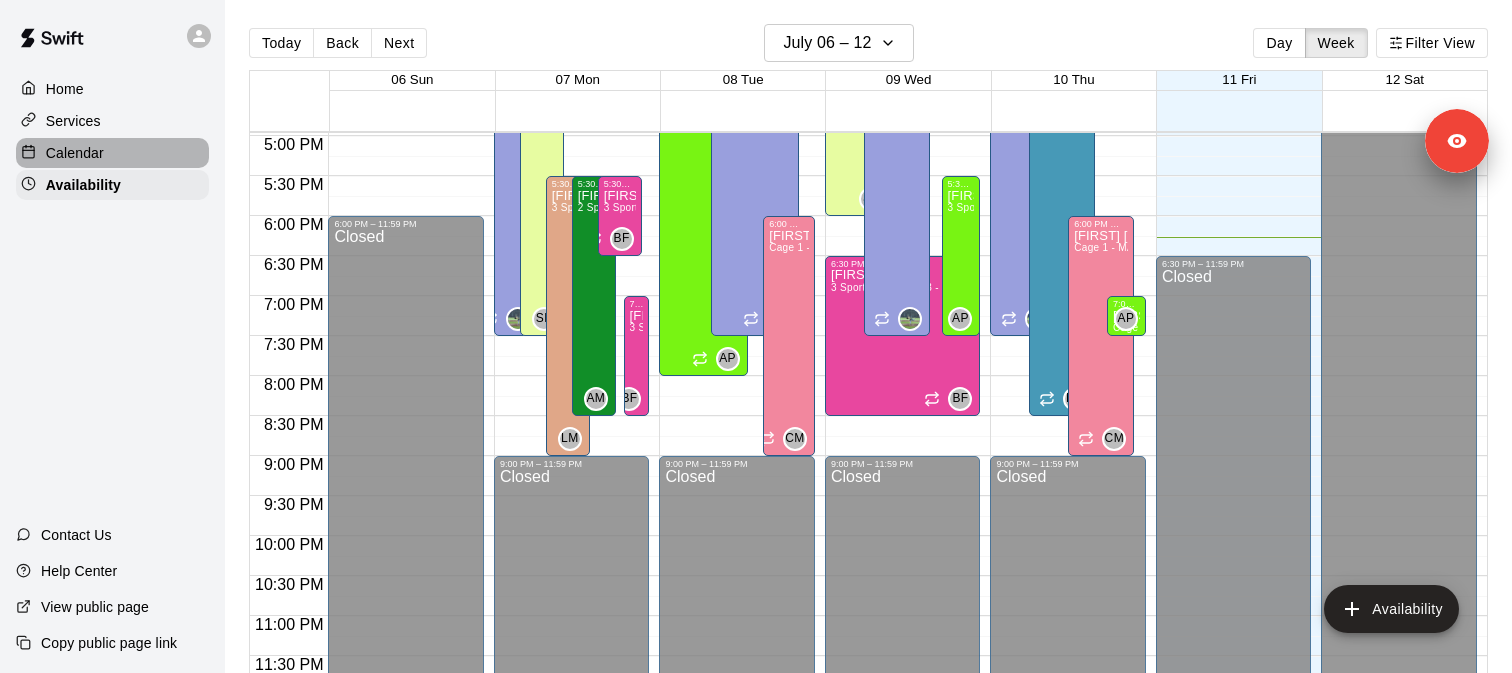 click on "Calendar" at bounding box center [75, 153] 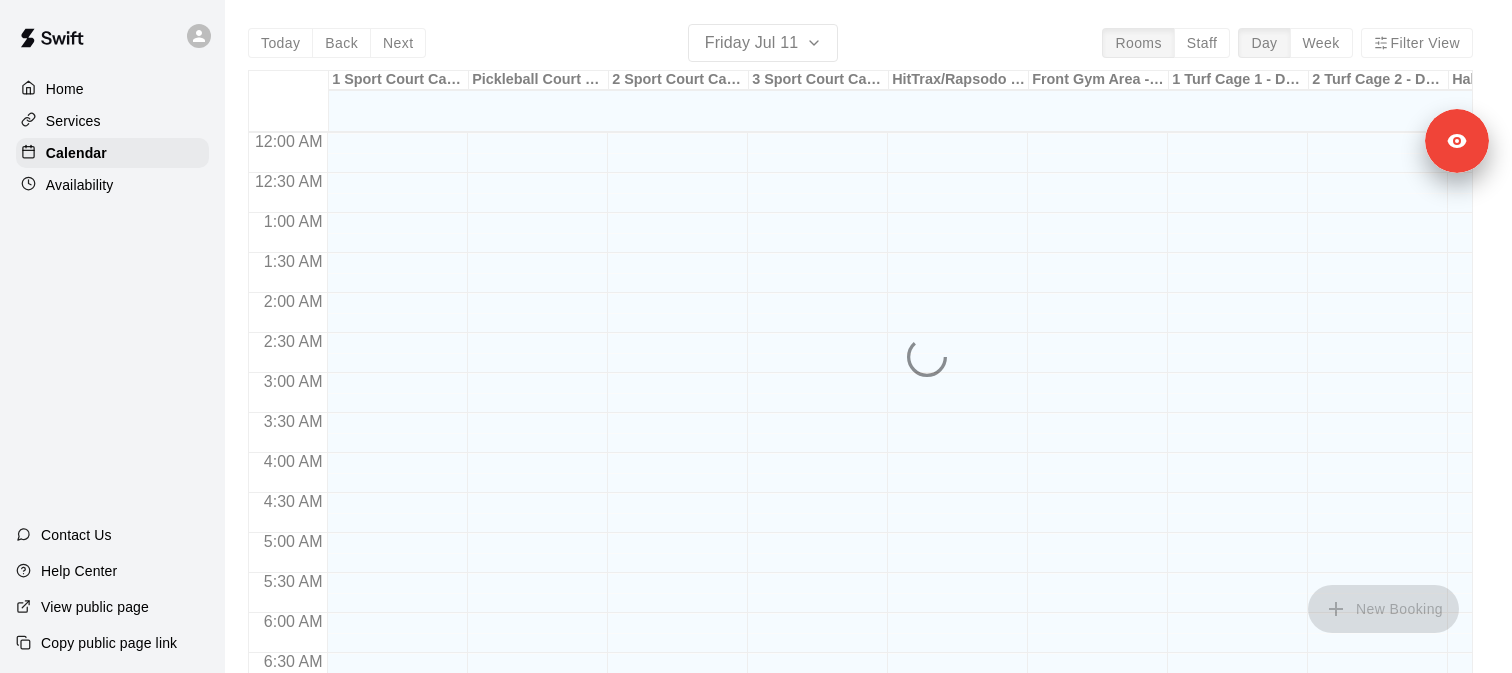 scroll, scrollTop: 1298, scrollLeft: 0, axis: vertical 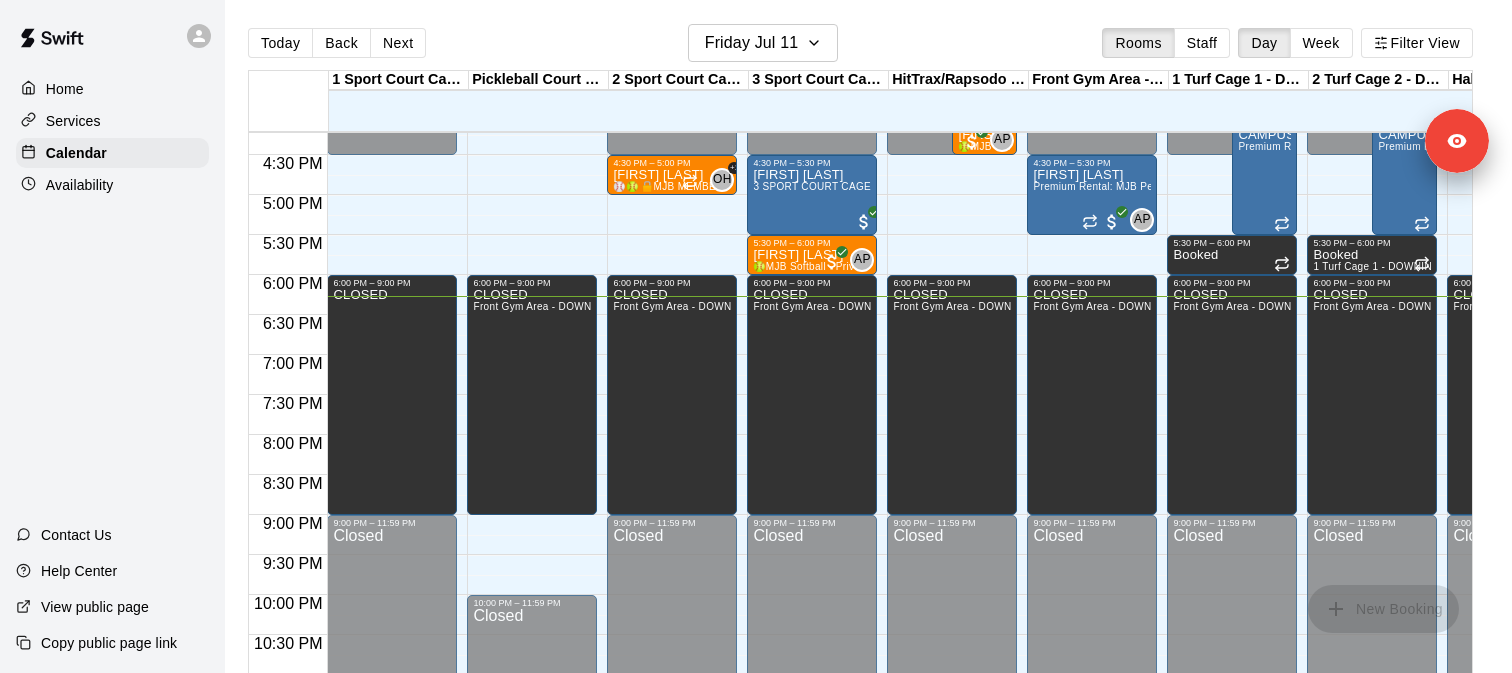 click on "Availability" at bounding box center [80, 185] 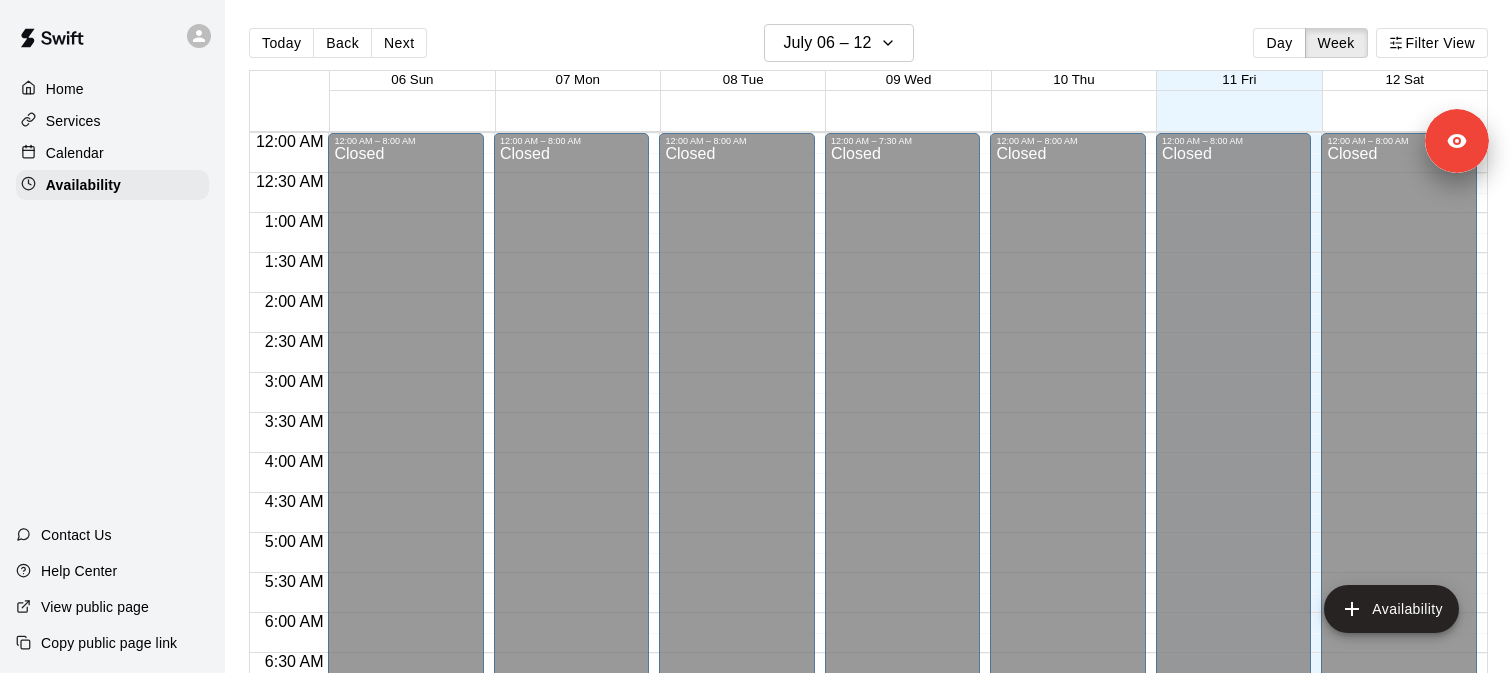 scroll, scrollTop: 1358, scrollLeft: 0, axis: vertical 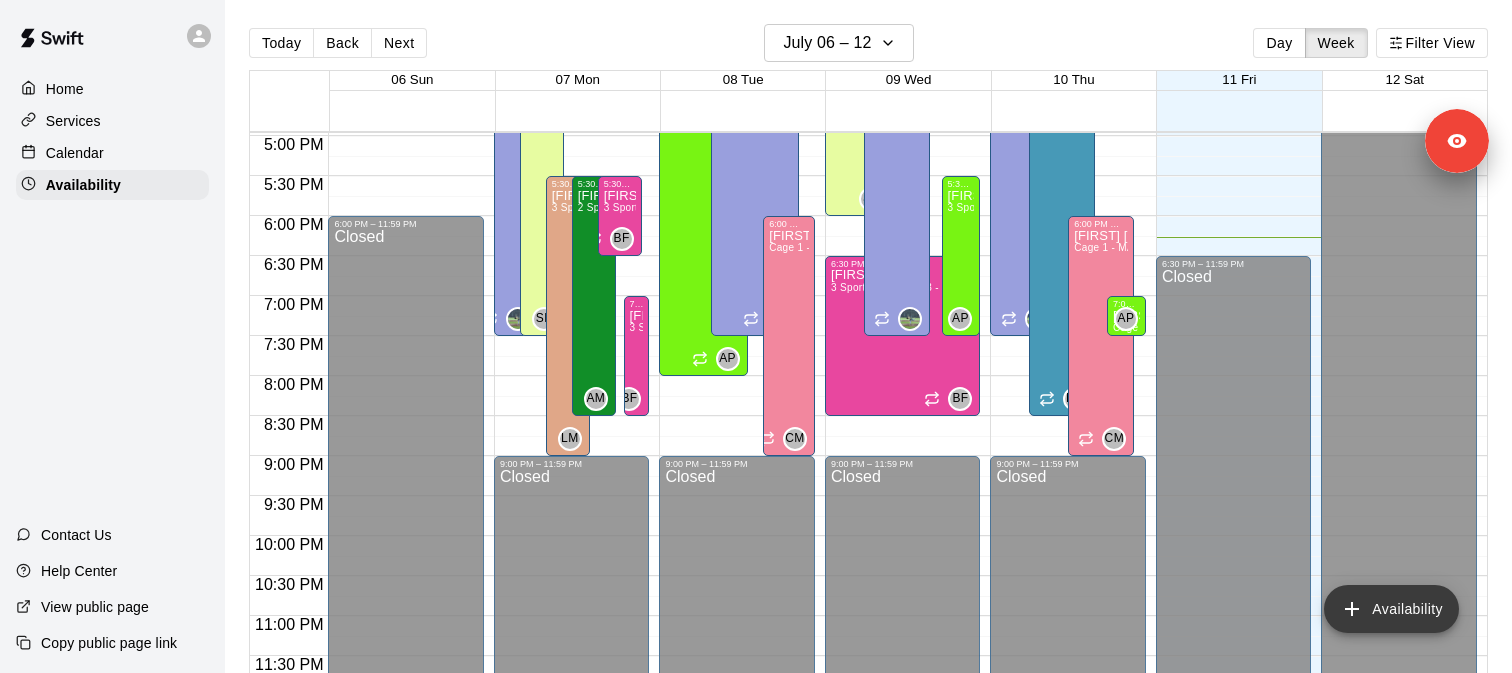 click on "Availability" at bounding box center (1391, 609) 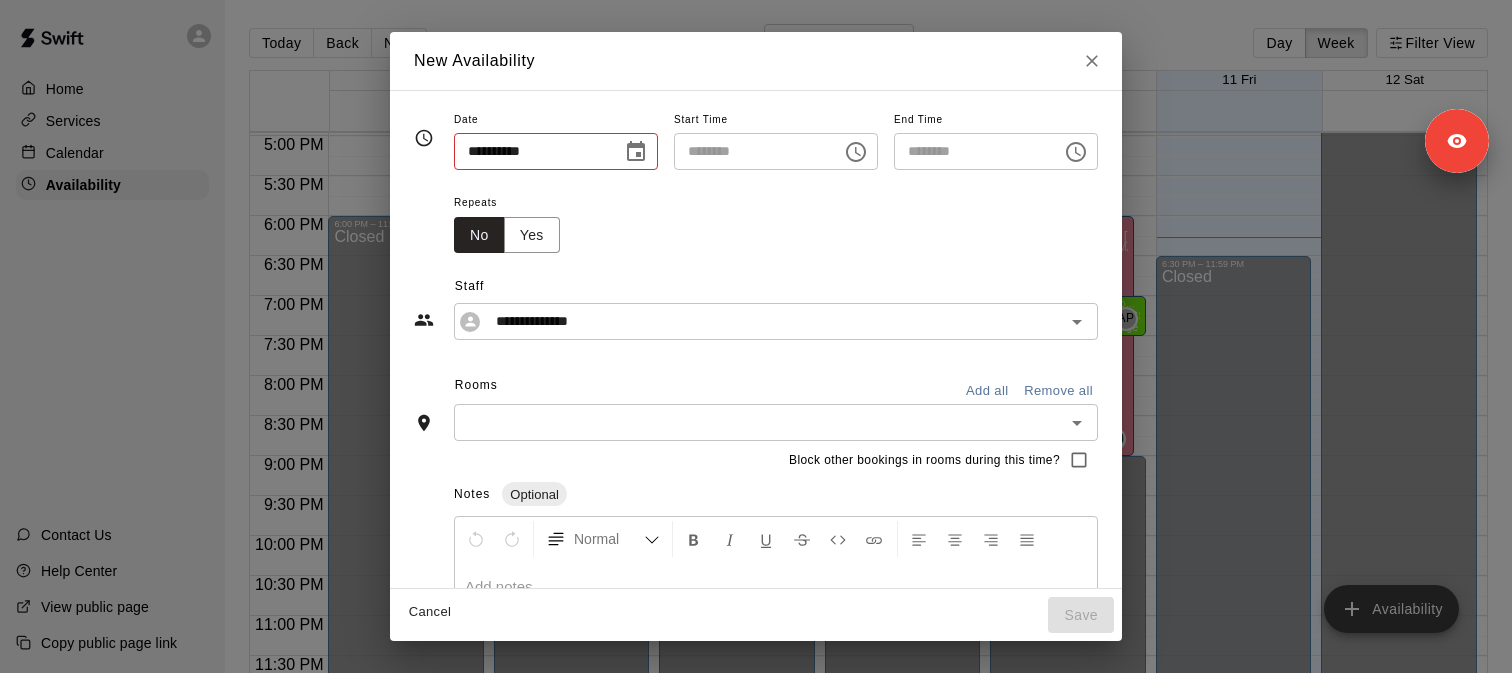 type on "**********" 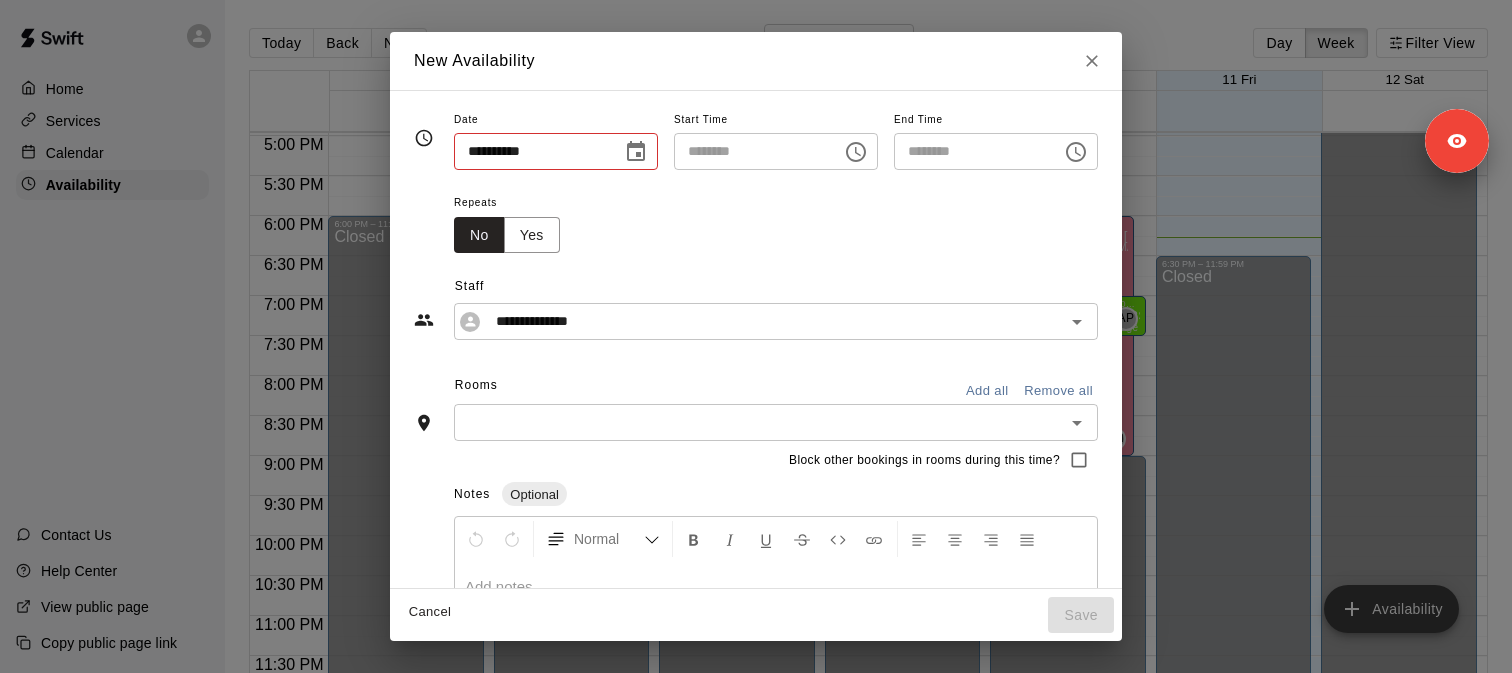 type on "********" 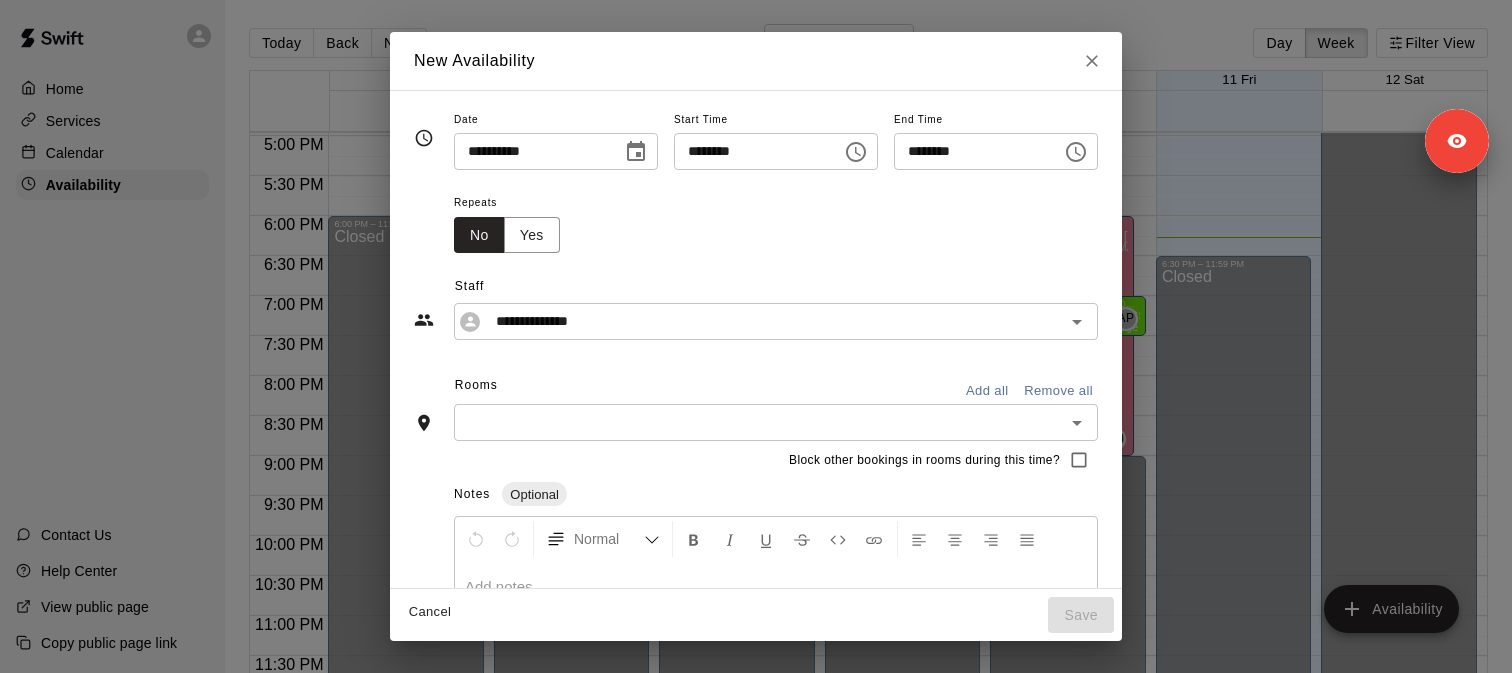 click at bounding box center [759, 422] 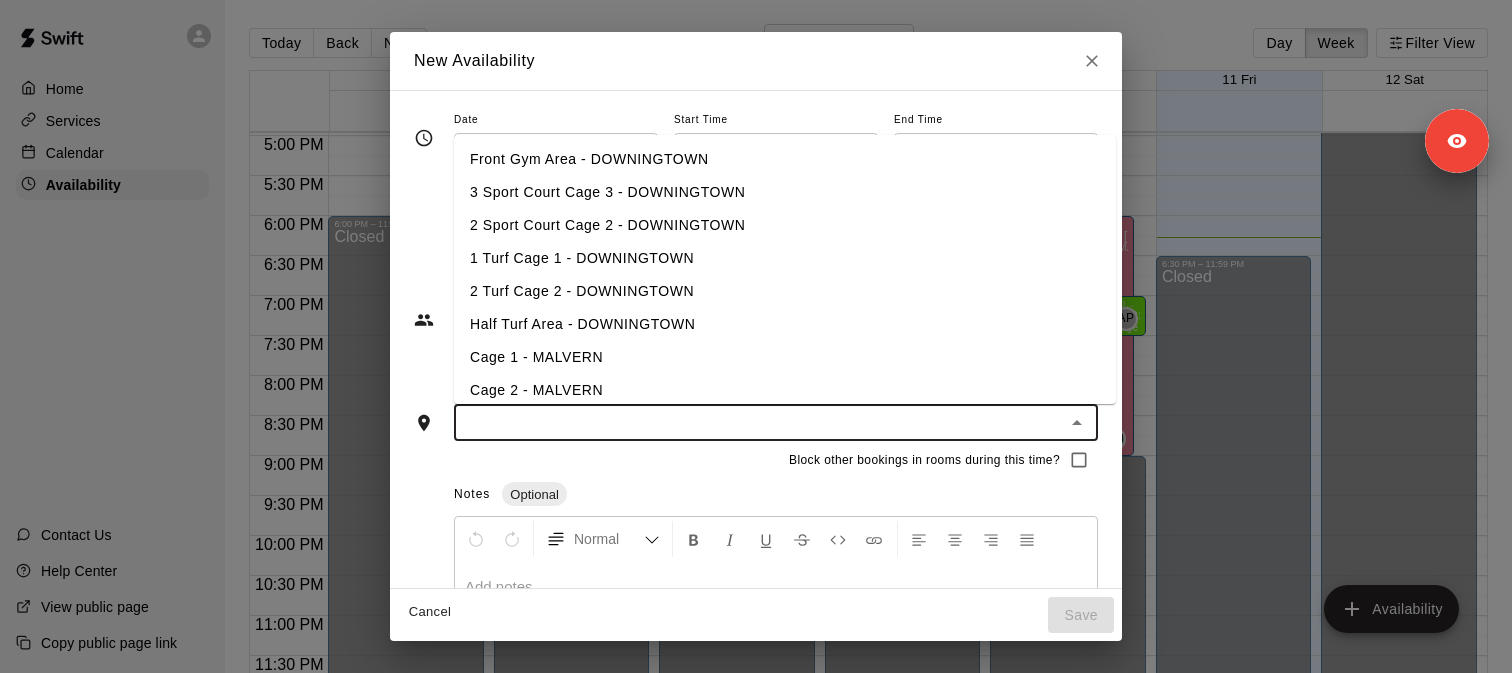 click on "Notes Optional" at bounding box center (776, 495) 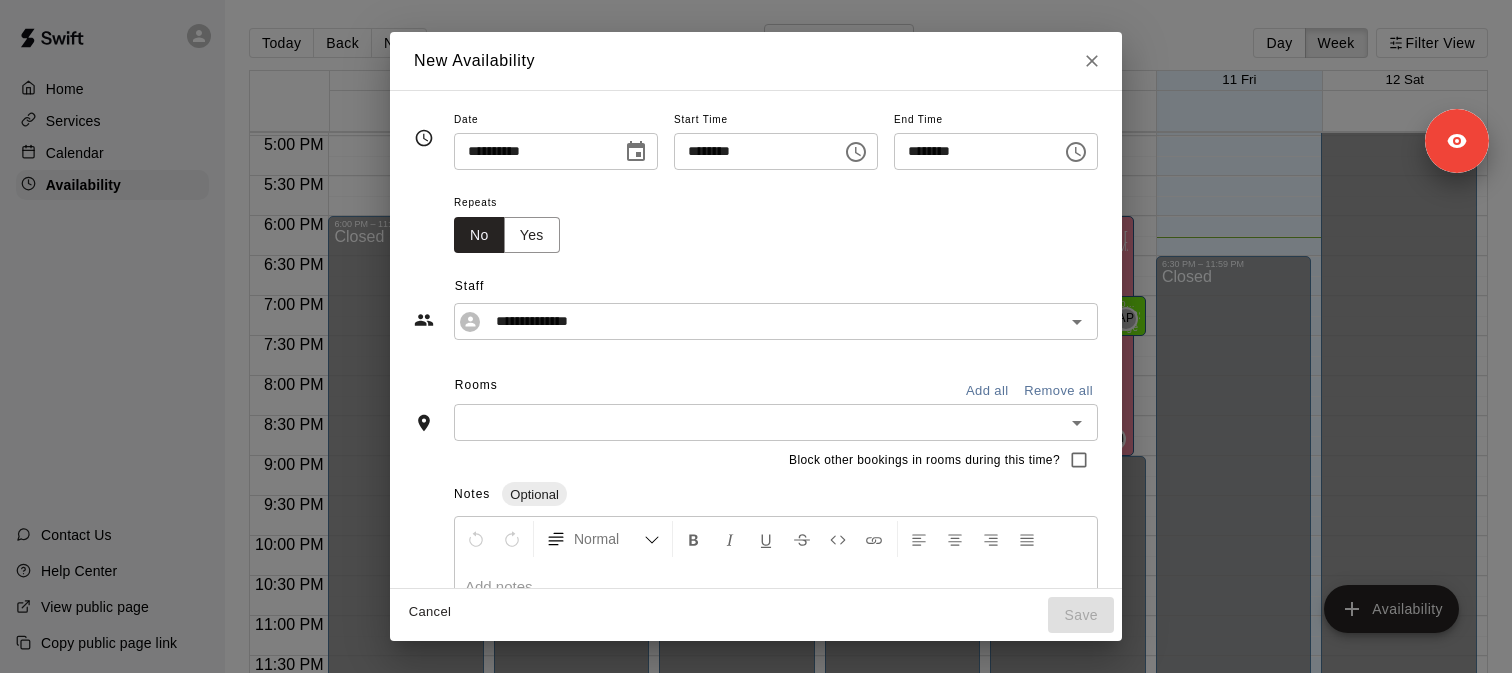 click on "Add all" at bounding box center (987, 391) 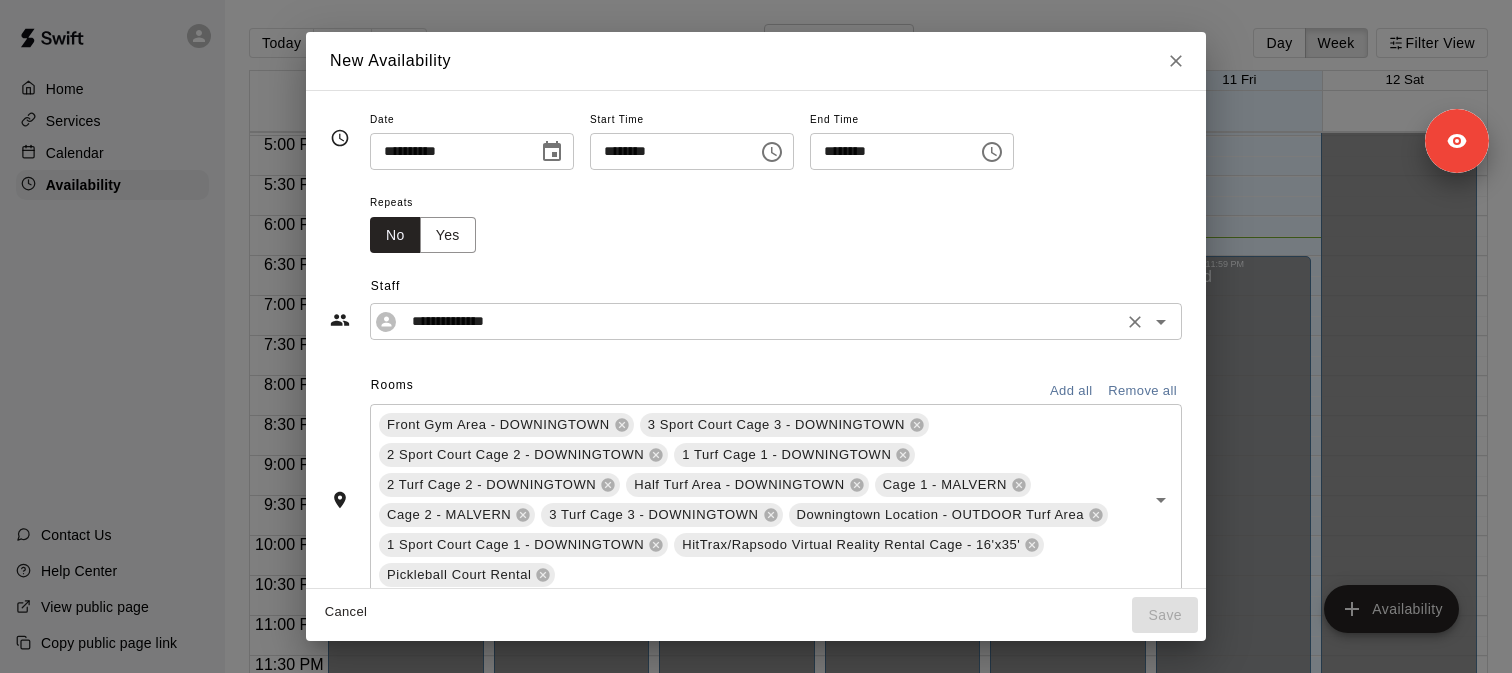 click on "**********" at bounding box center (760, 321) 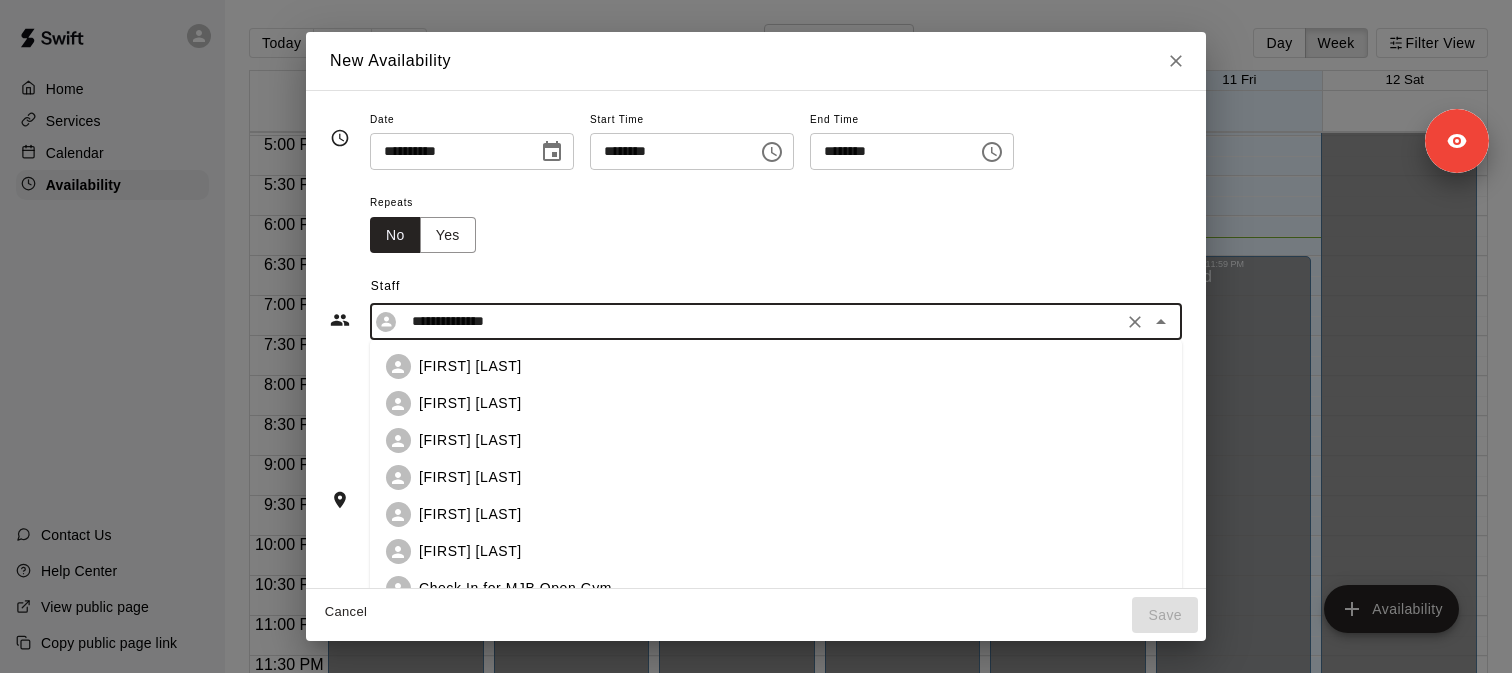 scroll, scrollTop: 627, scrollLeft: 0, axis: vertical 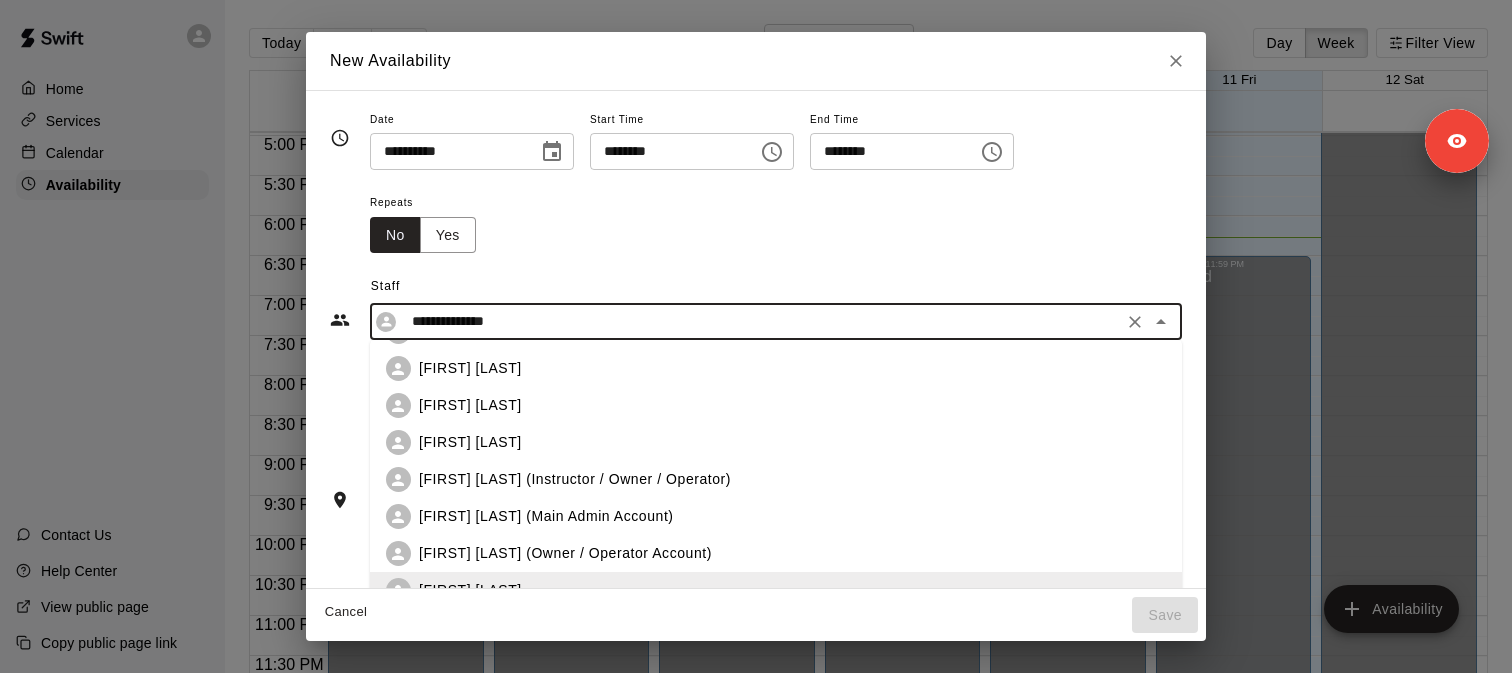 click on "Marc Fuertes" at bounding box center (792, 368) 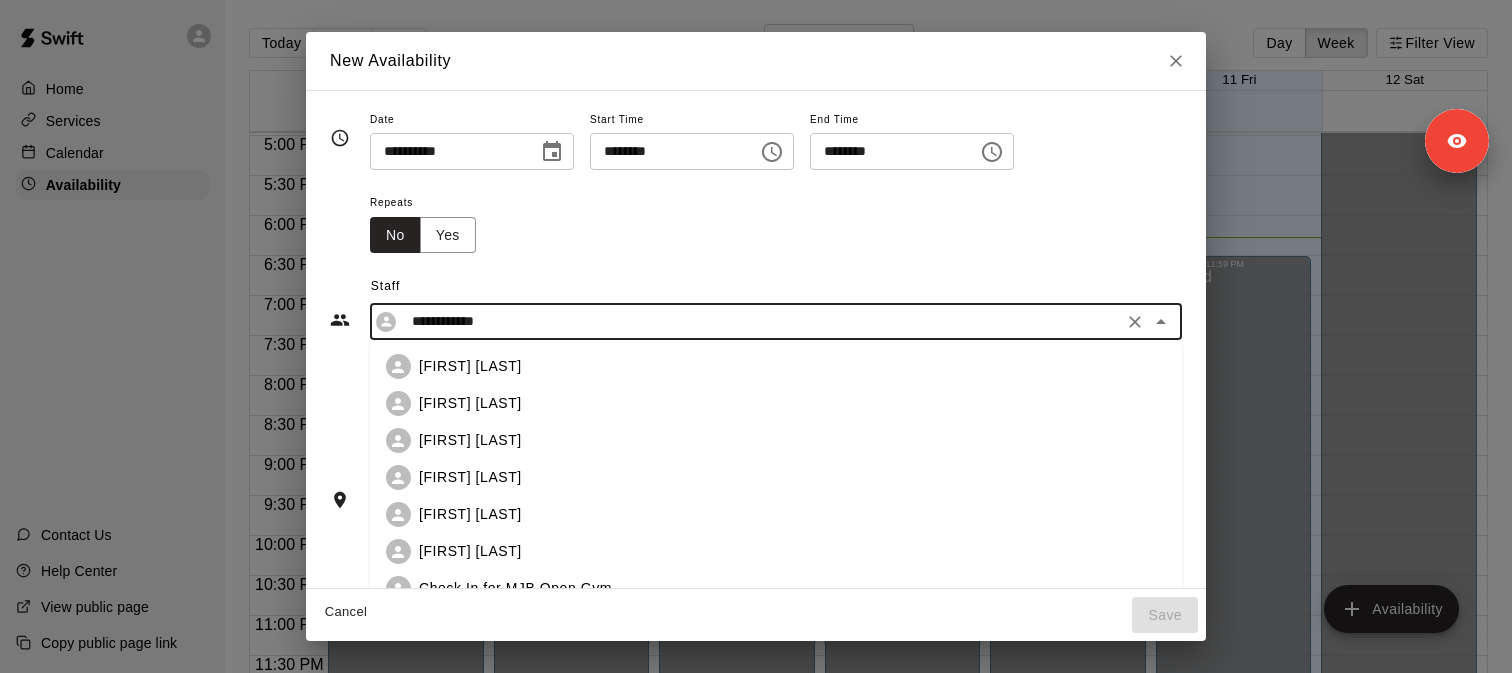click on "**********" at bounding box center [760, 321] 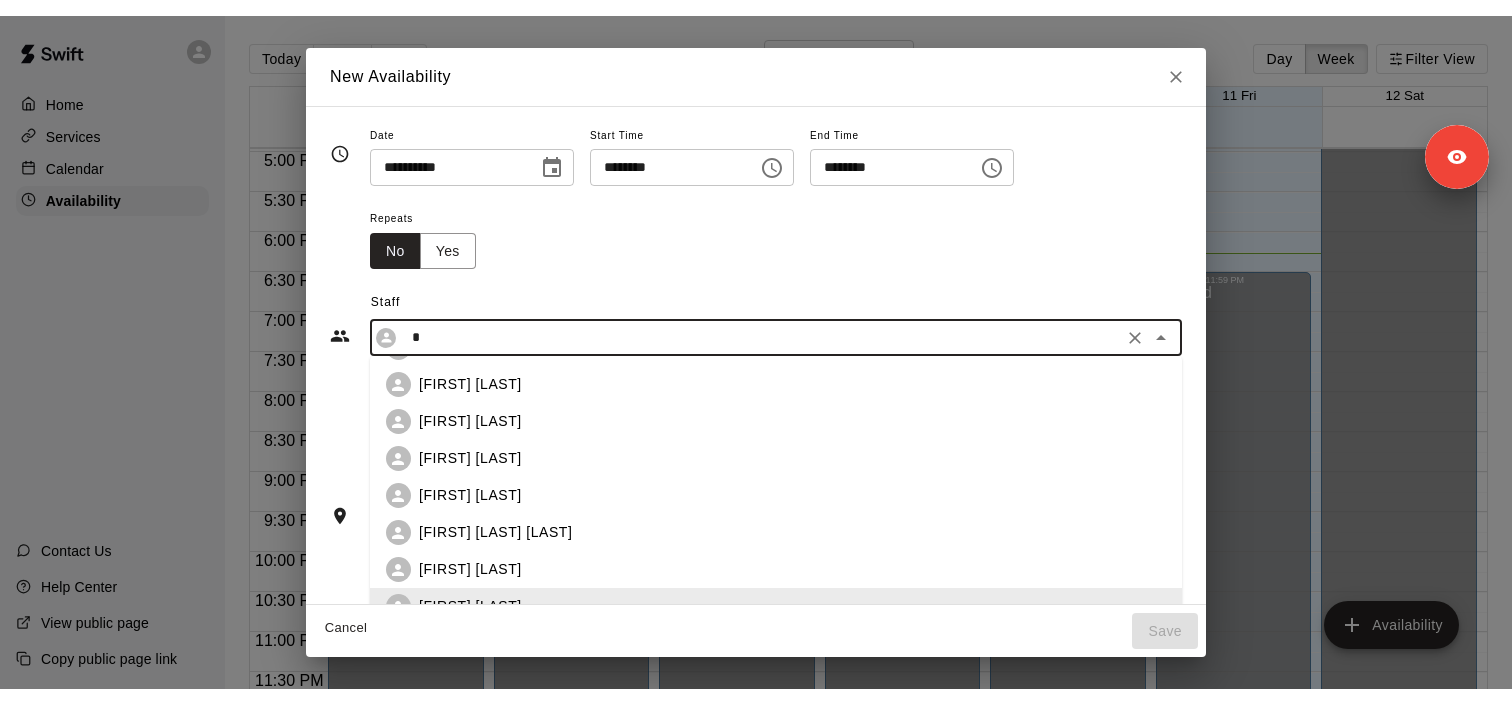 scroll, scrollTop: 0, scrollLeft: 0, axis: both 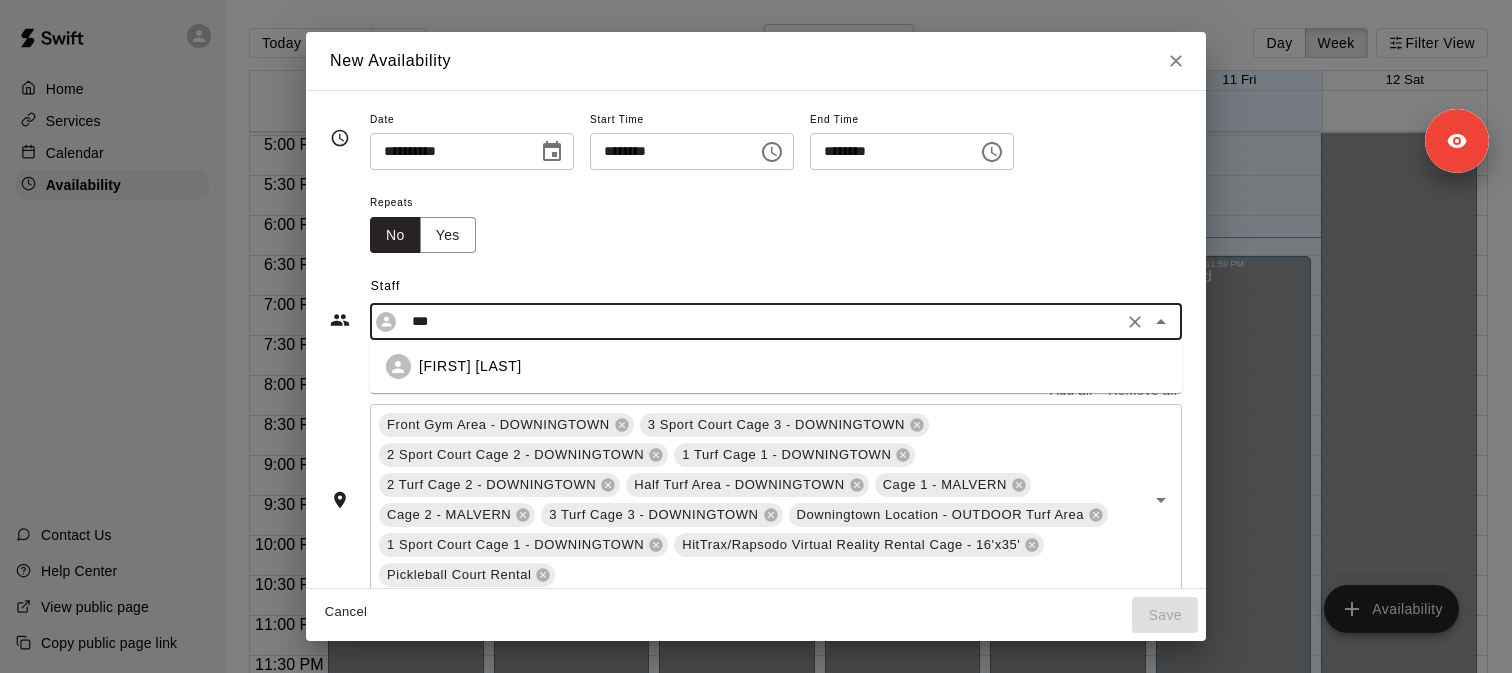 click on "Morgan Maziarz" at bounding box center [792, 366] 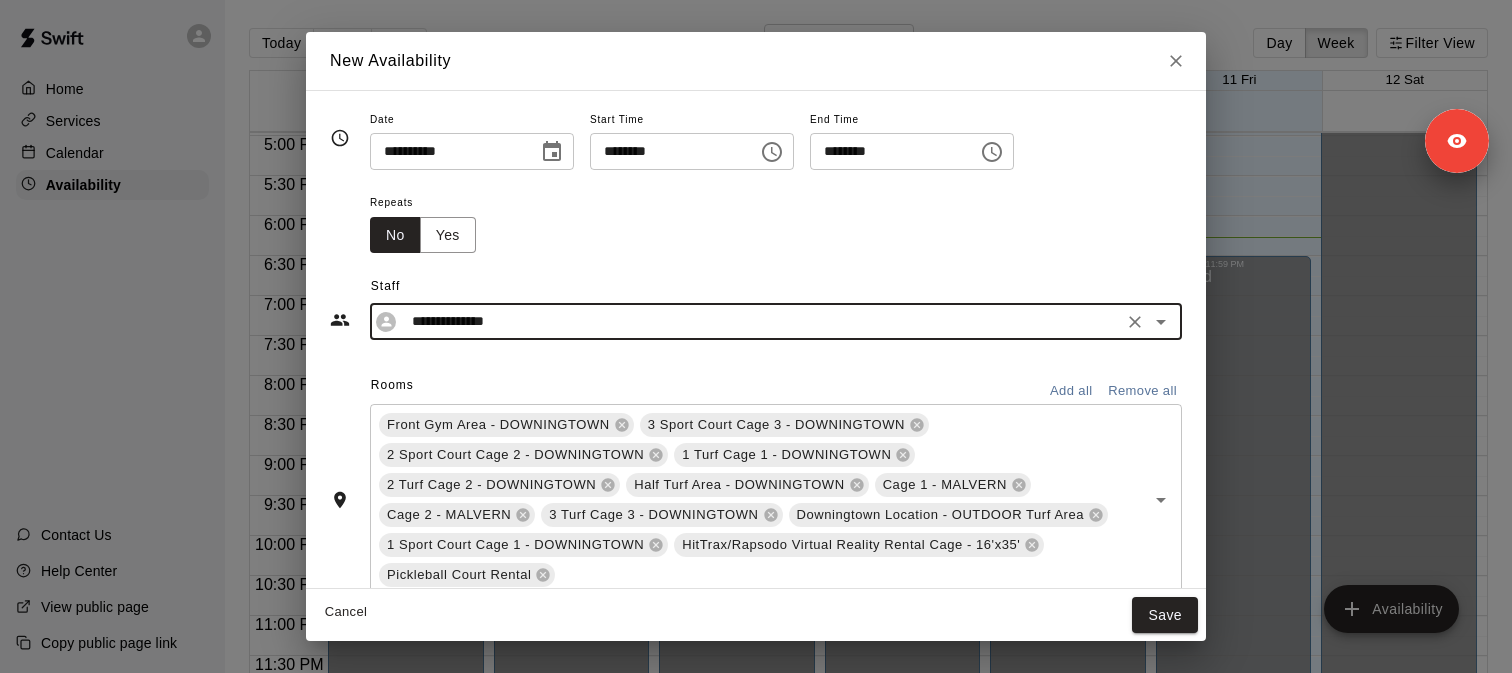 type on "**********" 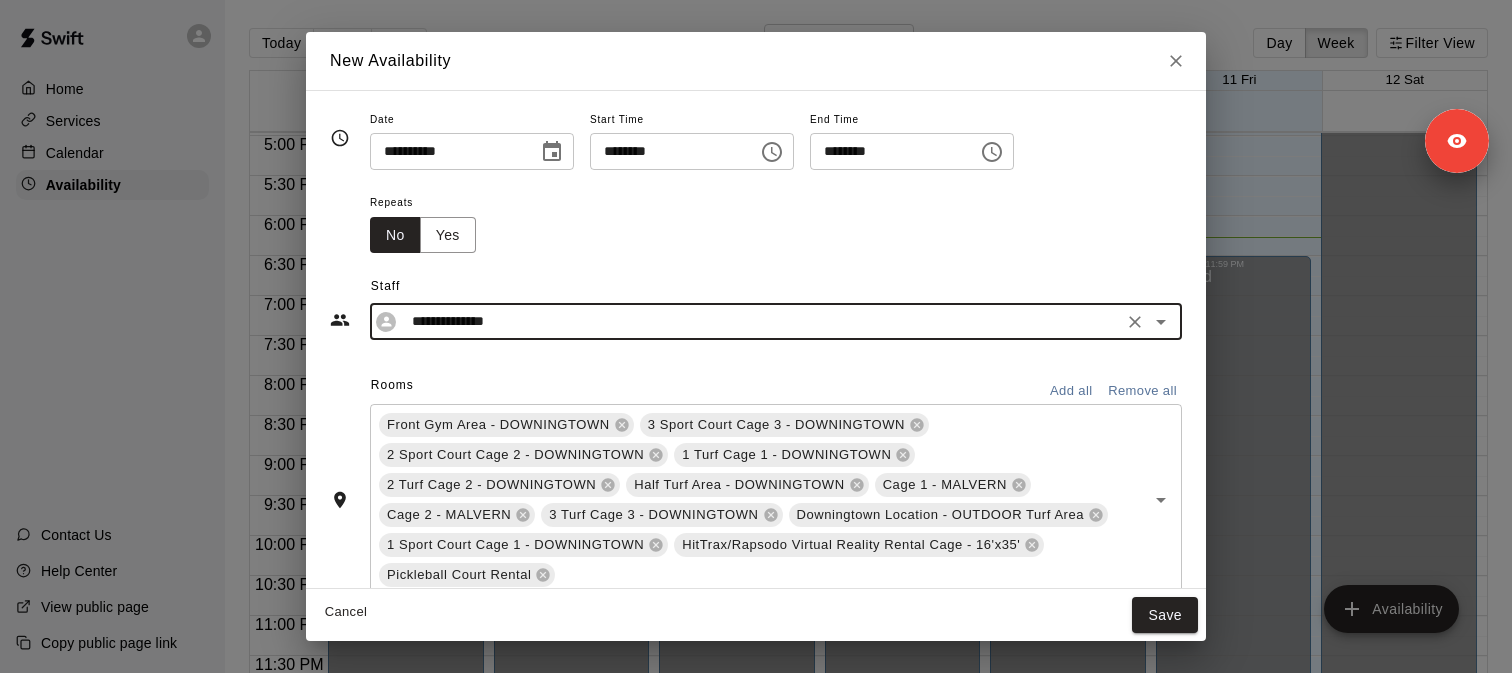 click 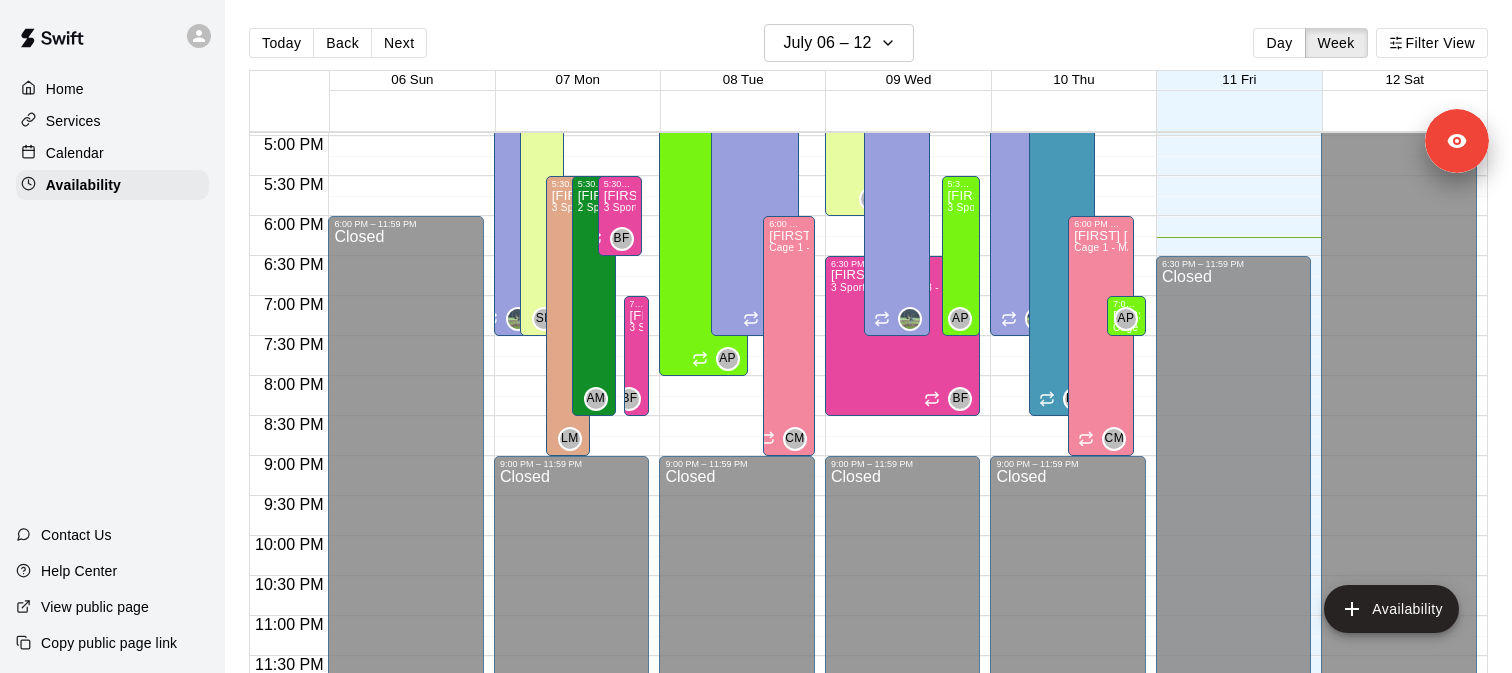type 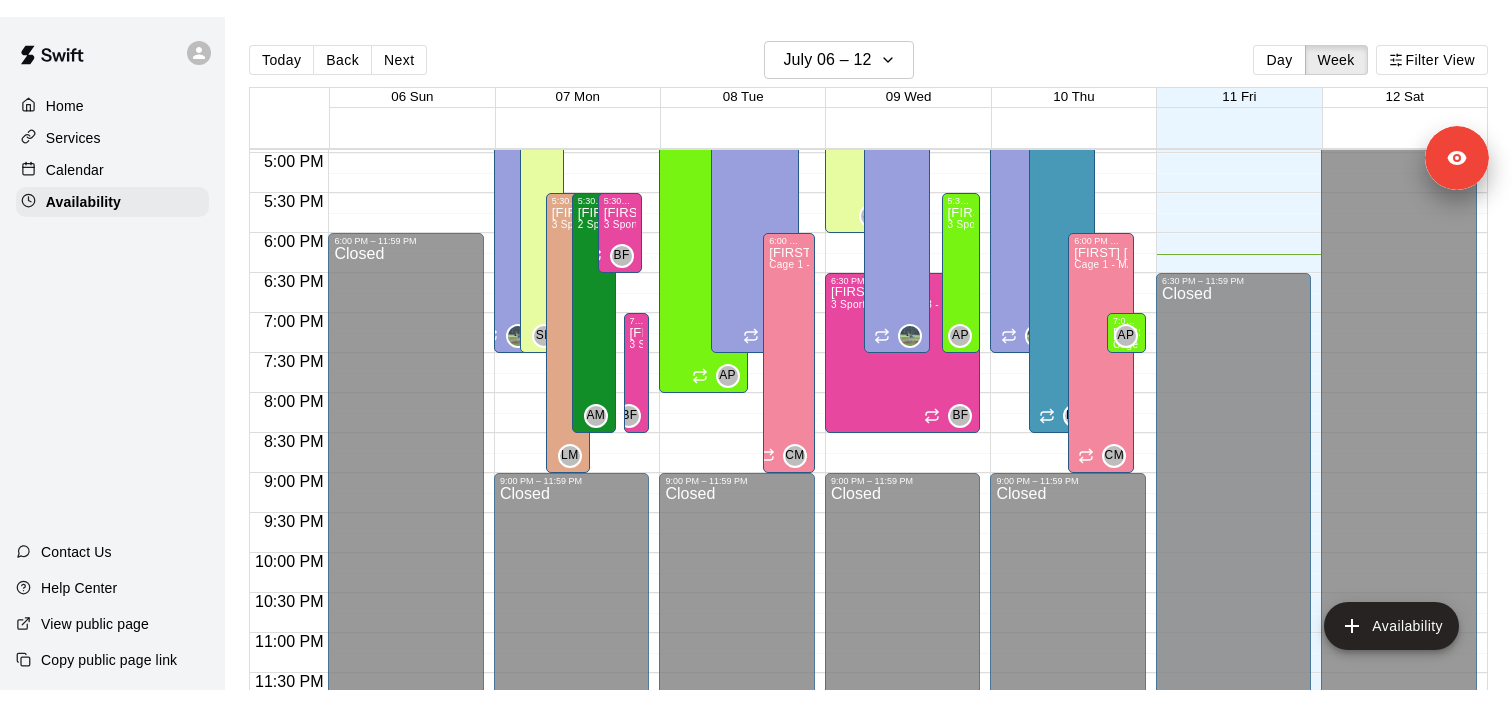 scroll, scrollTop: 1324, scrollLeft: 0, axis: vertical 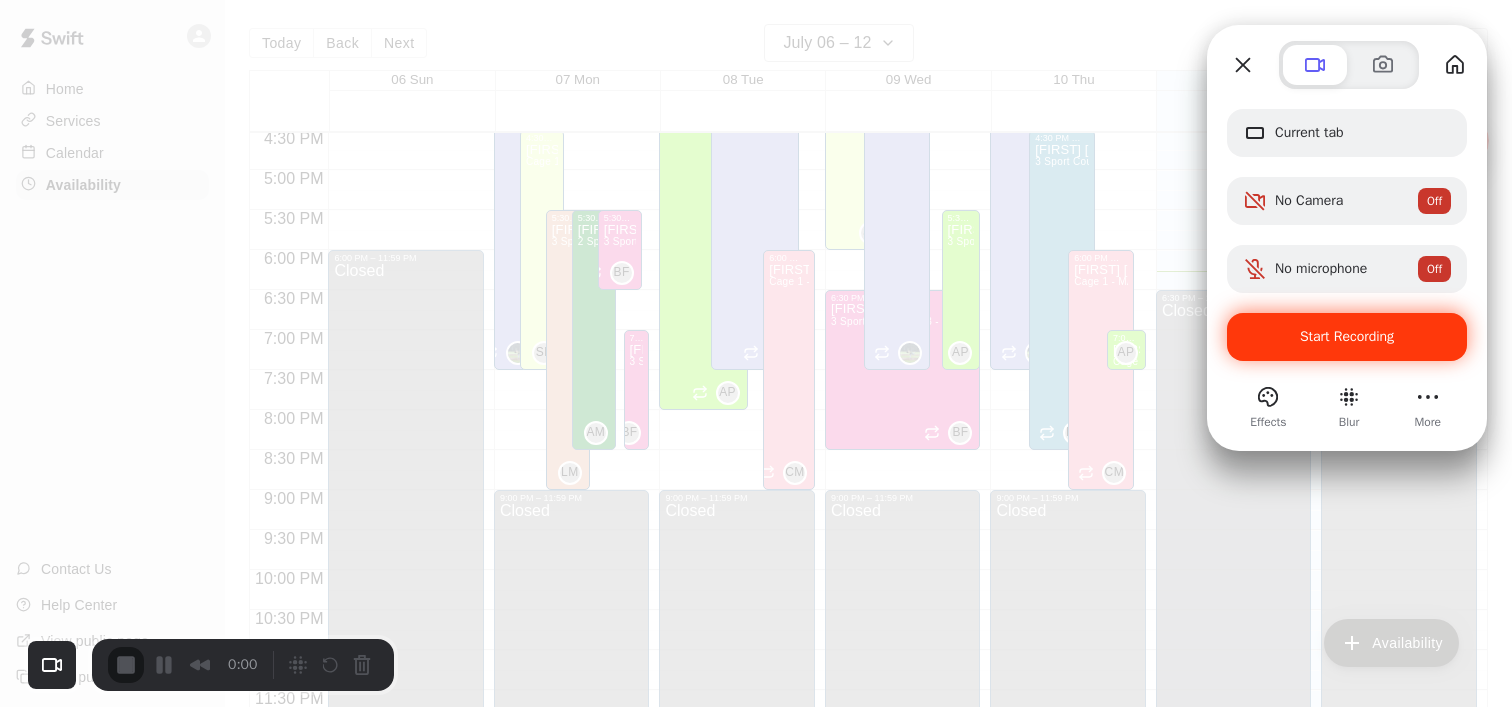 click on "Start Recording" at bounding box center [1347, 337] 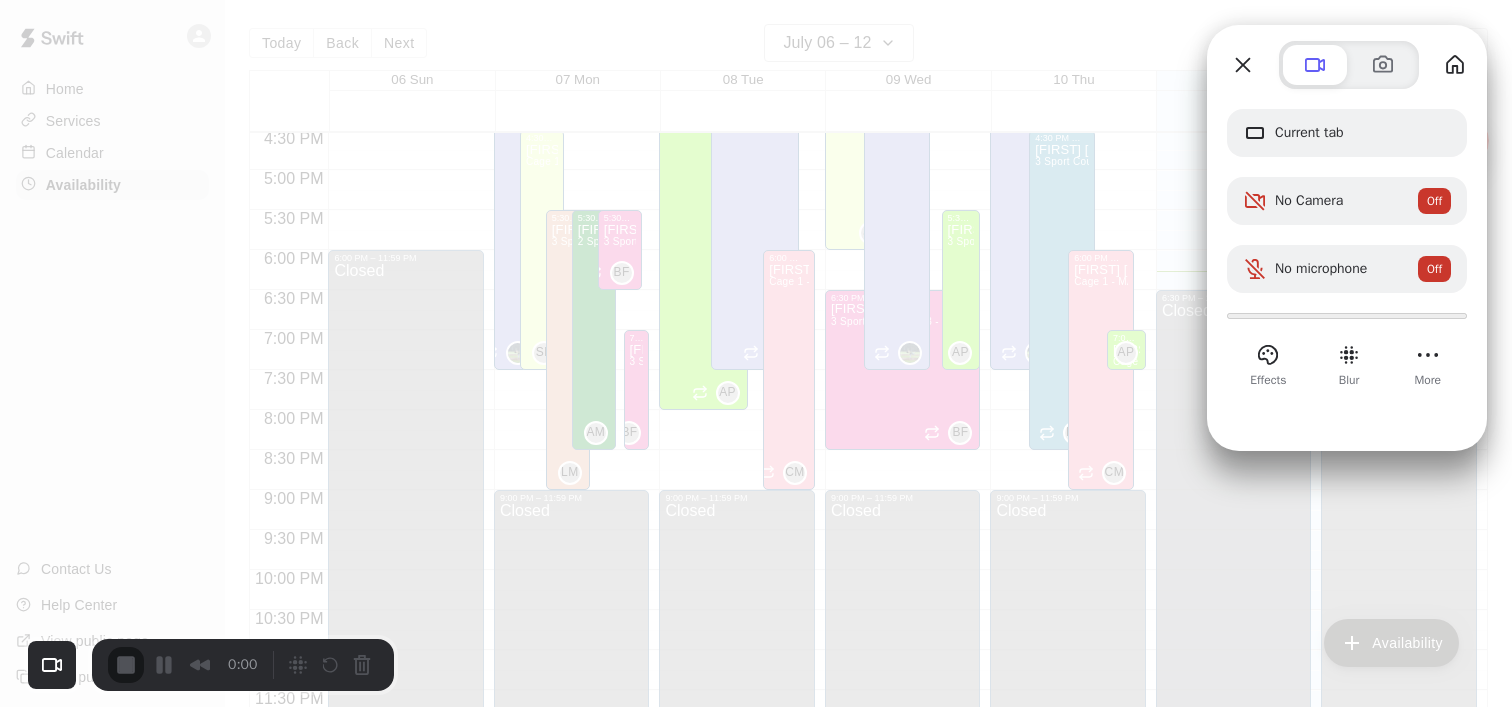 click on "Yes, proceed" at bounding box center (423, 1604) 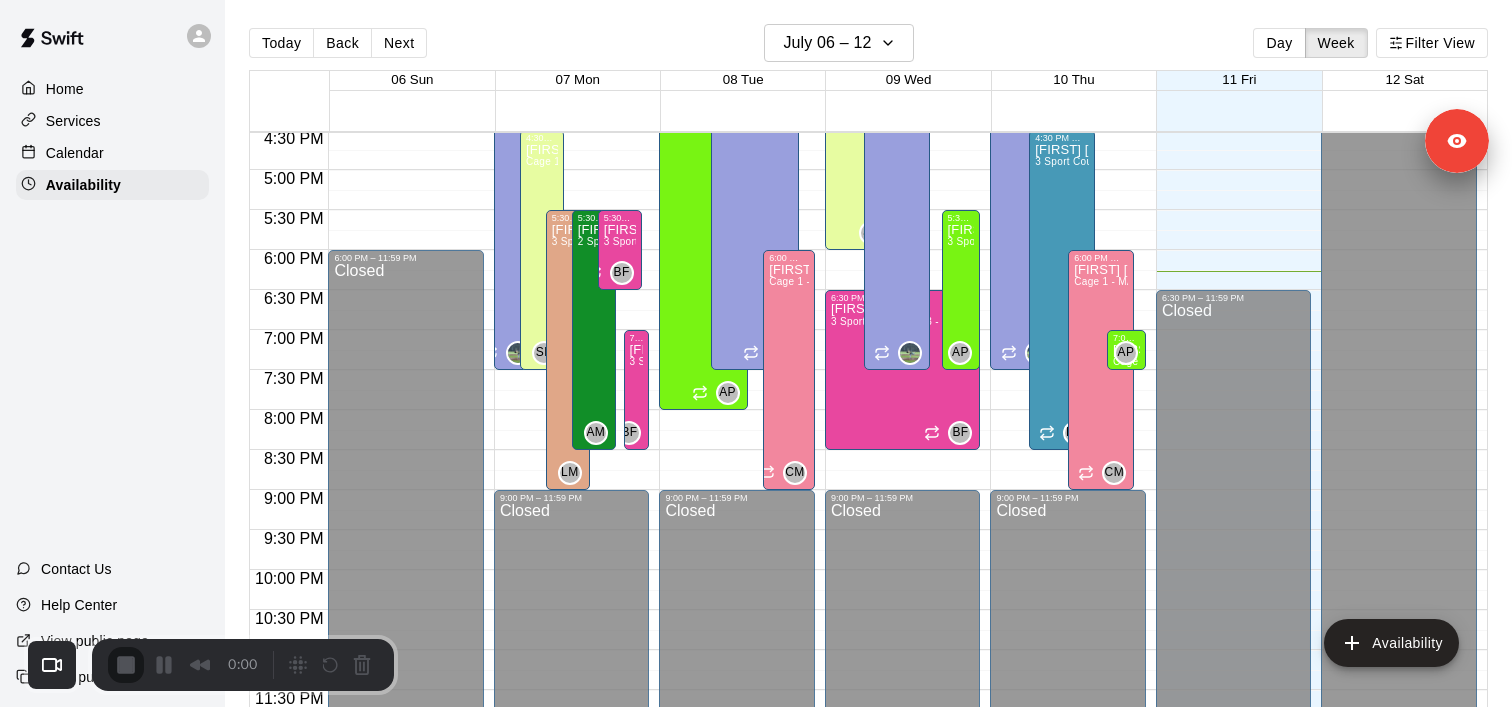 click on "Skip" at bounding box center [756, 738] 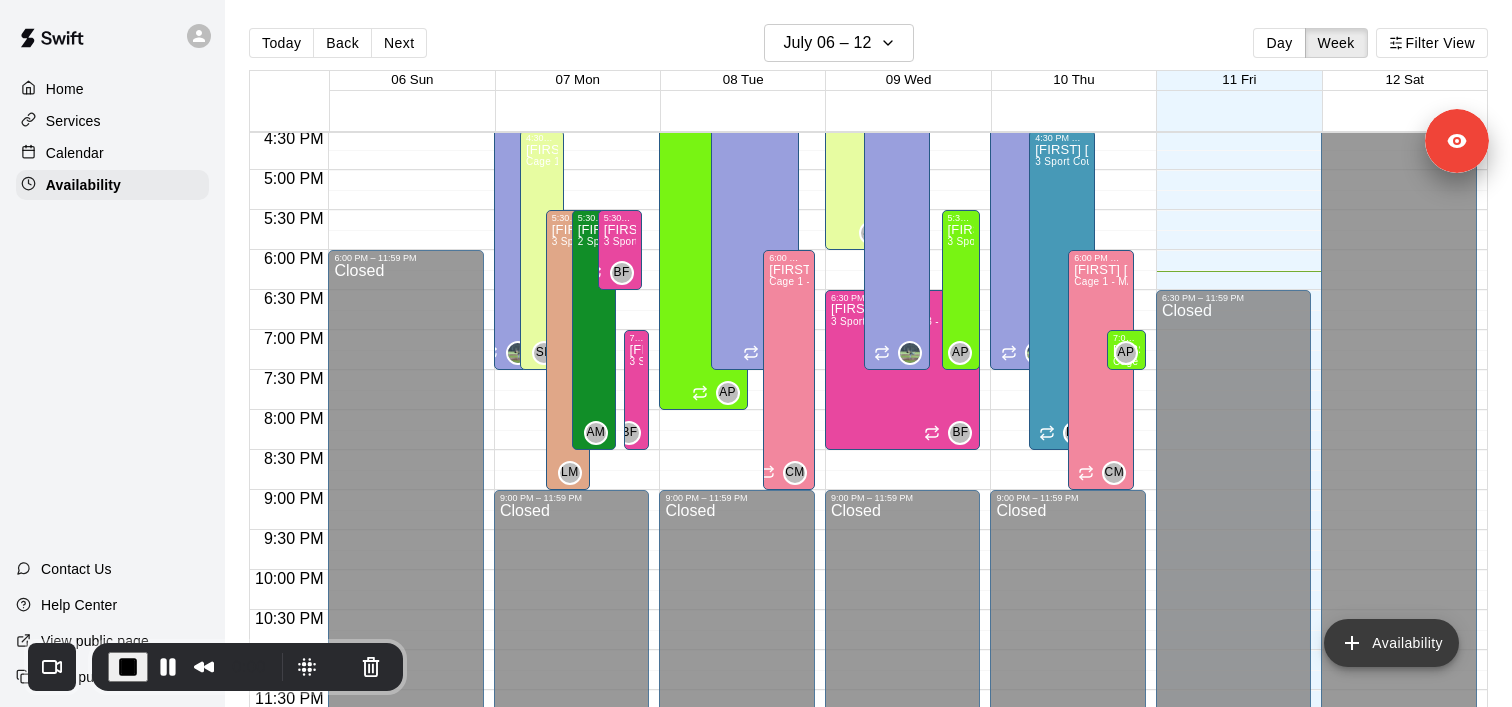click on "Availability" at bounding box center [1391, 643] 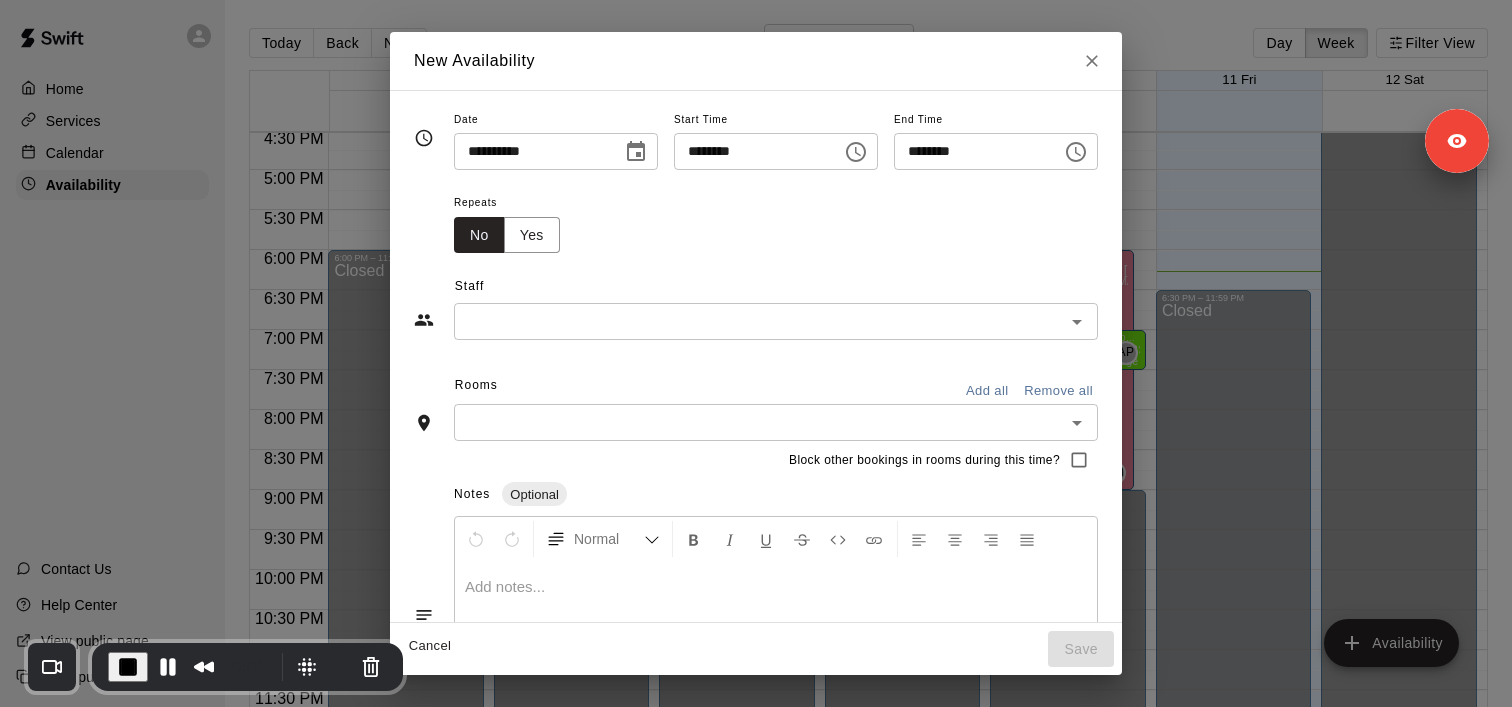 click at bounding box center (759, 321) 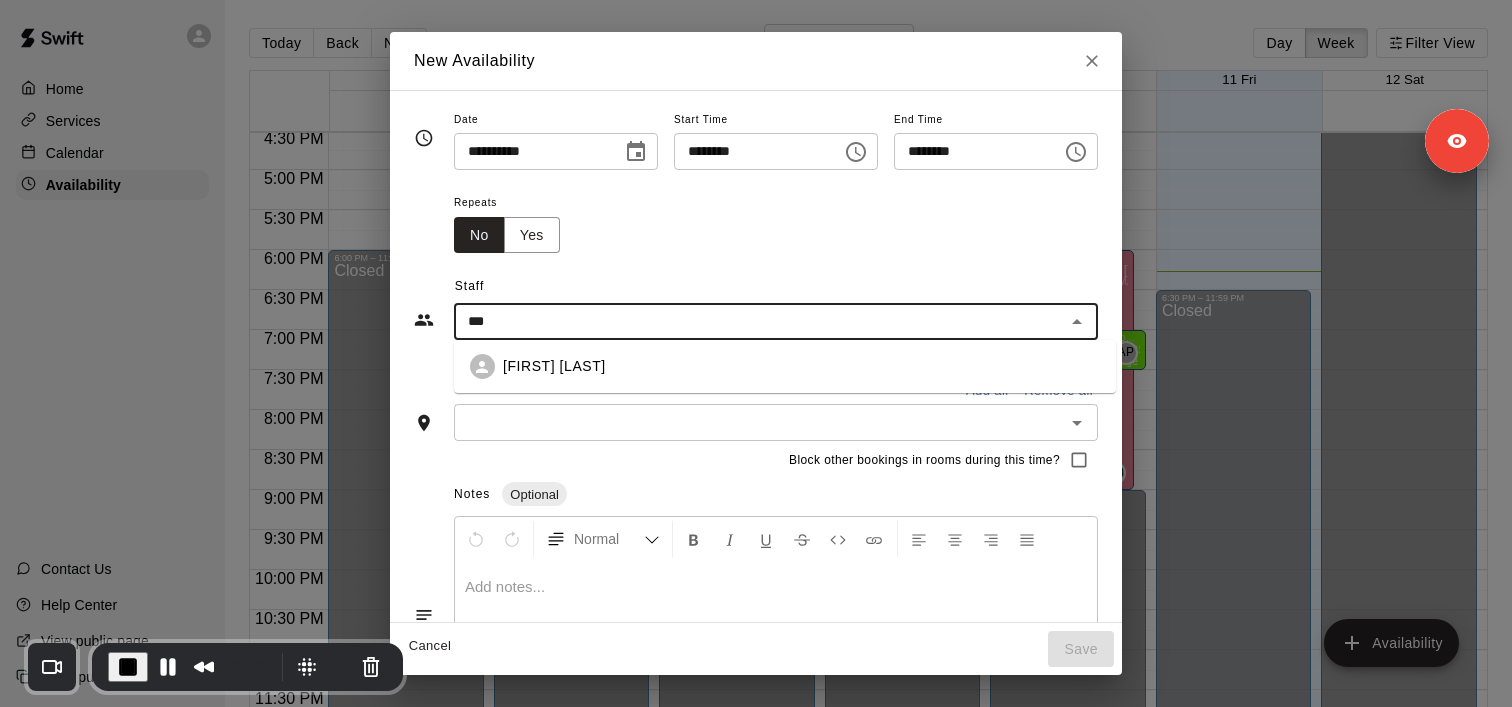 click on "Morgan Maziarz" at bounding box center (785, 366) 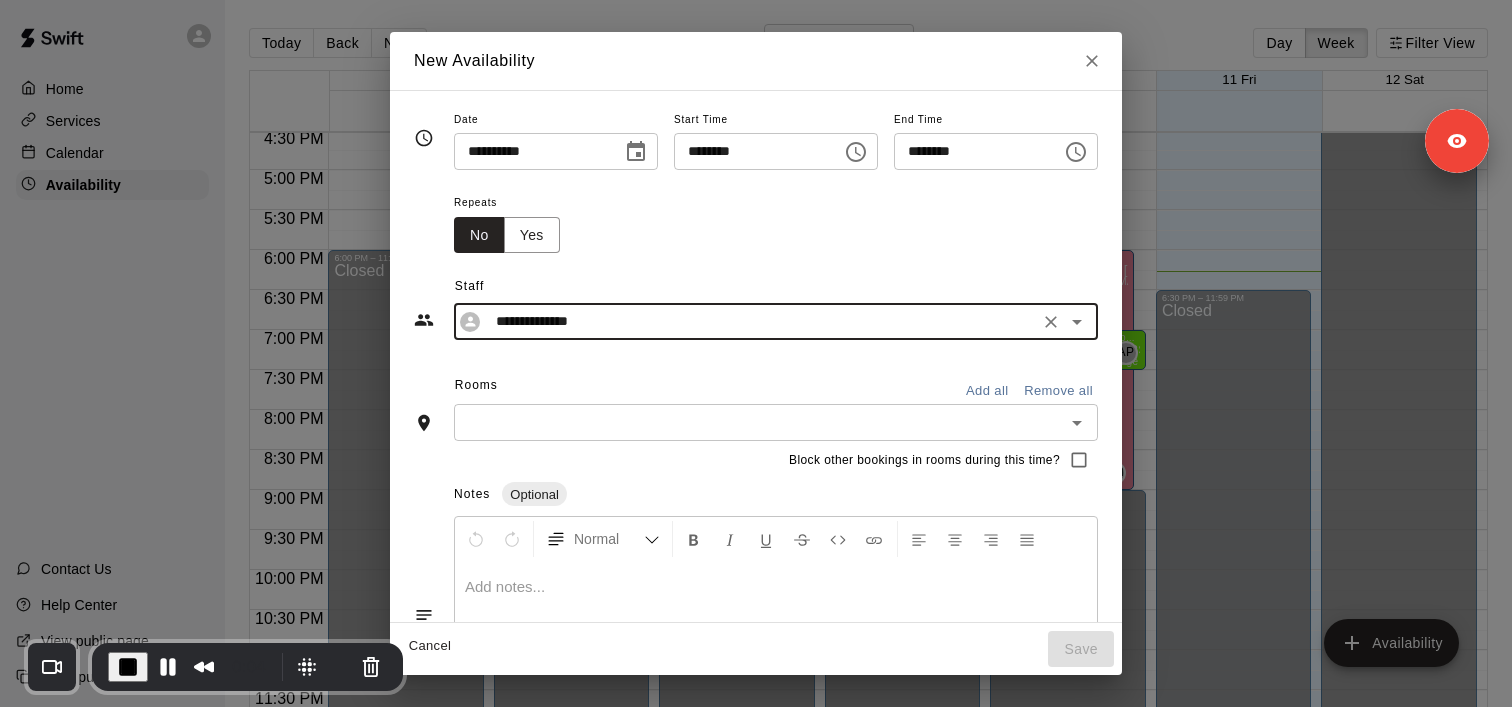 type on "**********" 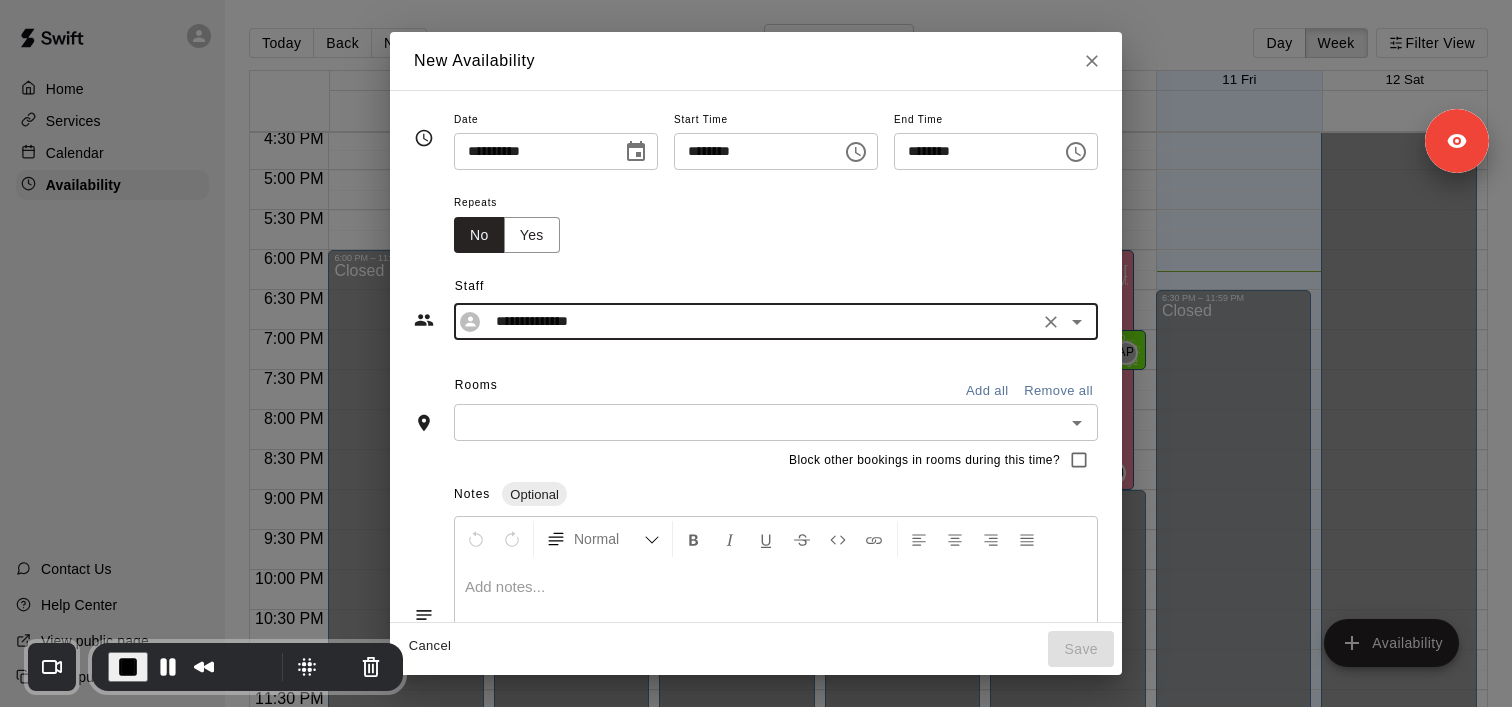 click on "Add all" at bounding box center [987, 391] 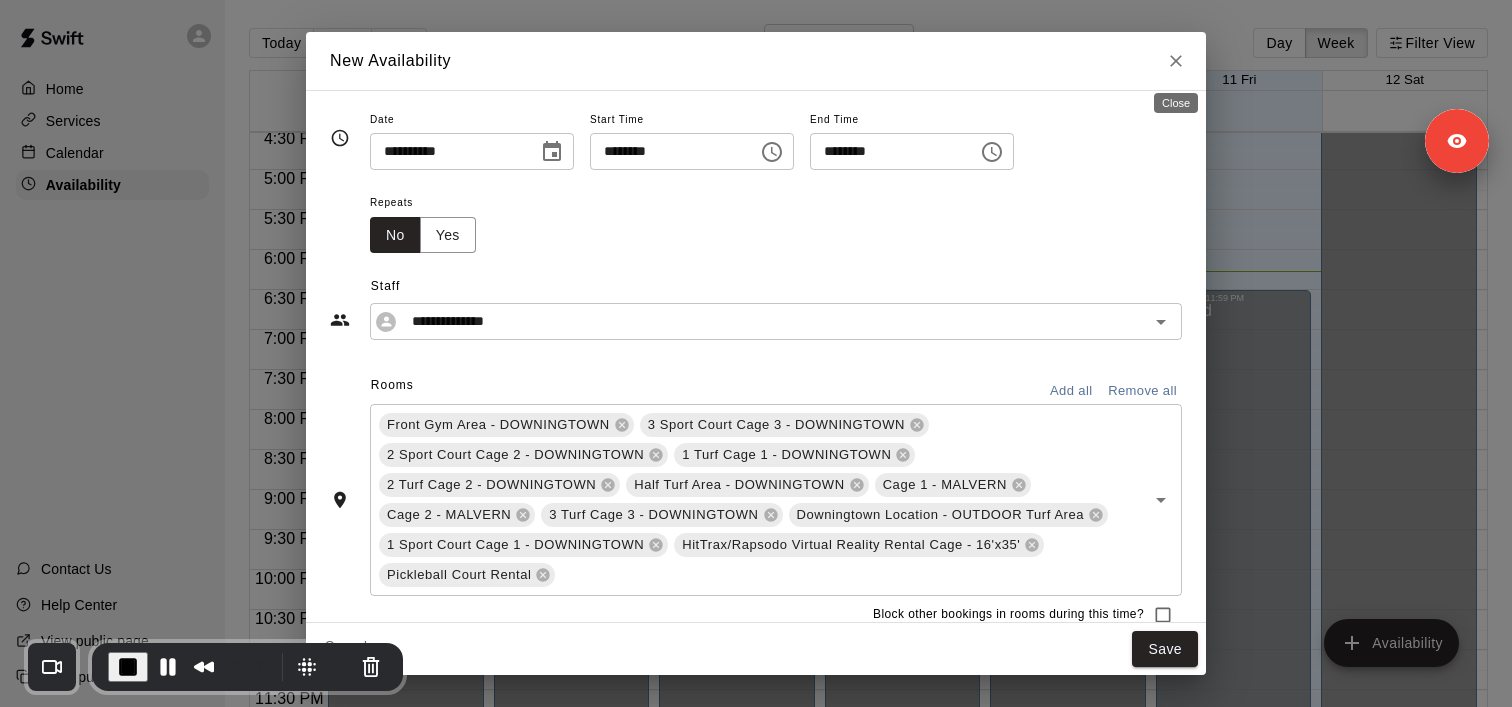 click 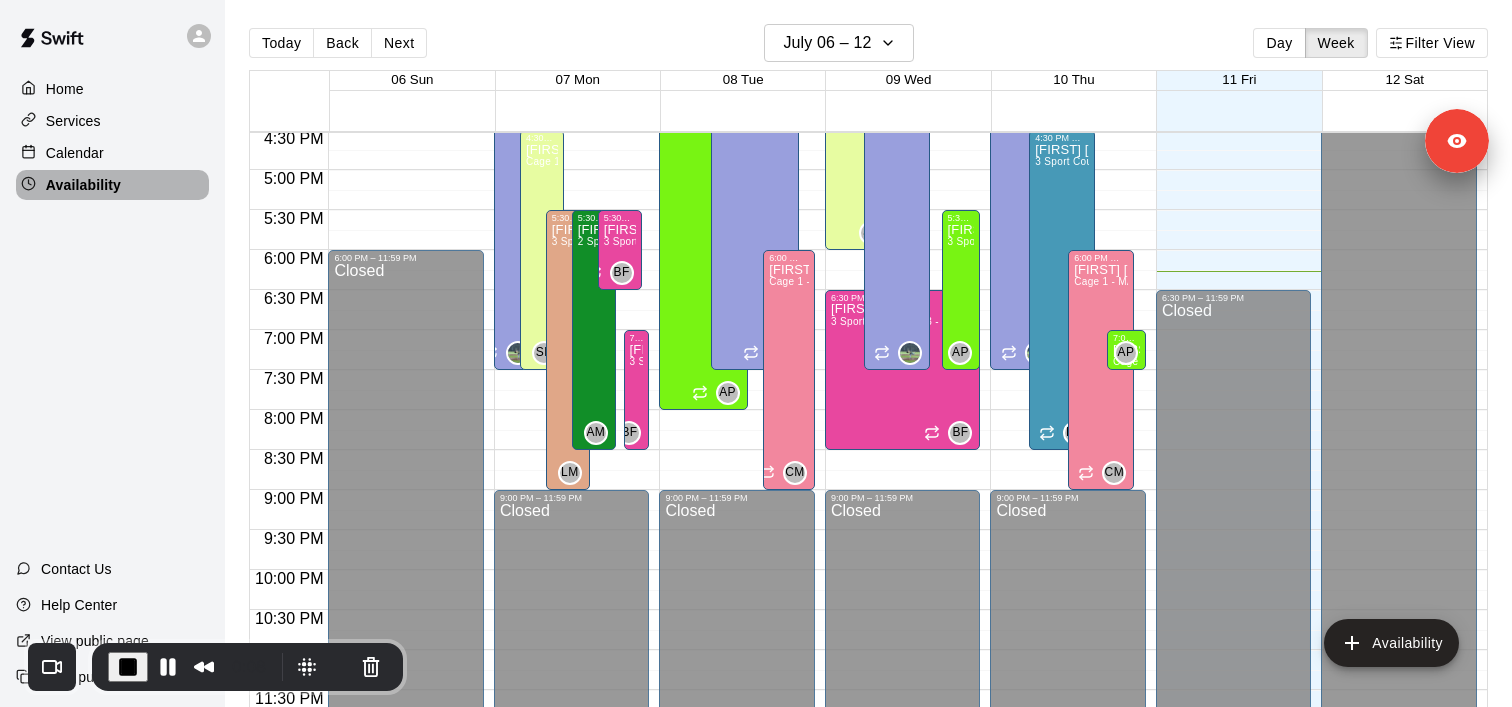 click on "Availability" at bounding box center (112, 185) 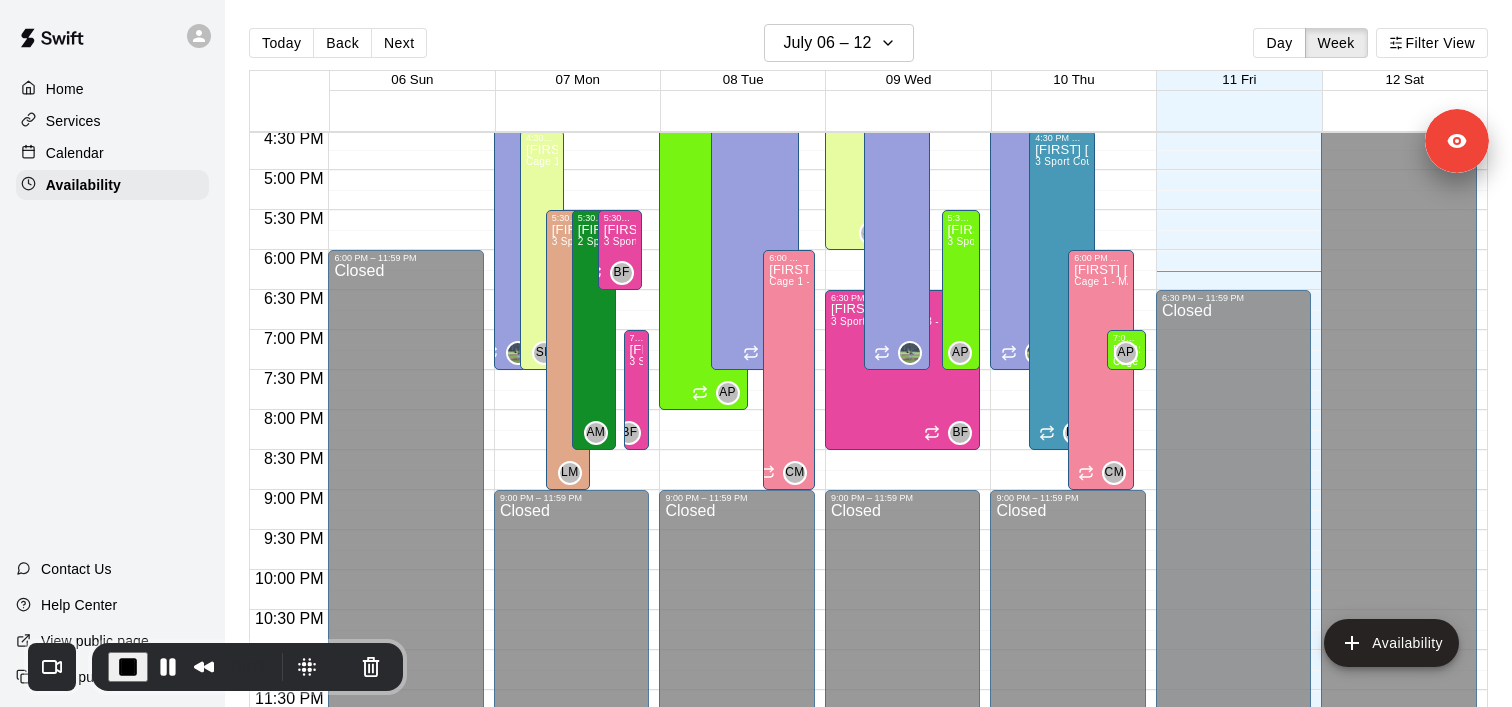 click on "Calendar" at bounding box center [112, 153] 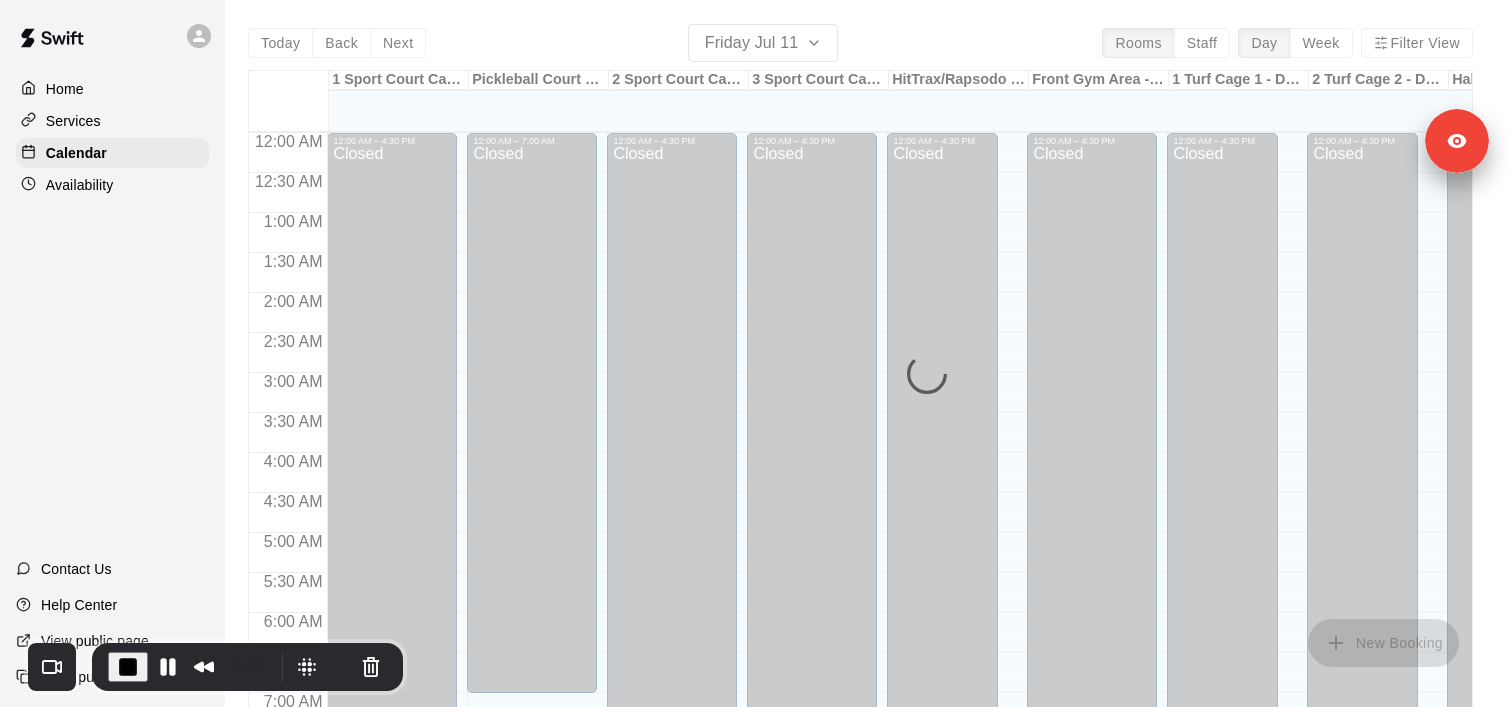 scroll, scrollTop: 1264, scrollLeft: 0, axis: vertical 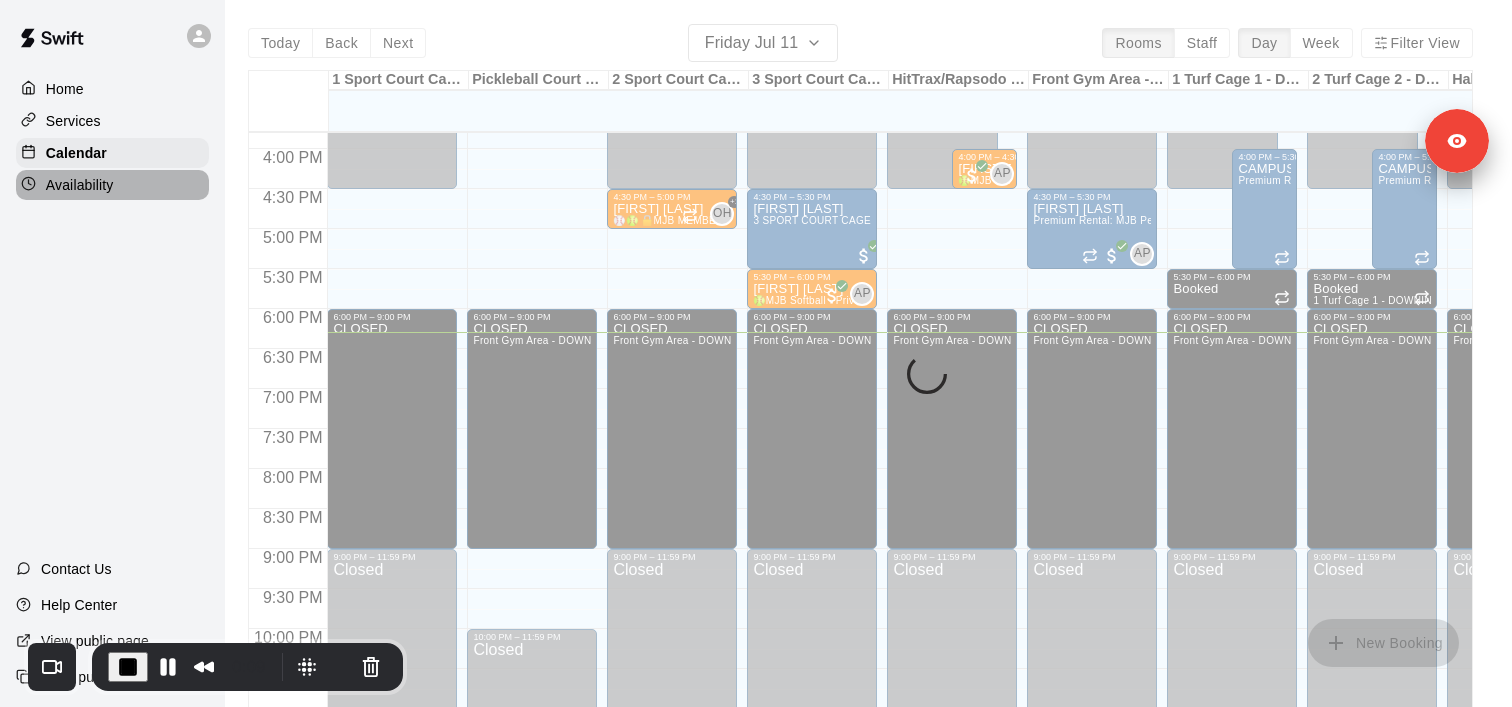 click on "Availability" at bounding box center (112, 185) 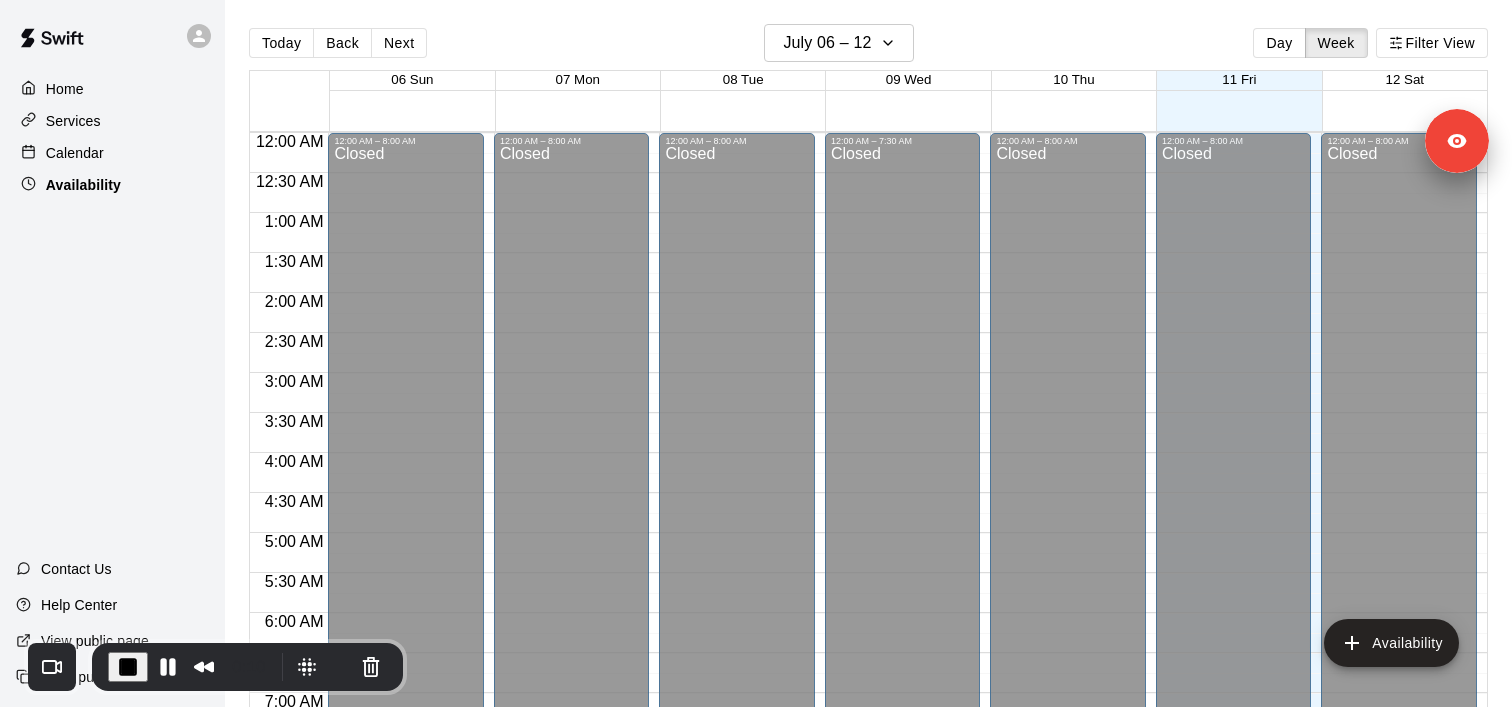 scroll, scrollTop: 1324, scrollLeft: 0, axis: vertical 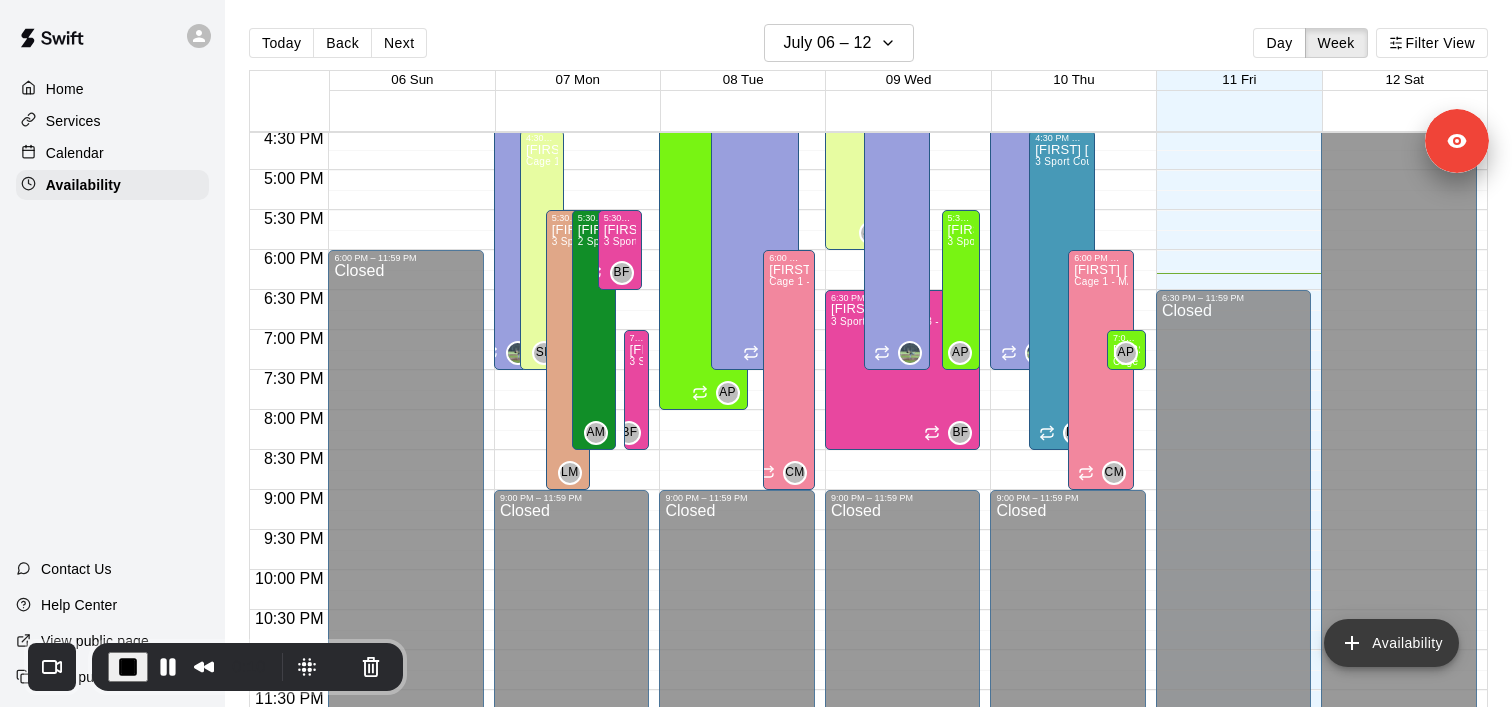click on "Availability" at bounding box center [1391, 643] 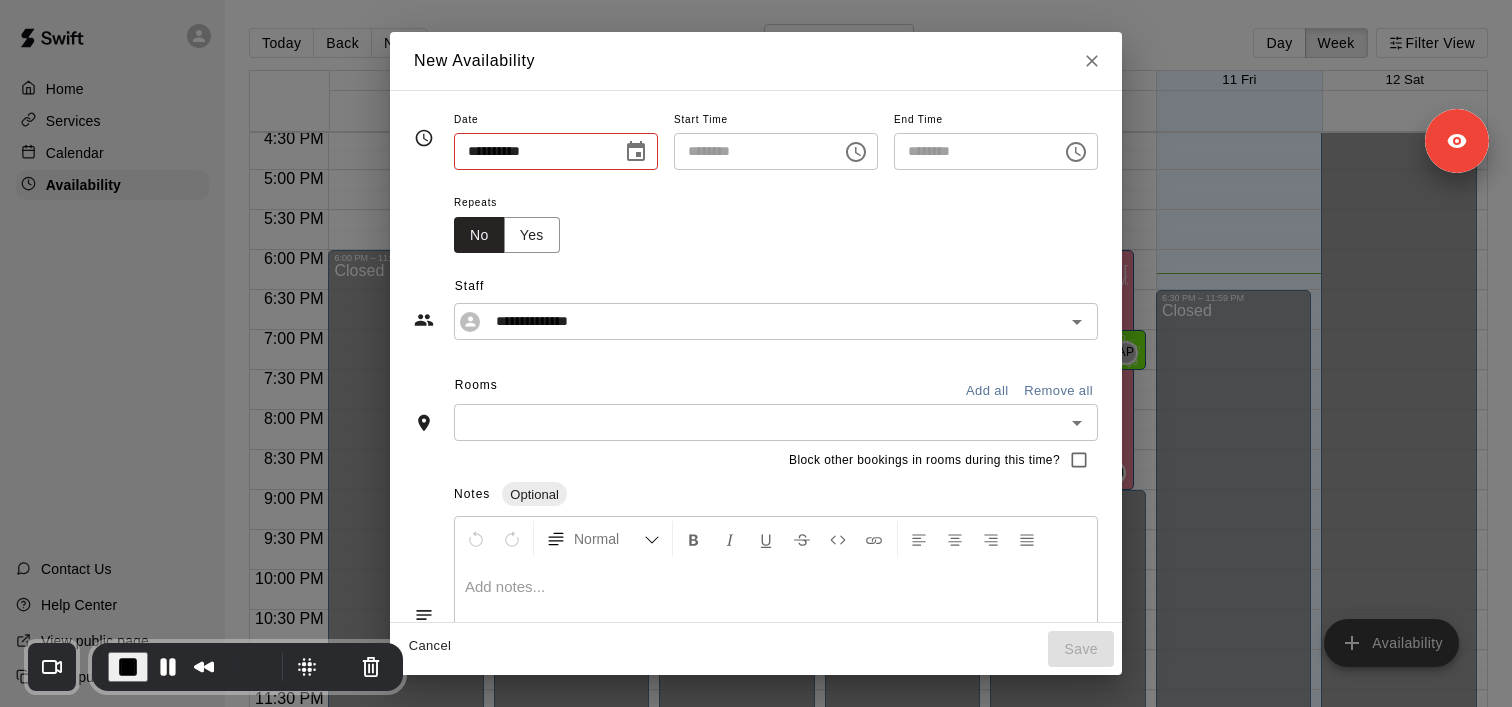 type on "**********" 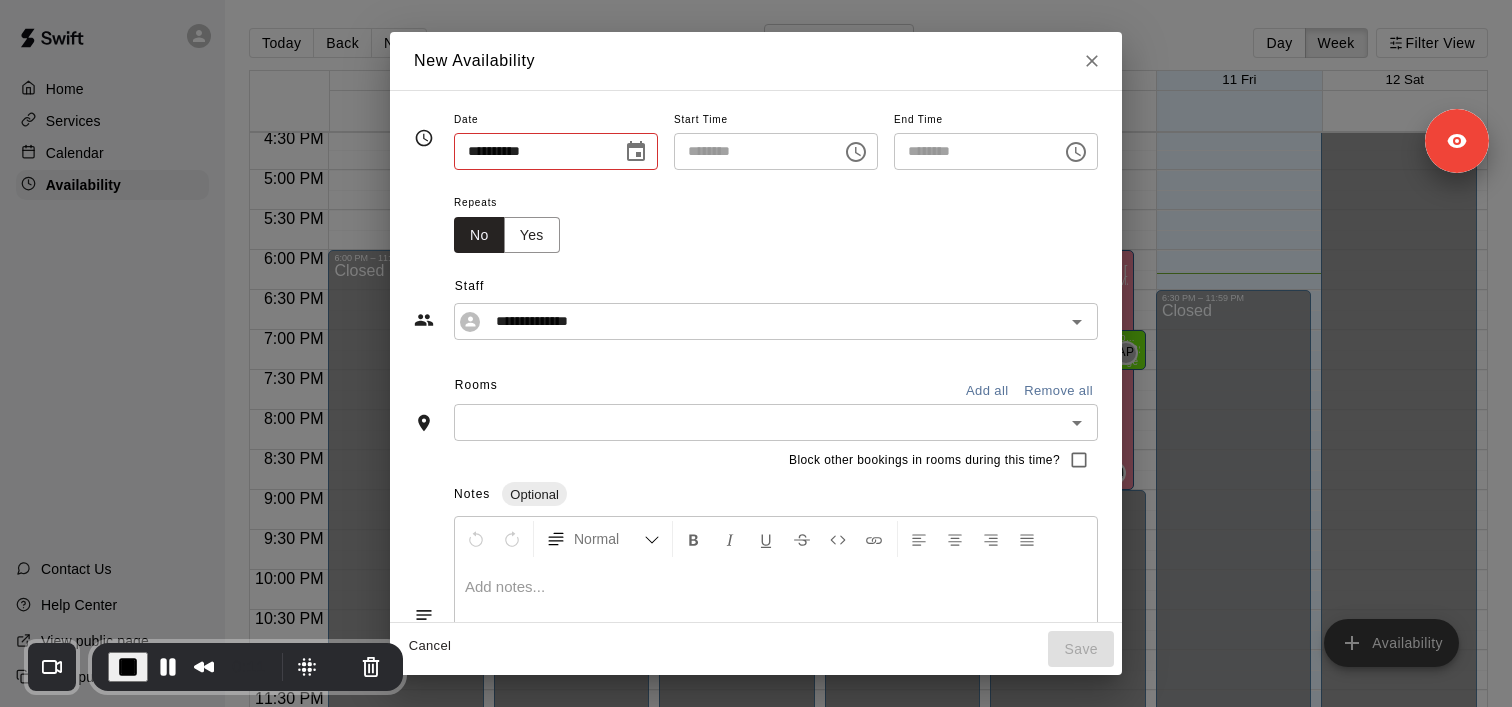 type on "********" 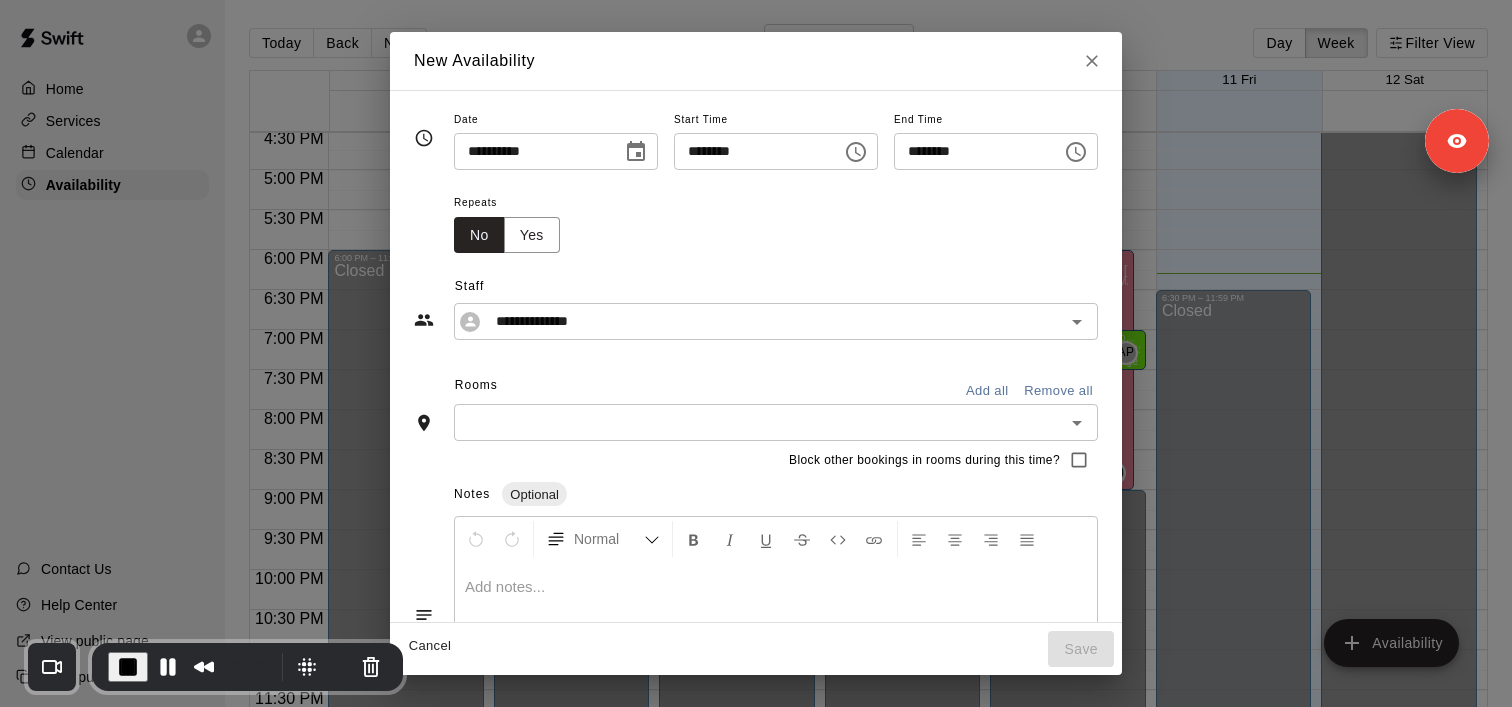 click on "Add all" at bounding box center (987, 391) 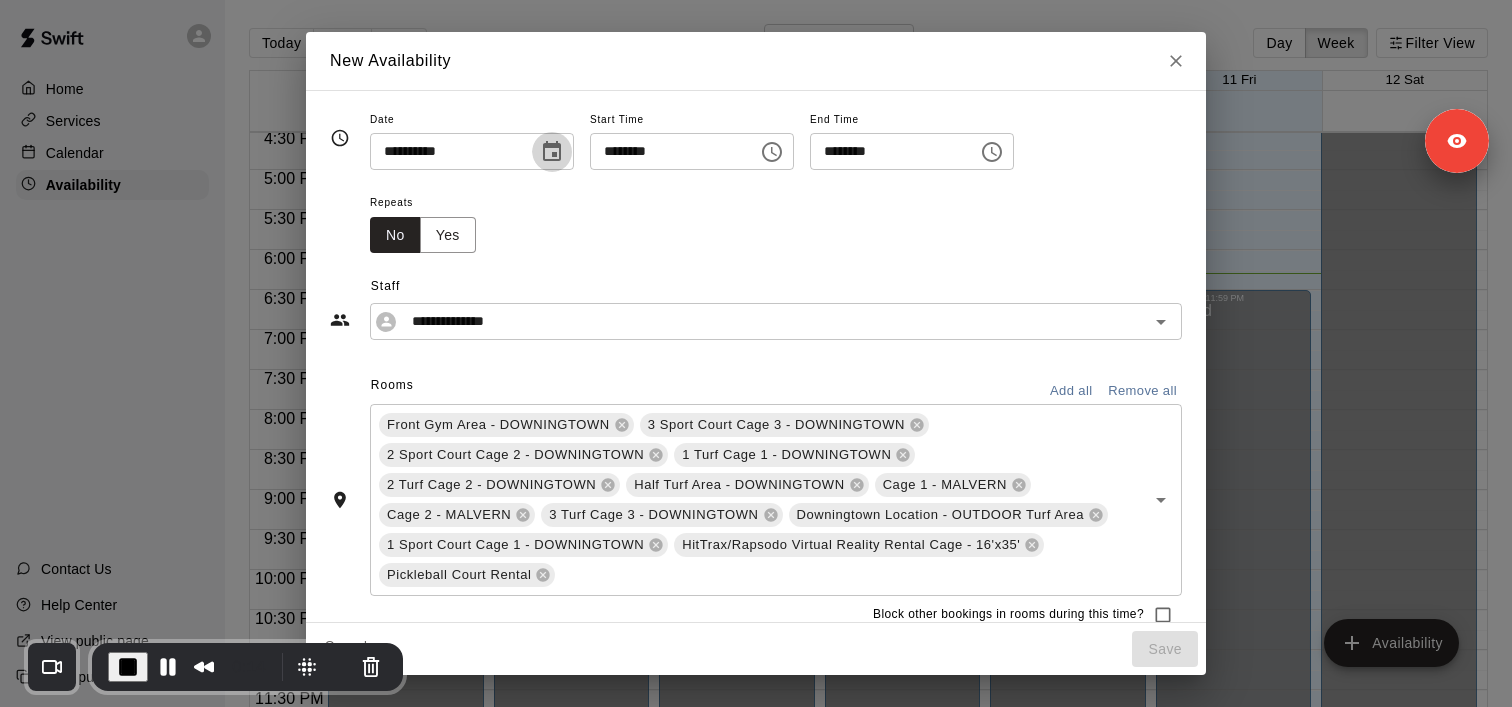 click 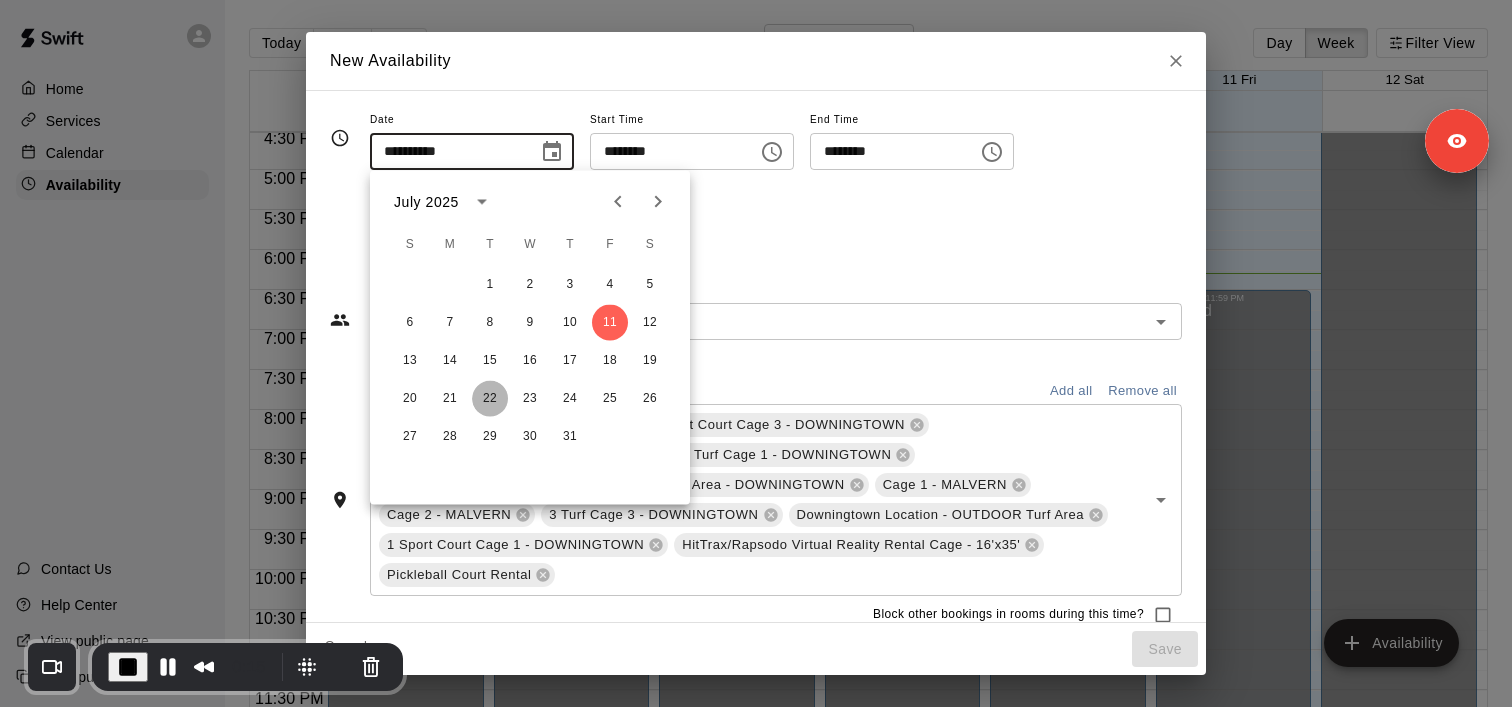 click on "22" at bounding box center (490, 399) 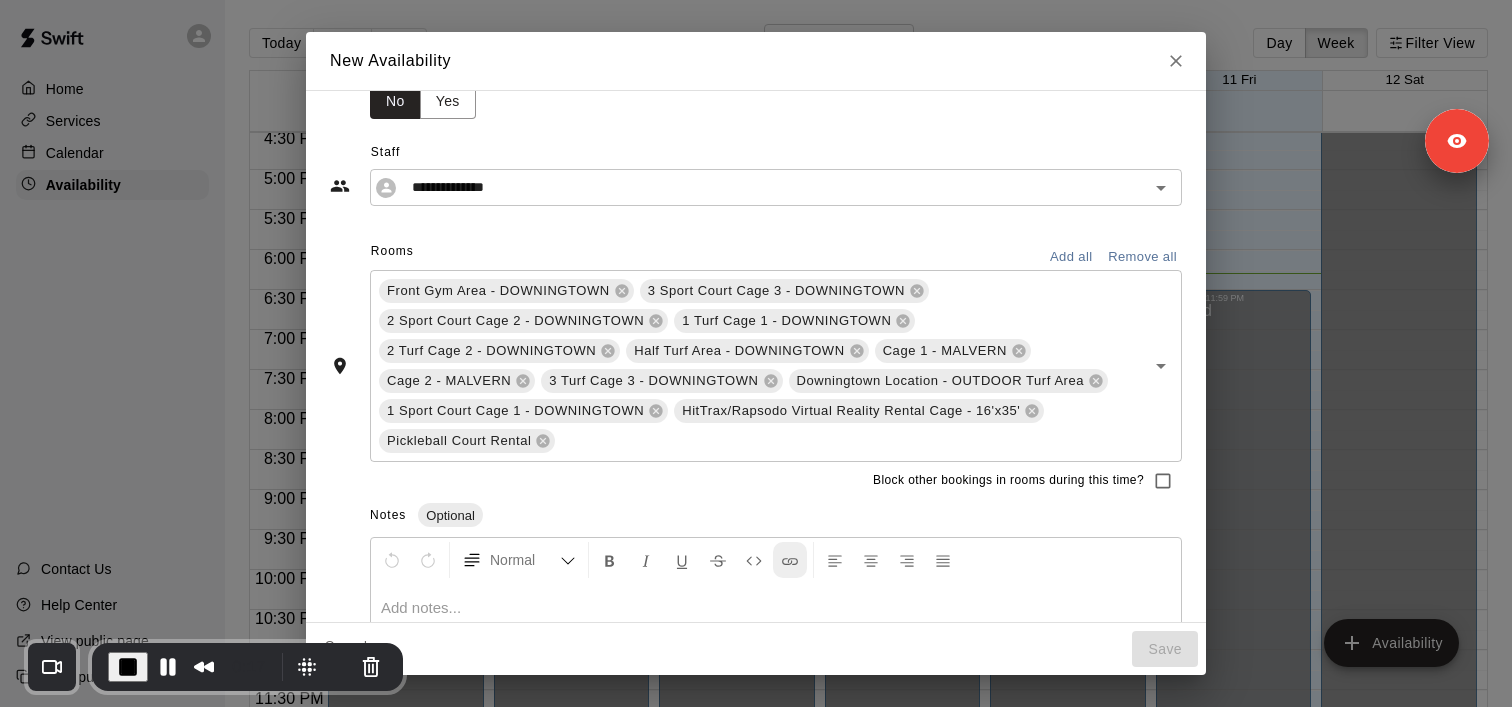 scroll, scrollTop: 0, scrollLeft: 0, axis: both 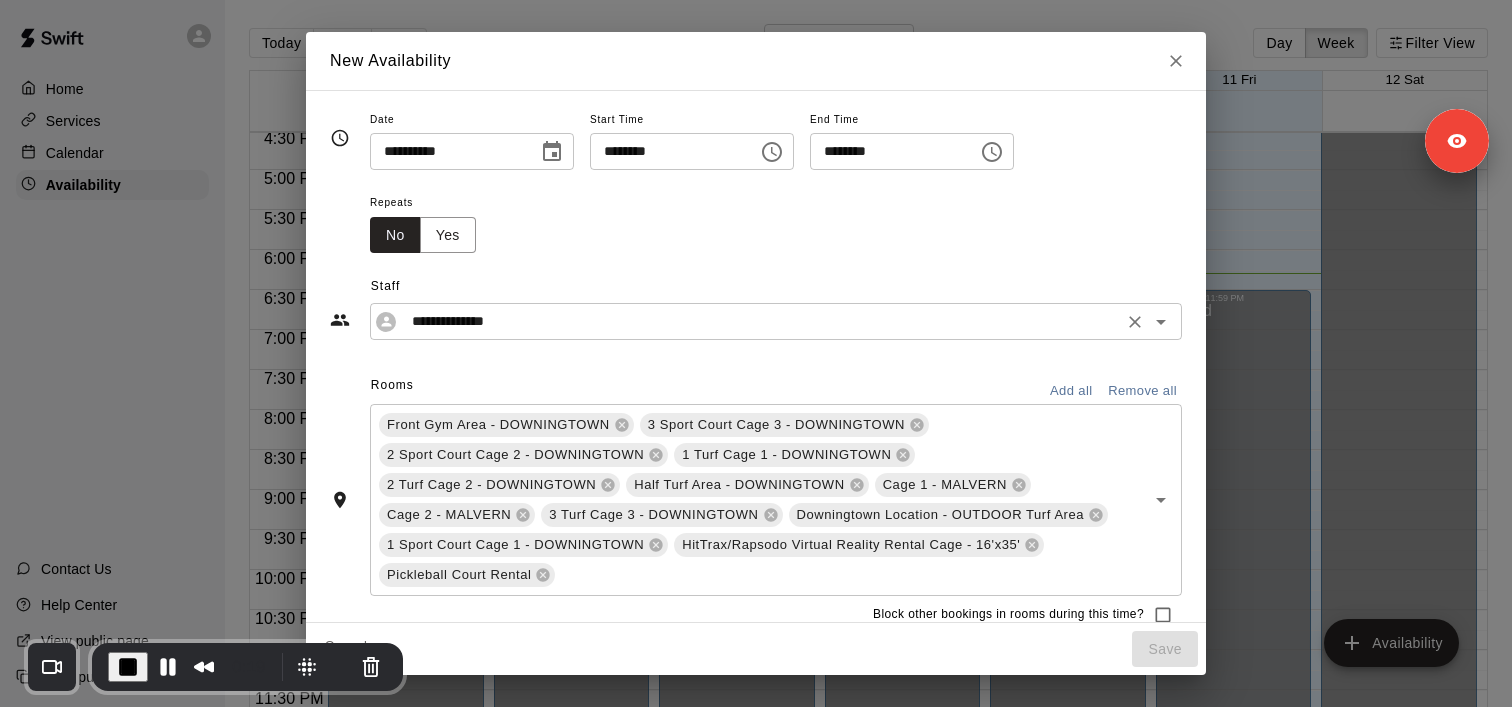 click 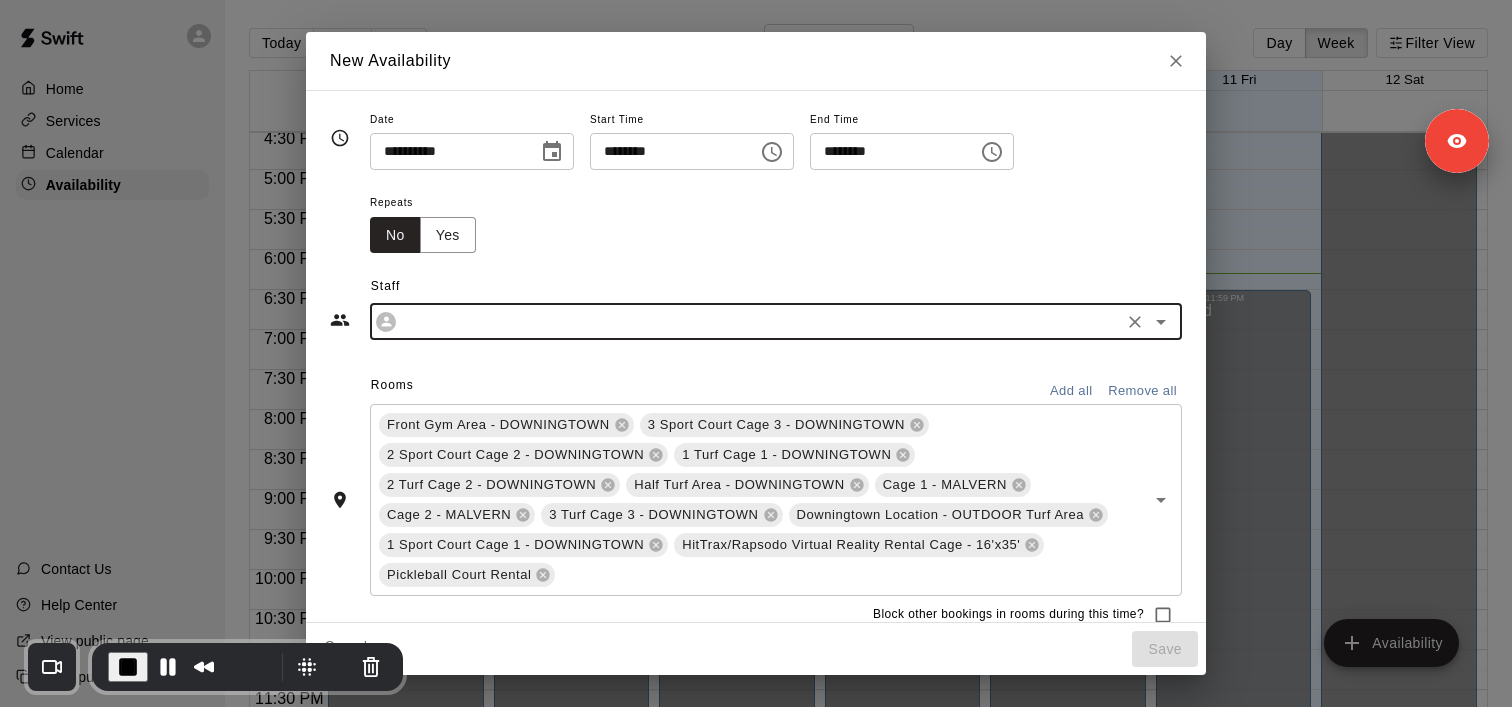 click at bounding box center [760, 321] 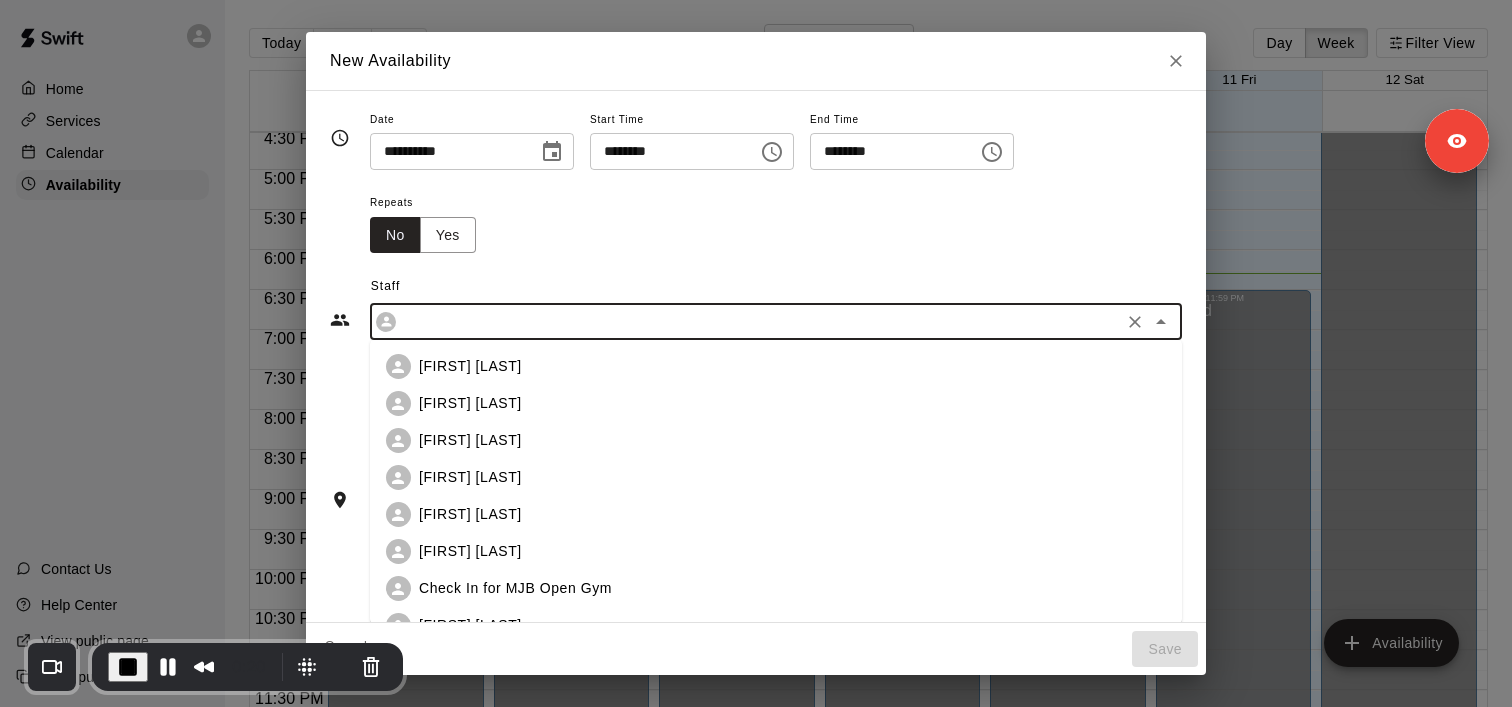 scroll, scrollTop: 613, scrollLeft: 0, axis: vertical 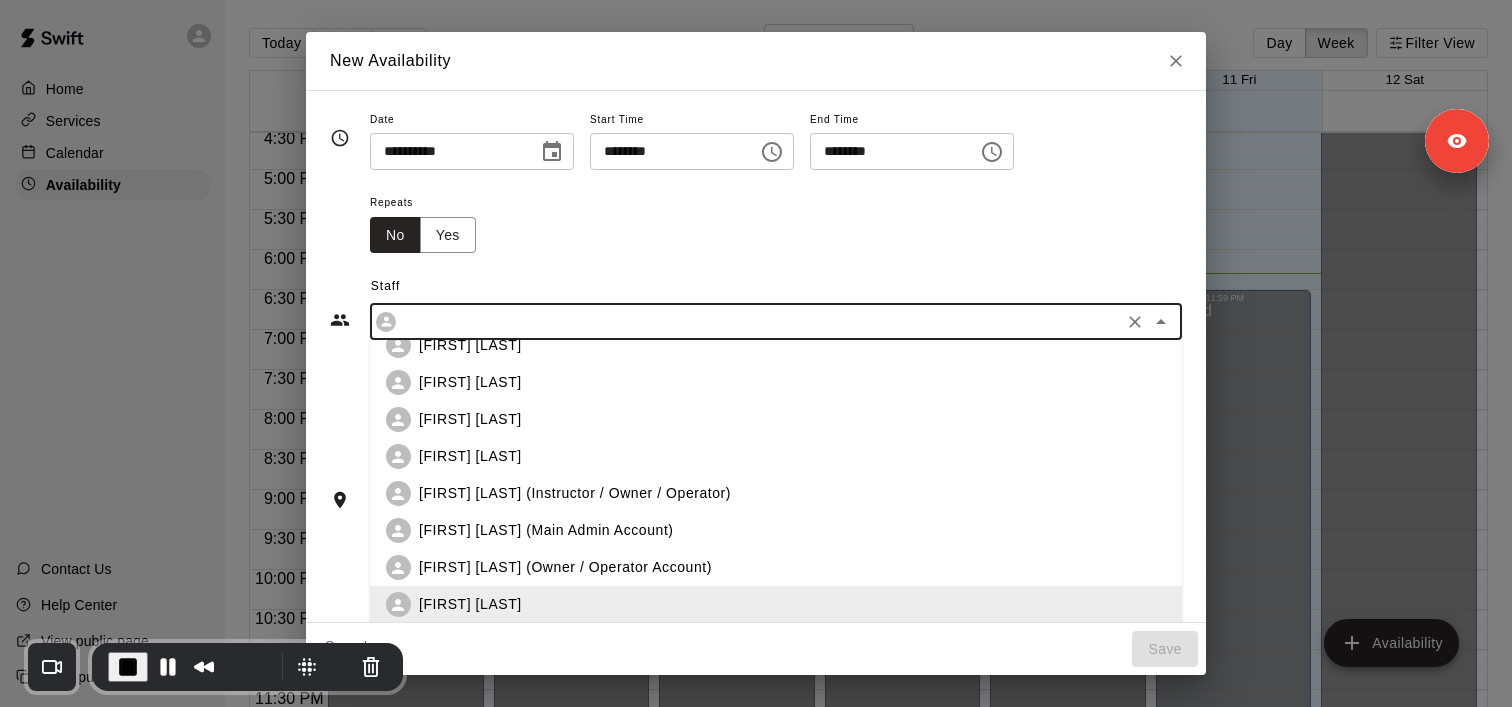 click on "Lisa Henry" at bounding box center (776, 345) 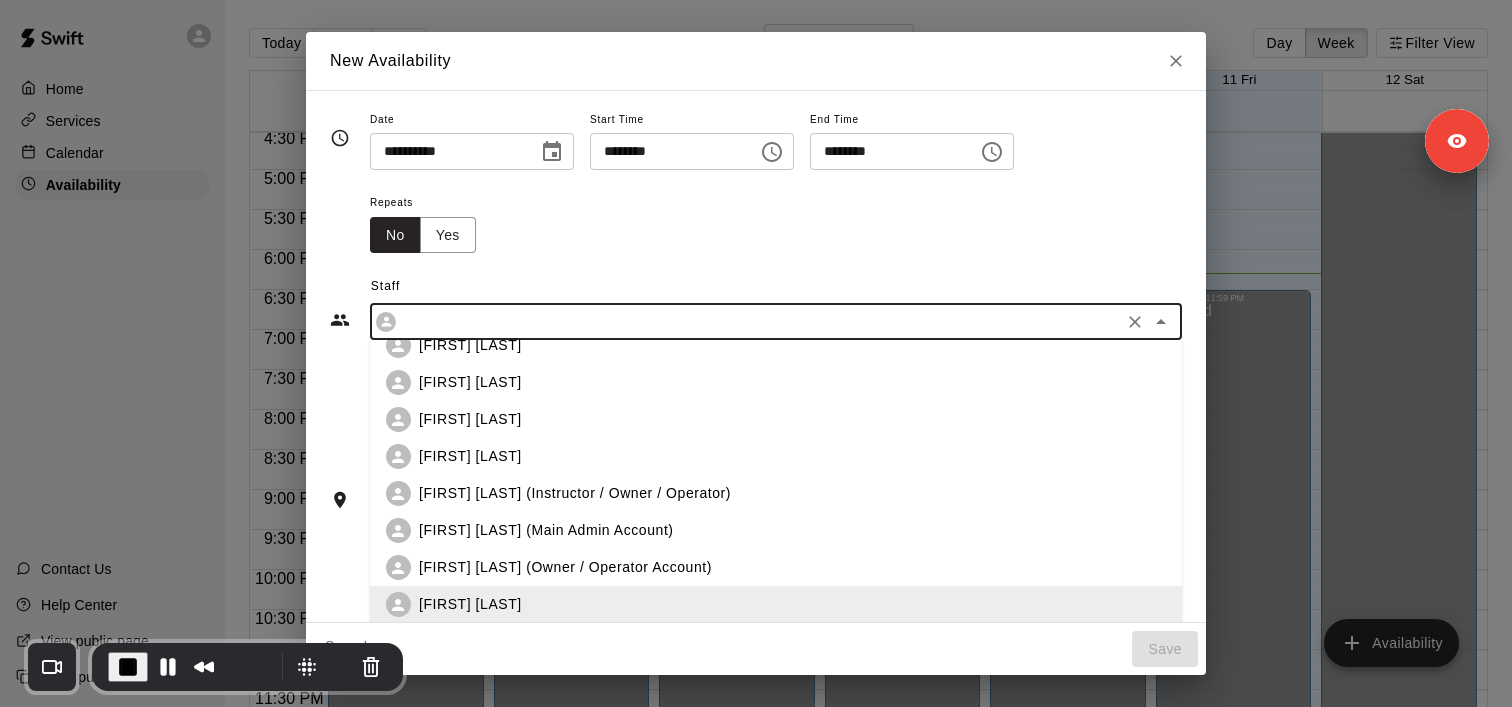 type on "**********" 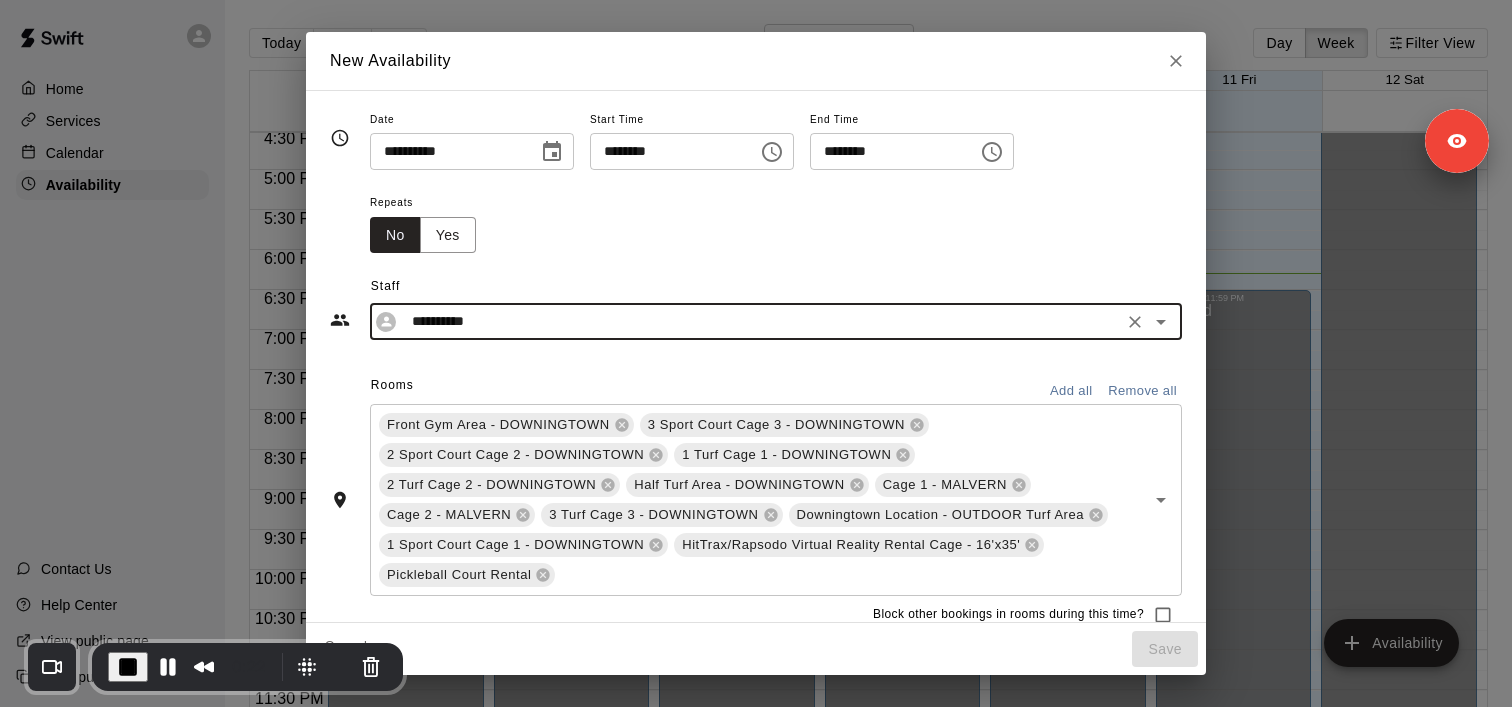 click 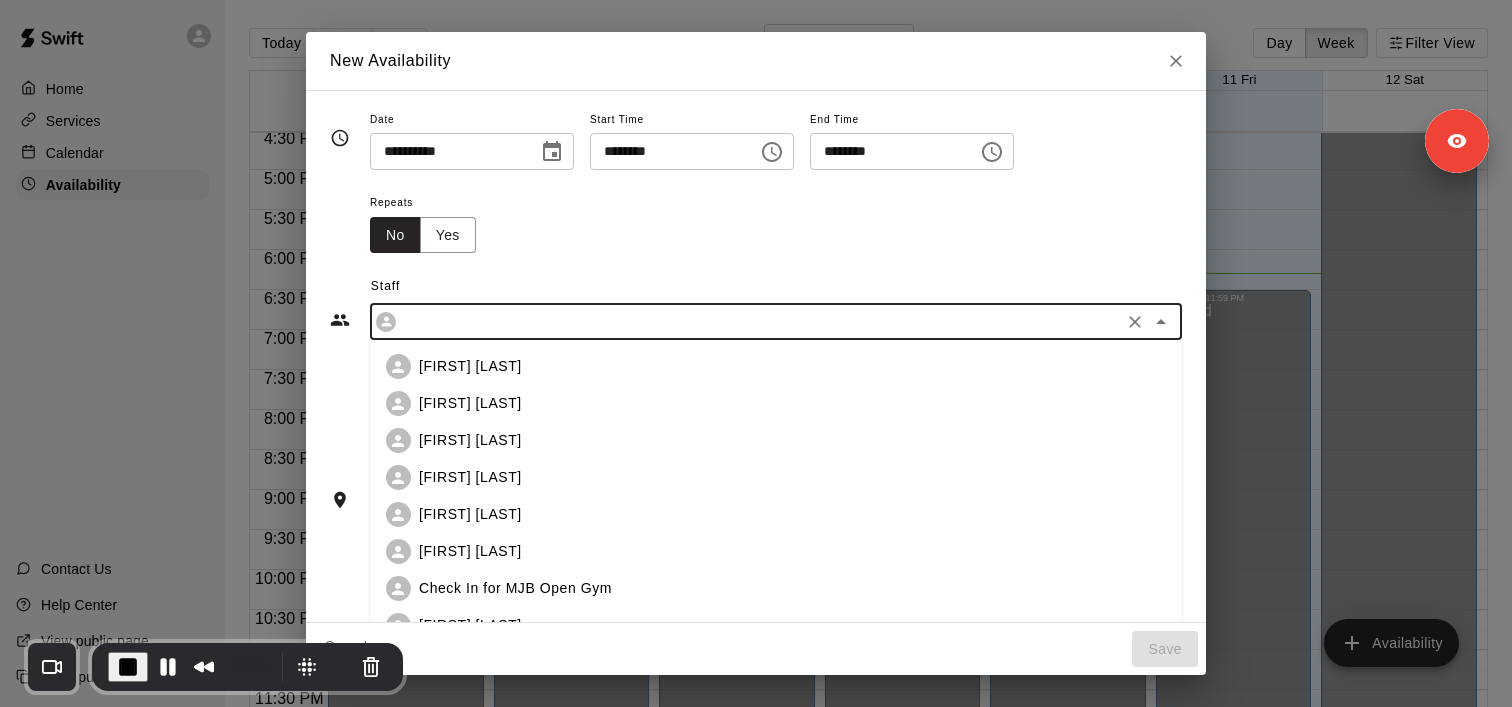 click at bounding box center [760, 321] 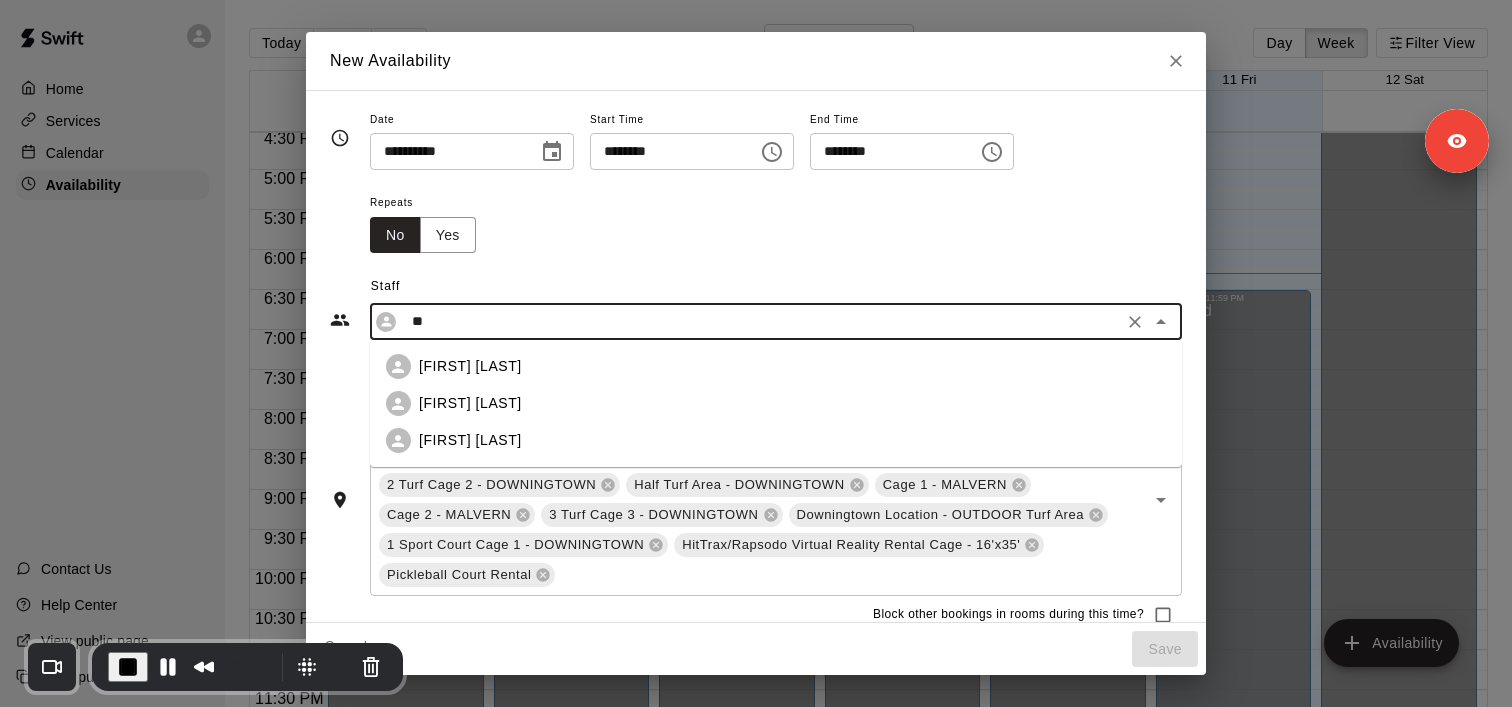 scroll, scrollTop: 0, scrollLeft: 0, axis: both 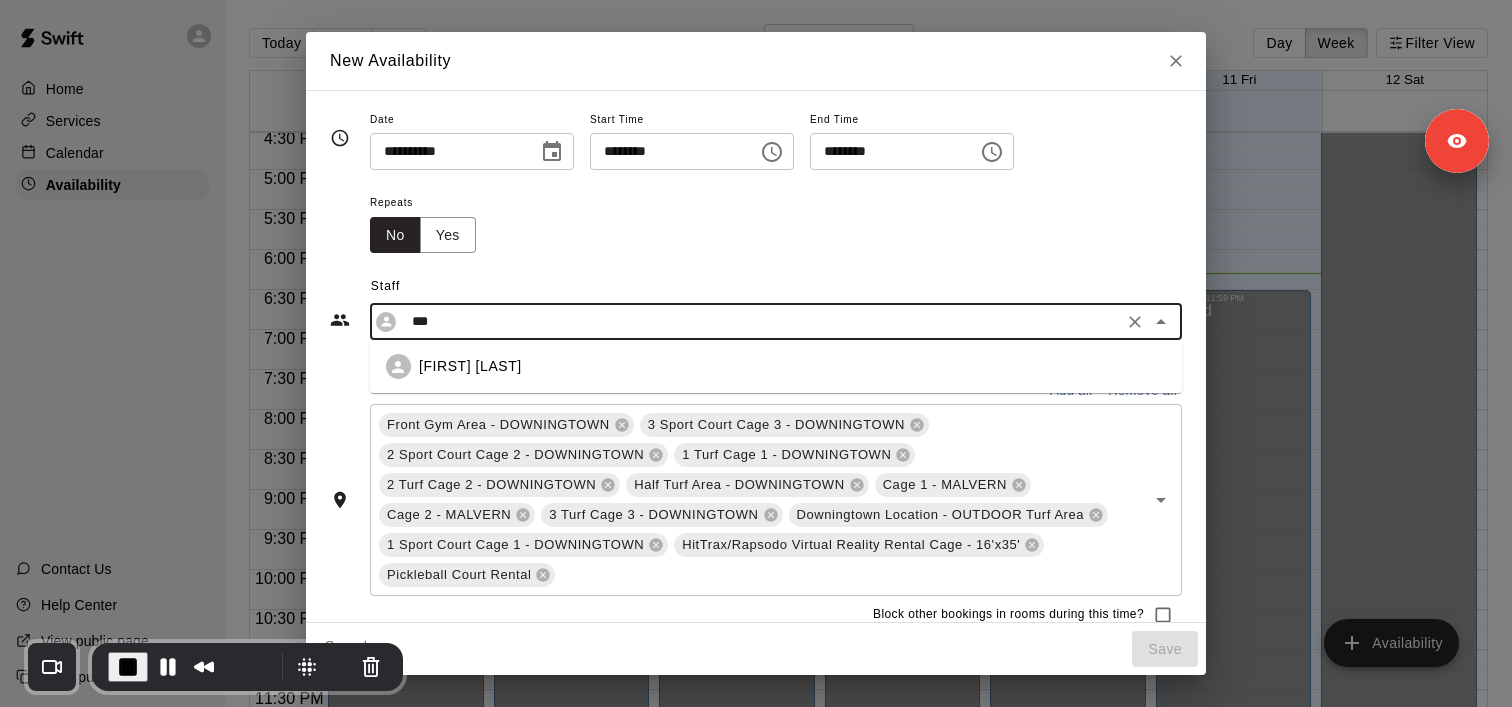 click on "Morgan Maziarz" at bounding box center [792, 366] 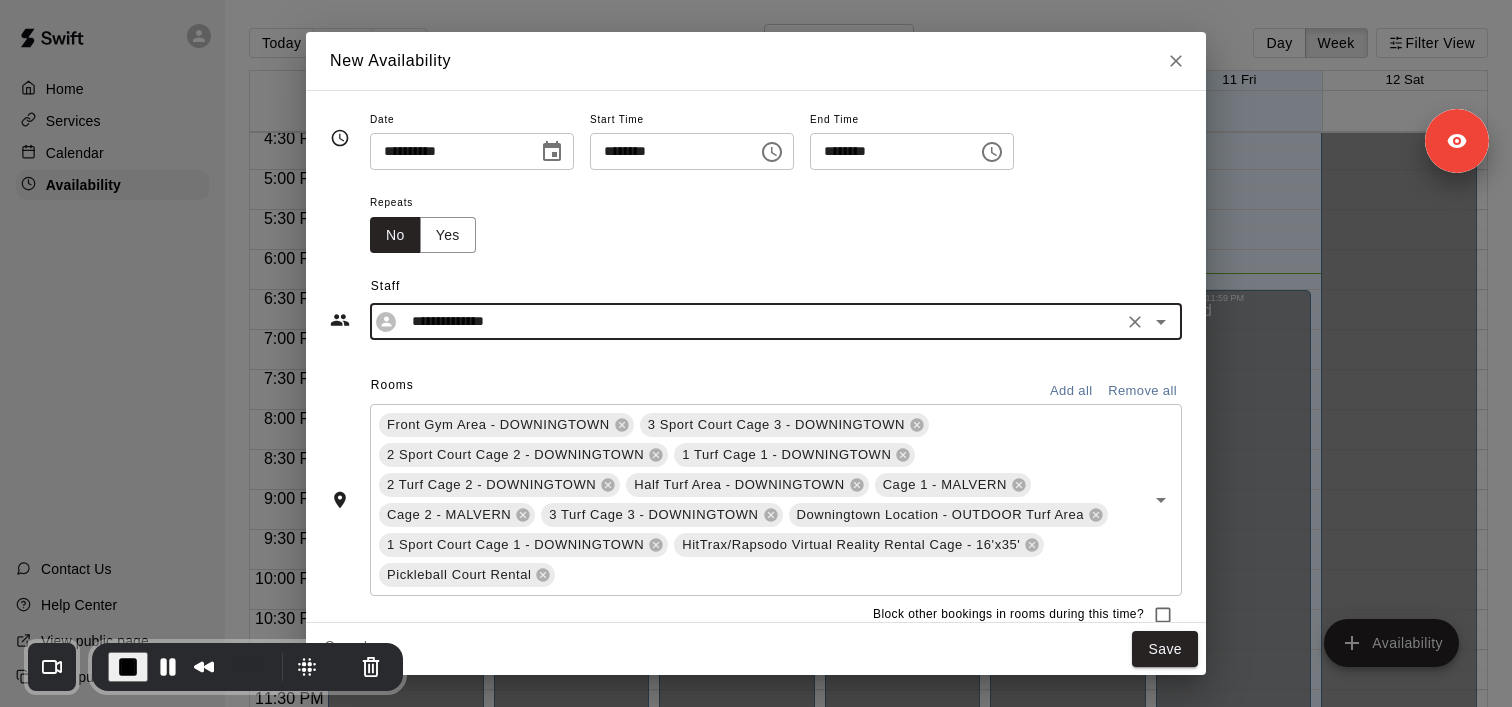 type on "**********" 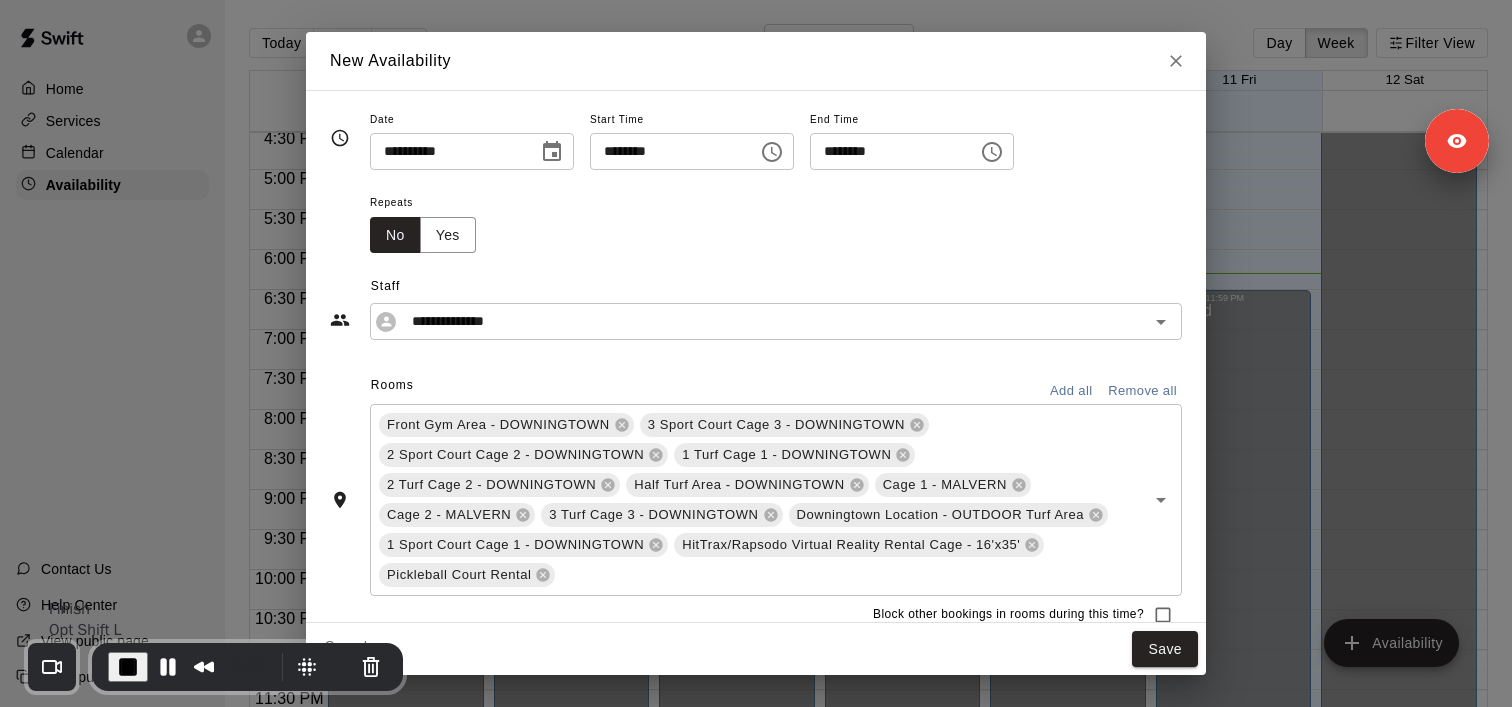 click at bounding box center (128, 667) 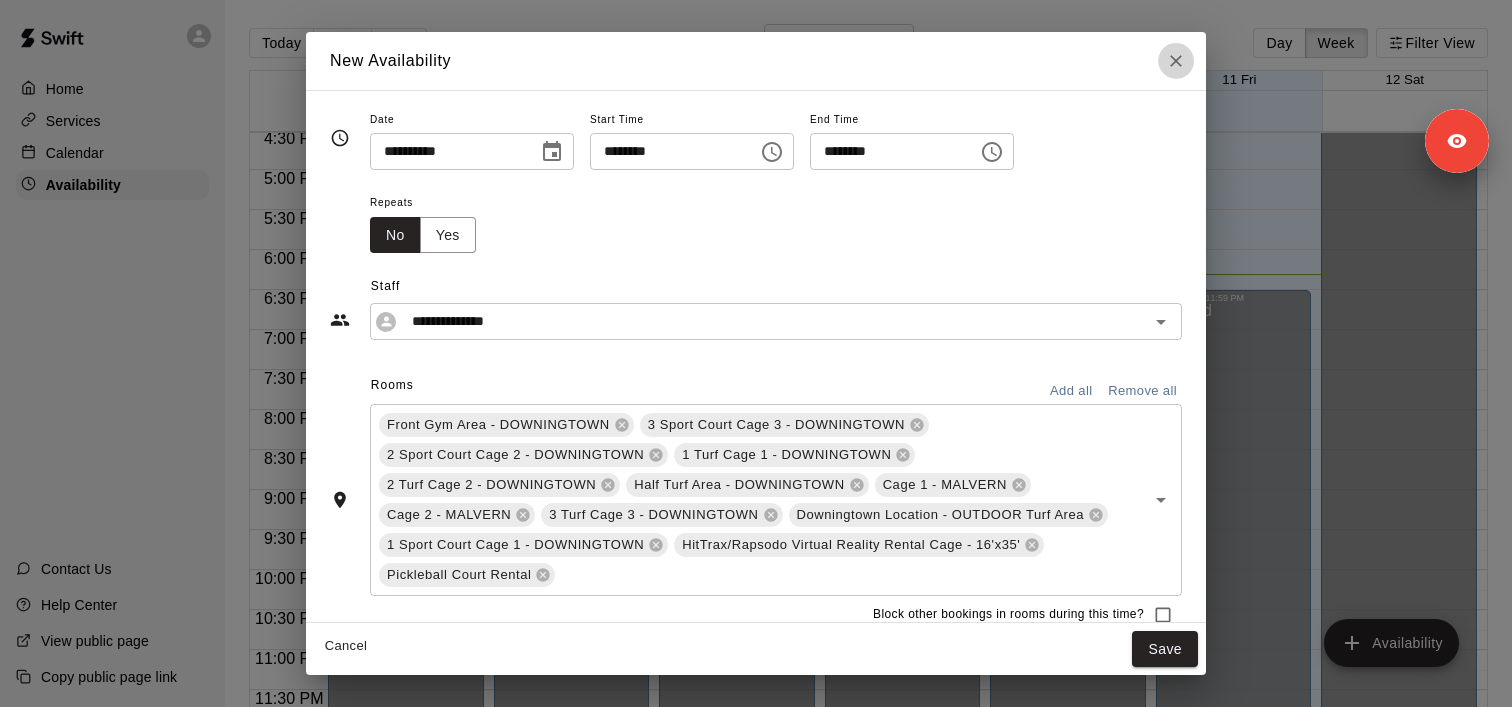 click 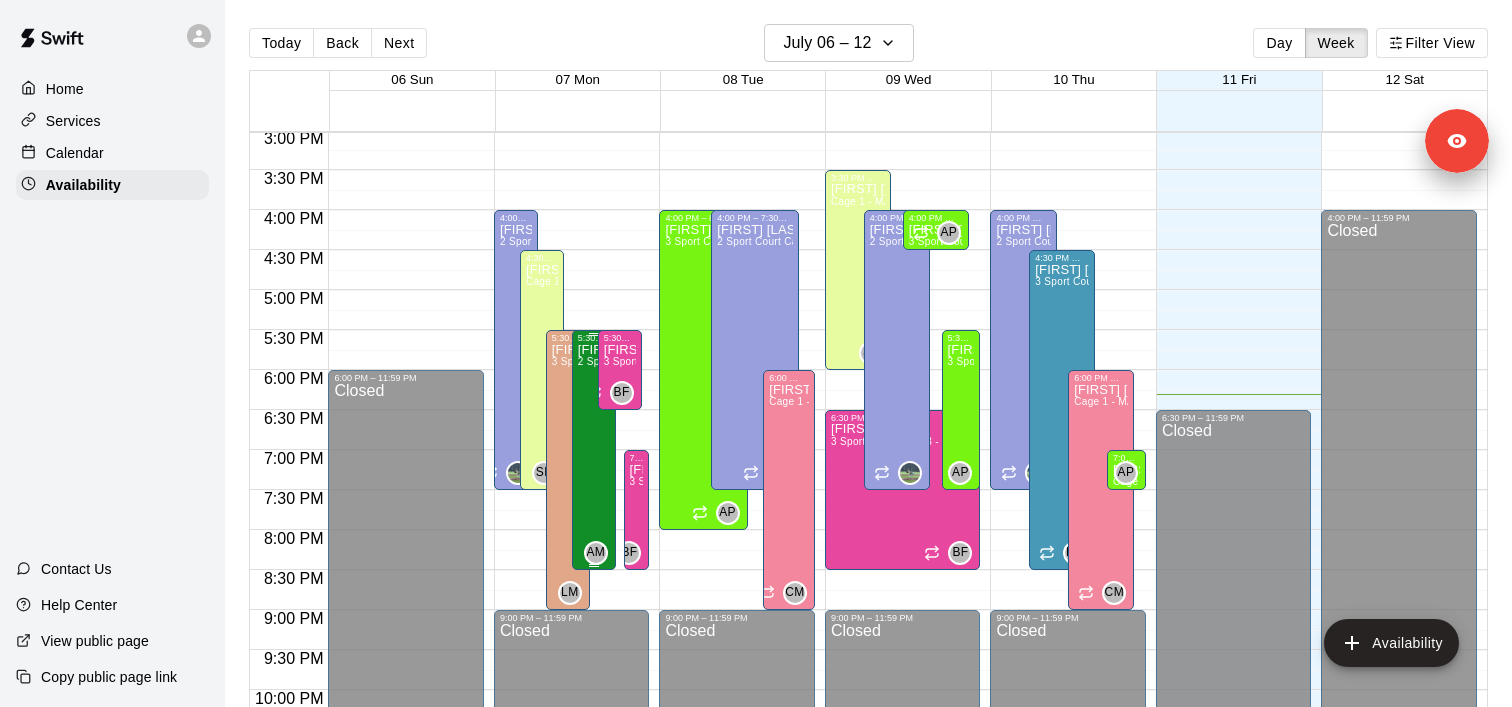 scroll, scrollTop: 1188, scrollLeft: 0, axis: vertical 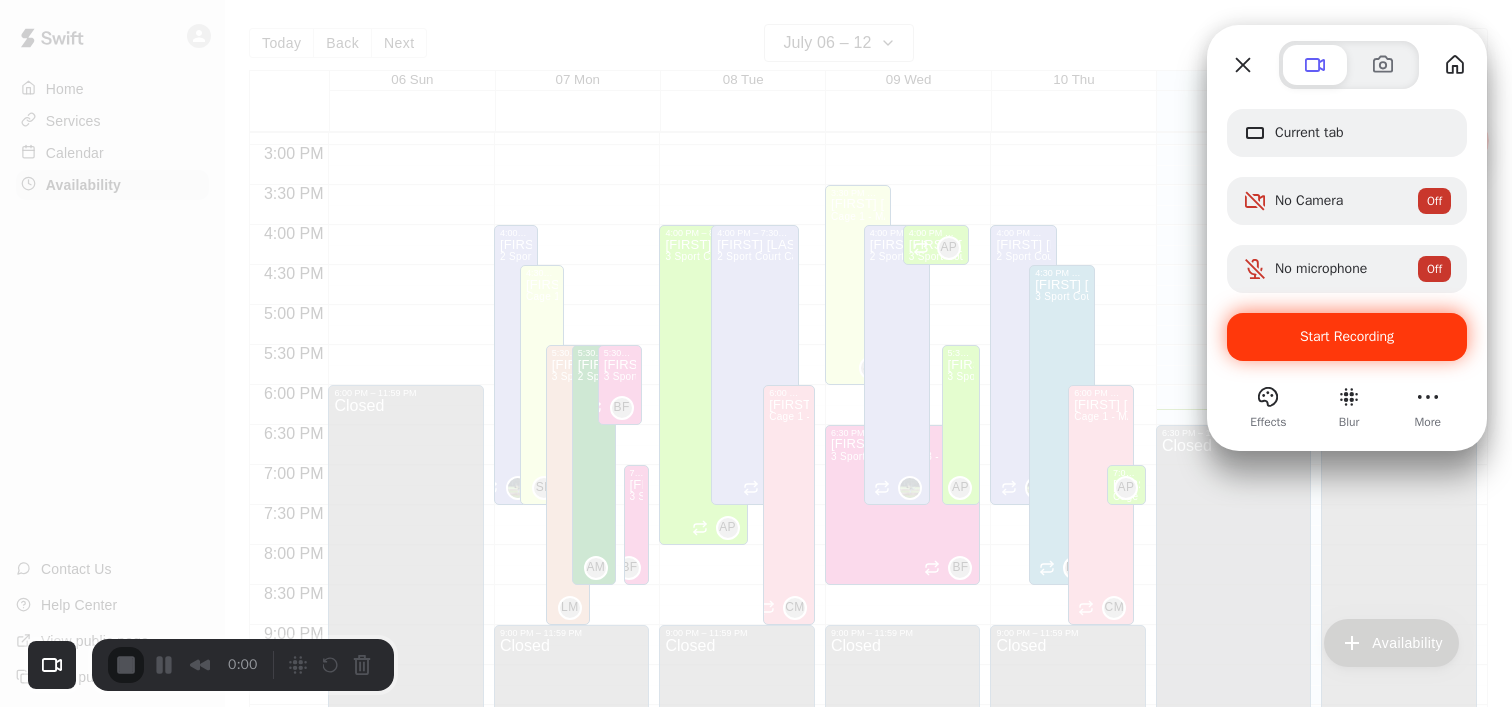 click on "Start Recording" at bounding box center [1347, 336] 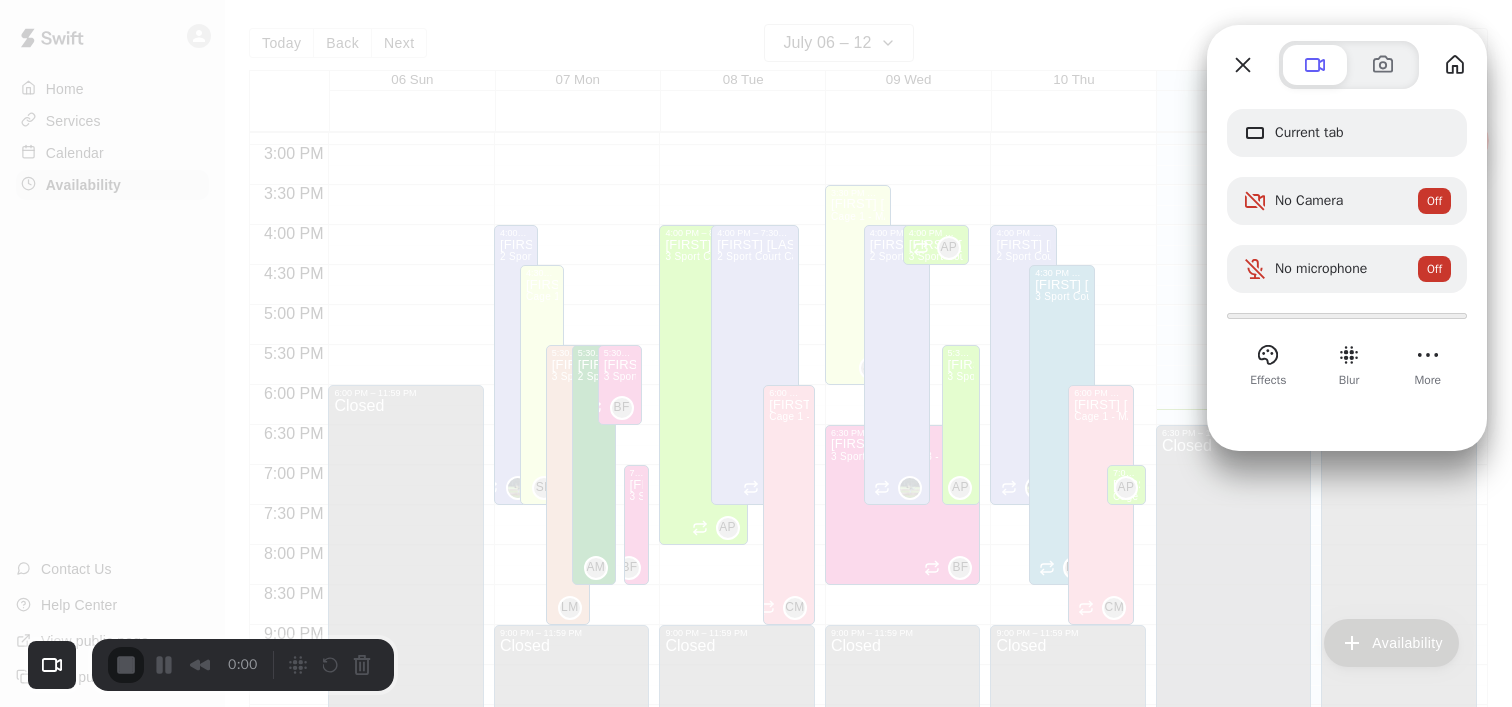 click on "Yes, proceed" at bounding box center (423, 1604) 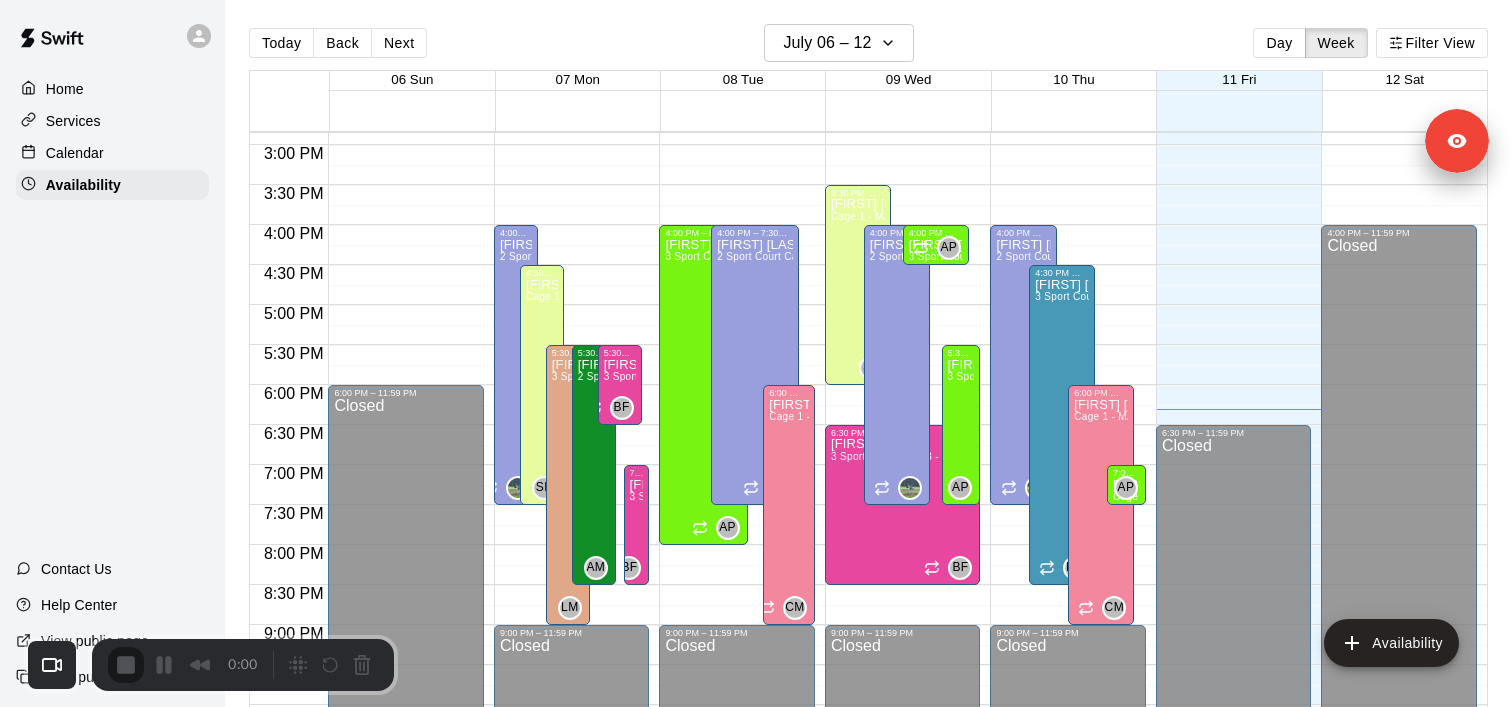 click on "Skip" at bounding box center [756, 738] 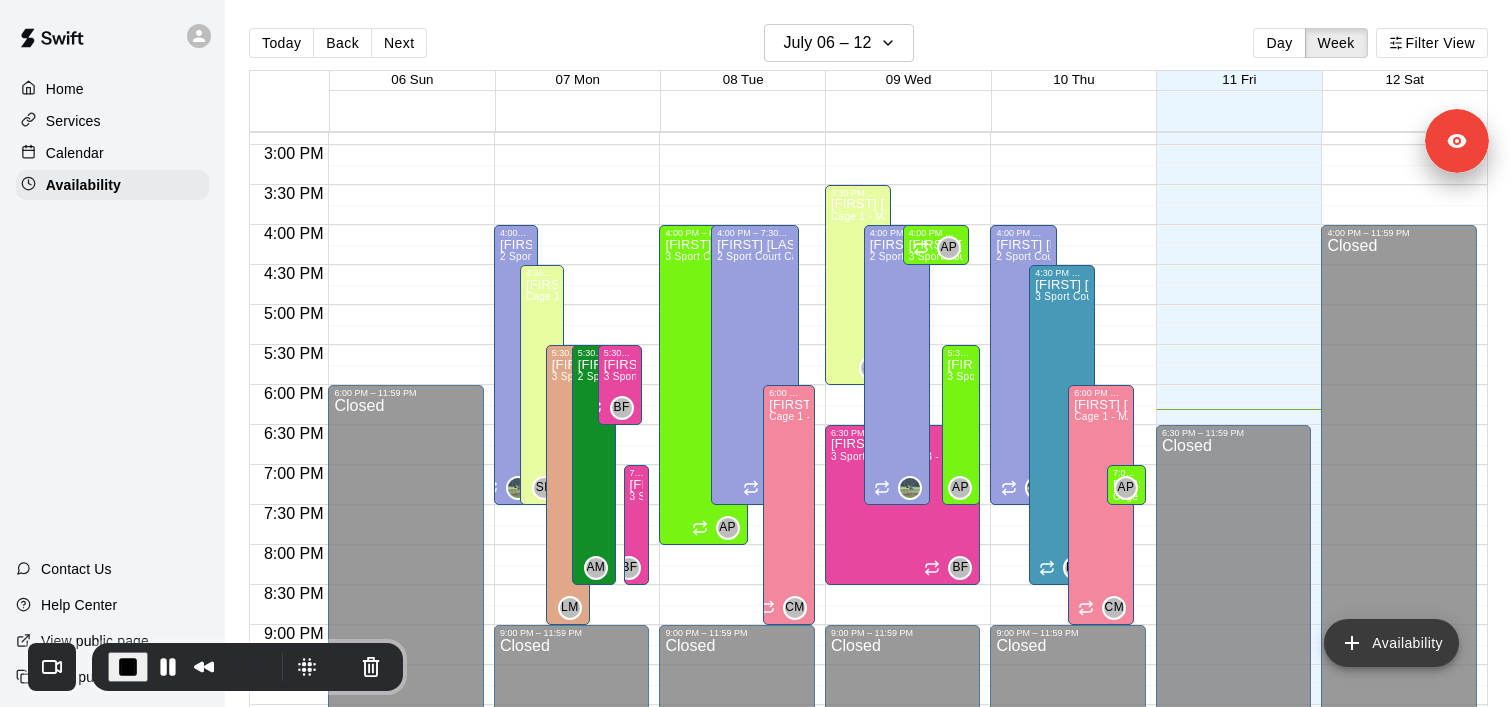 click 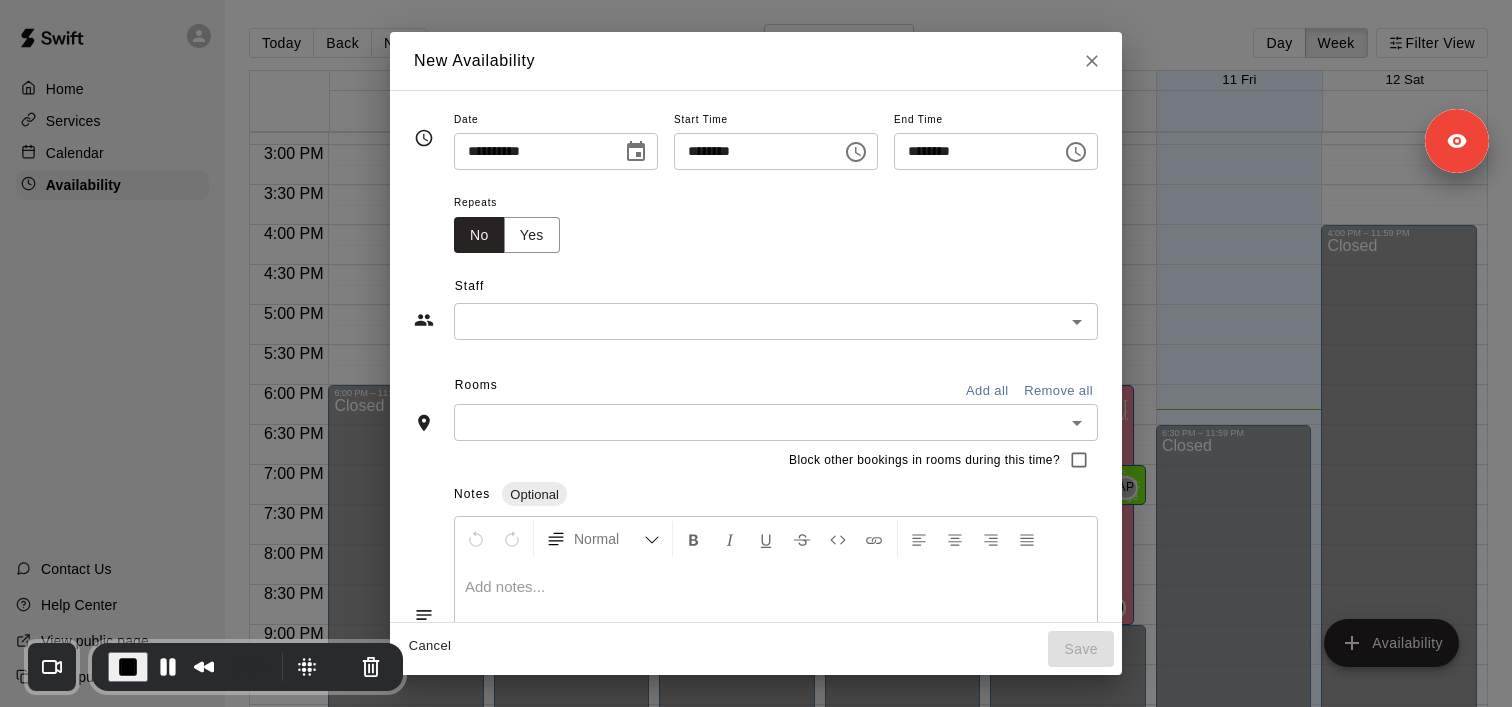 click 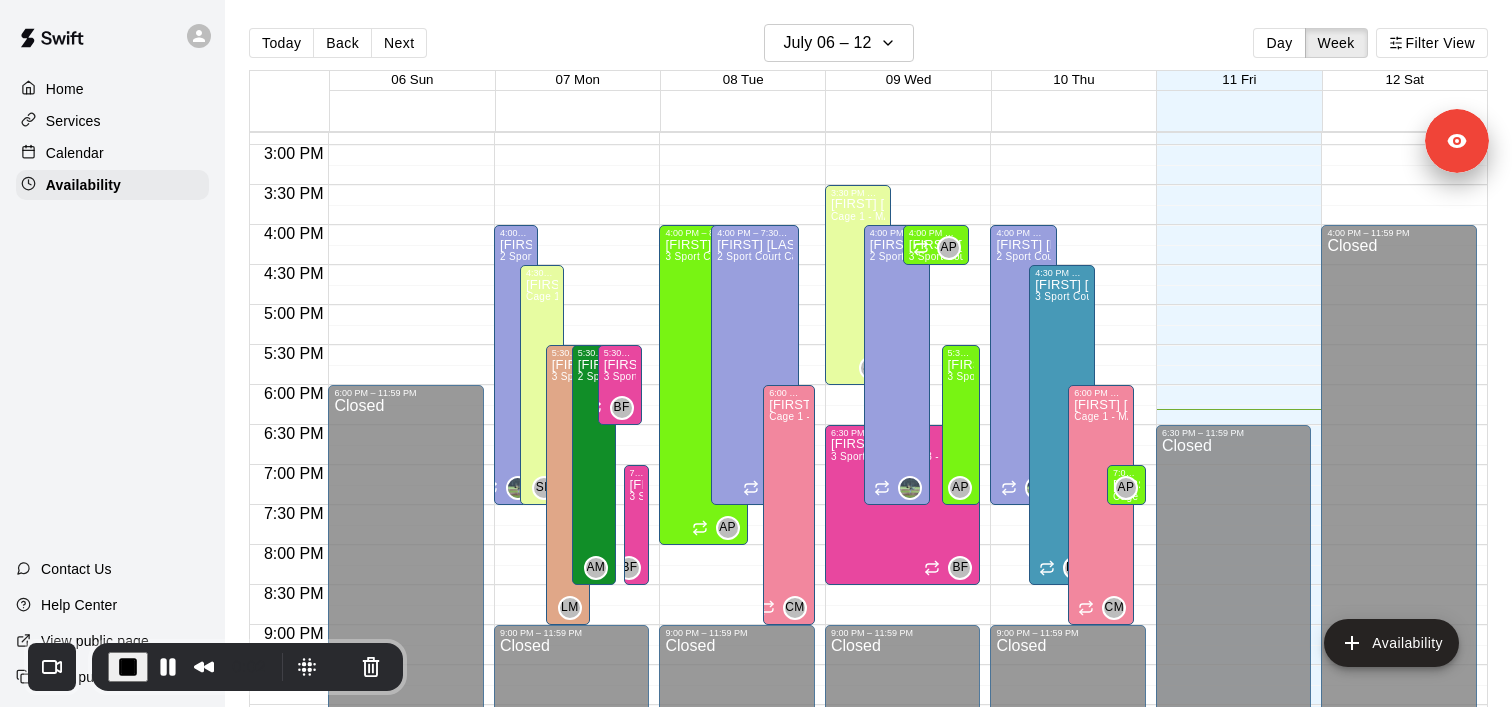 click on "Calendar" at bounding box center (75, 153) 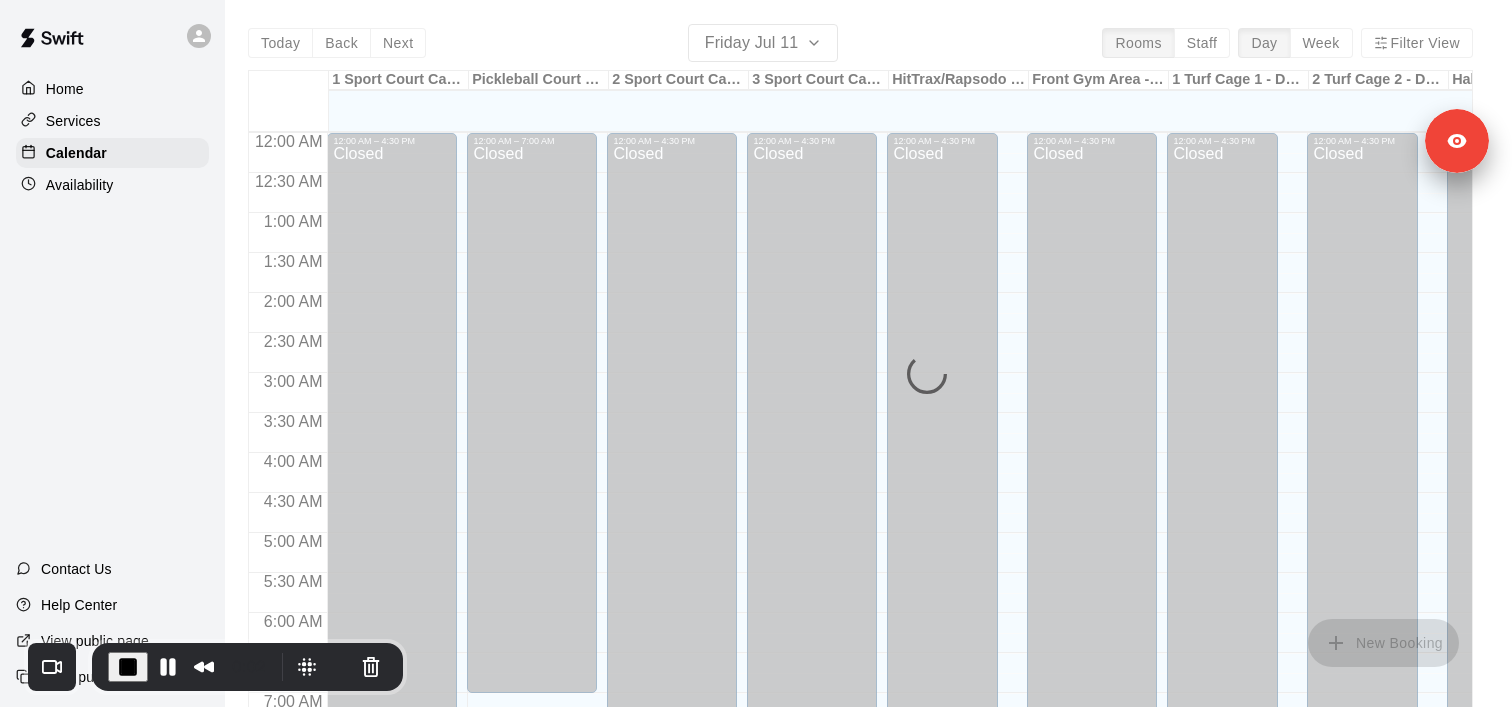 click on "Availability" at bounding box center (80, 185) 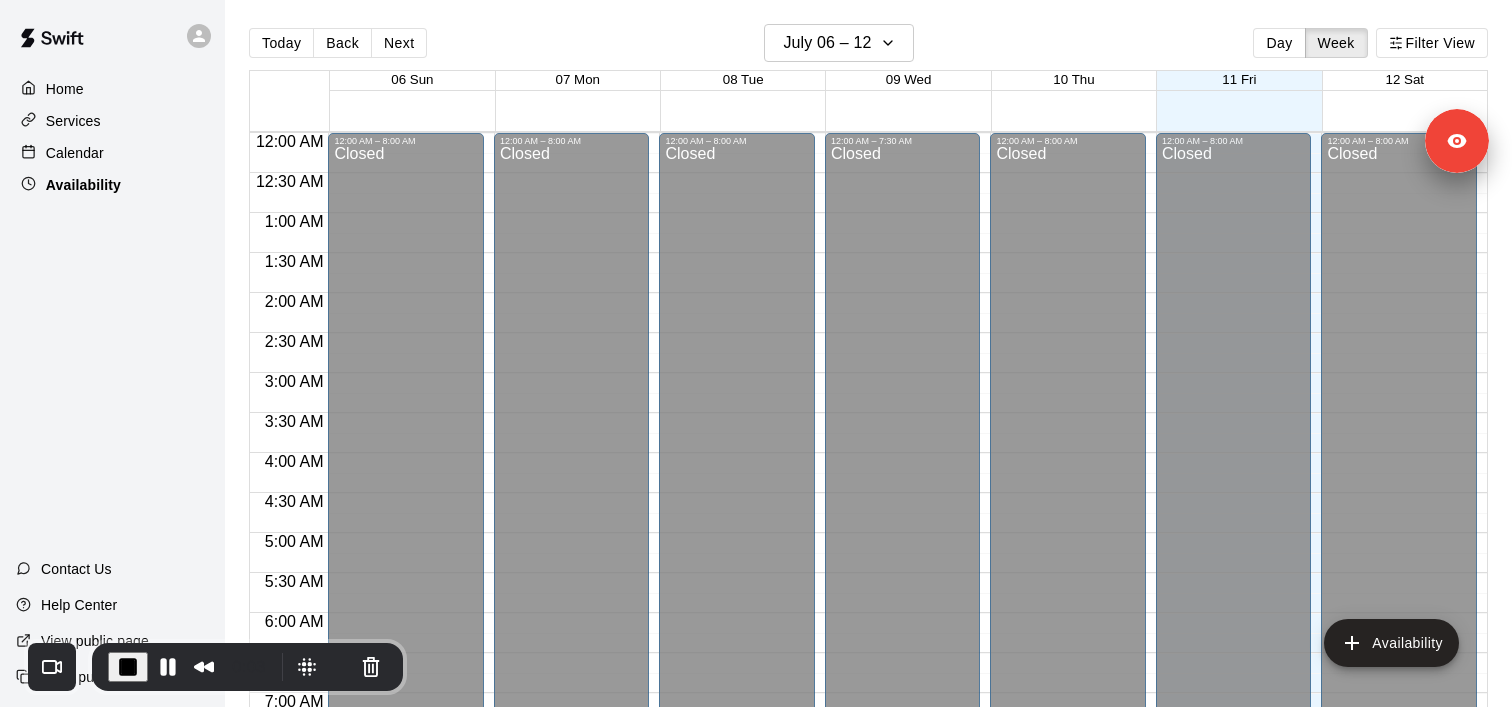 scroll, scrollTop: 1324, scrollLeft: 0, axis: vertical 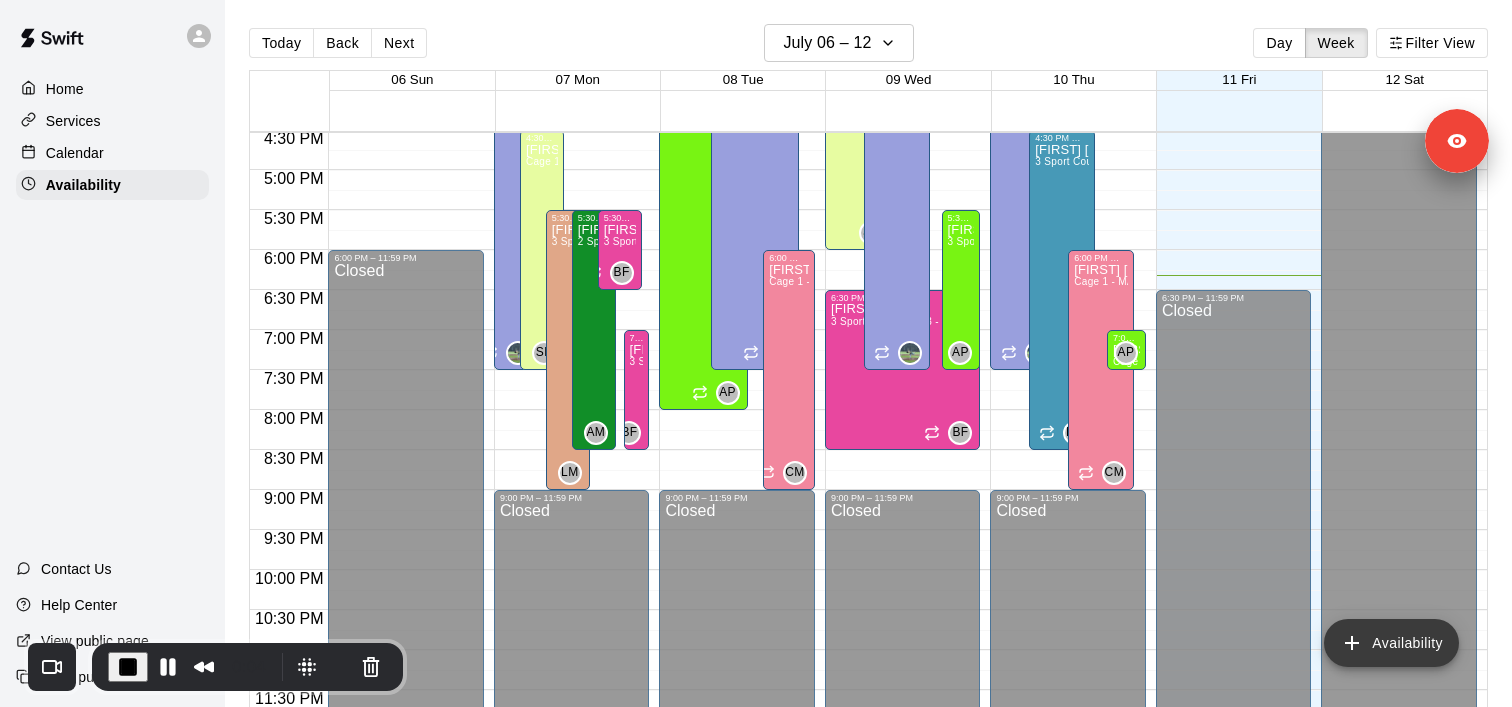 click on "Availability" at bounding box center [1391, 643] 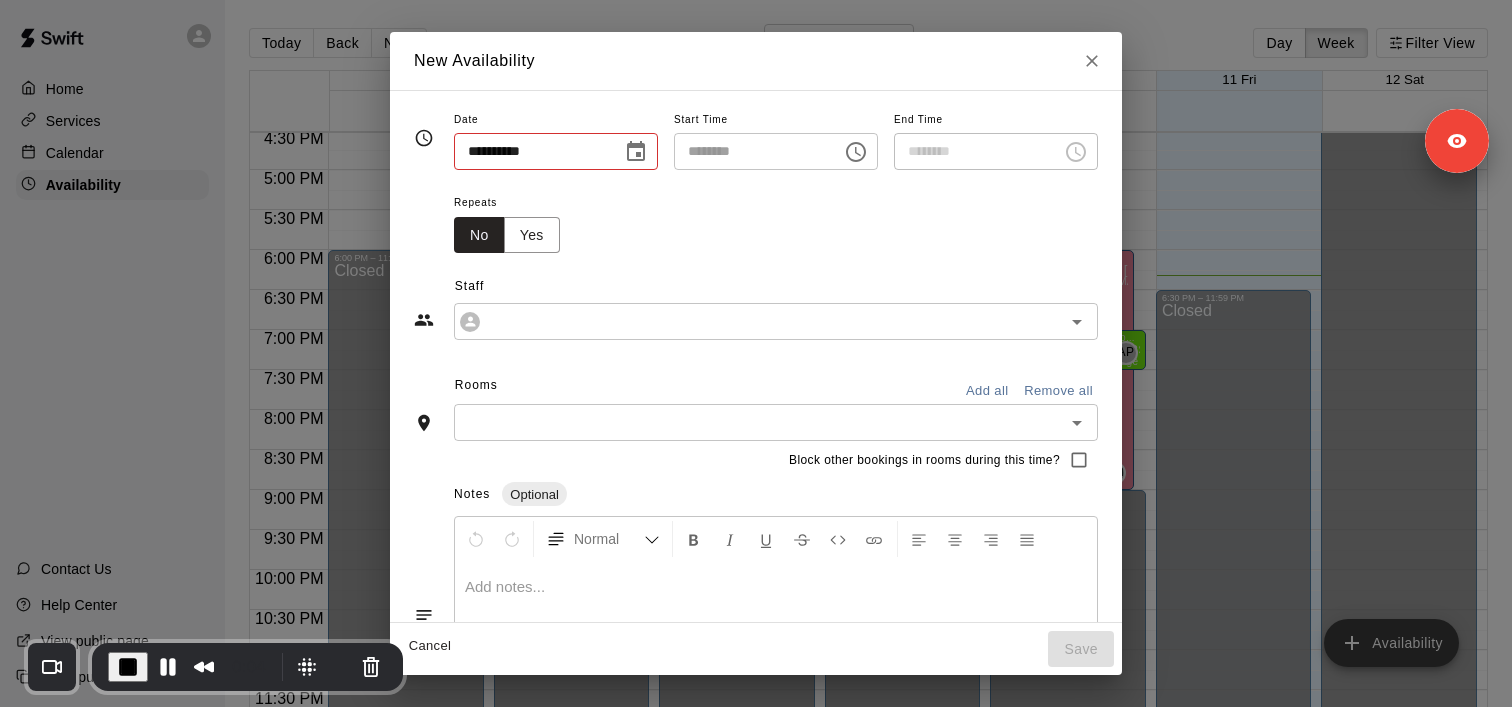 type on "**********" 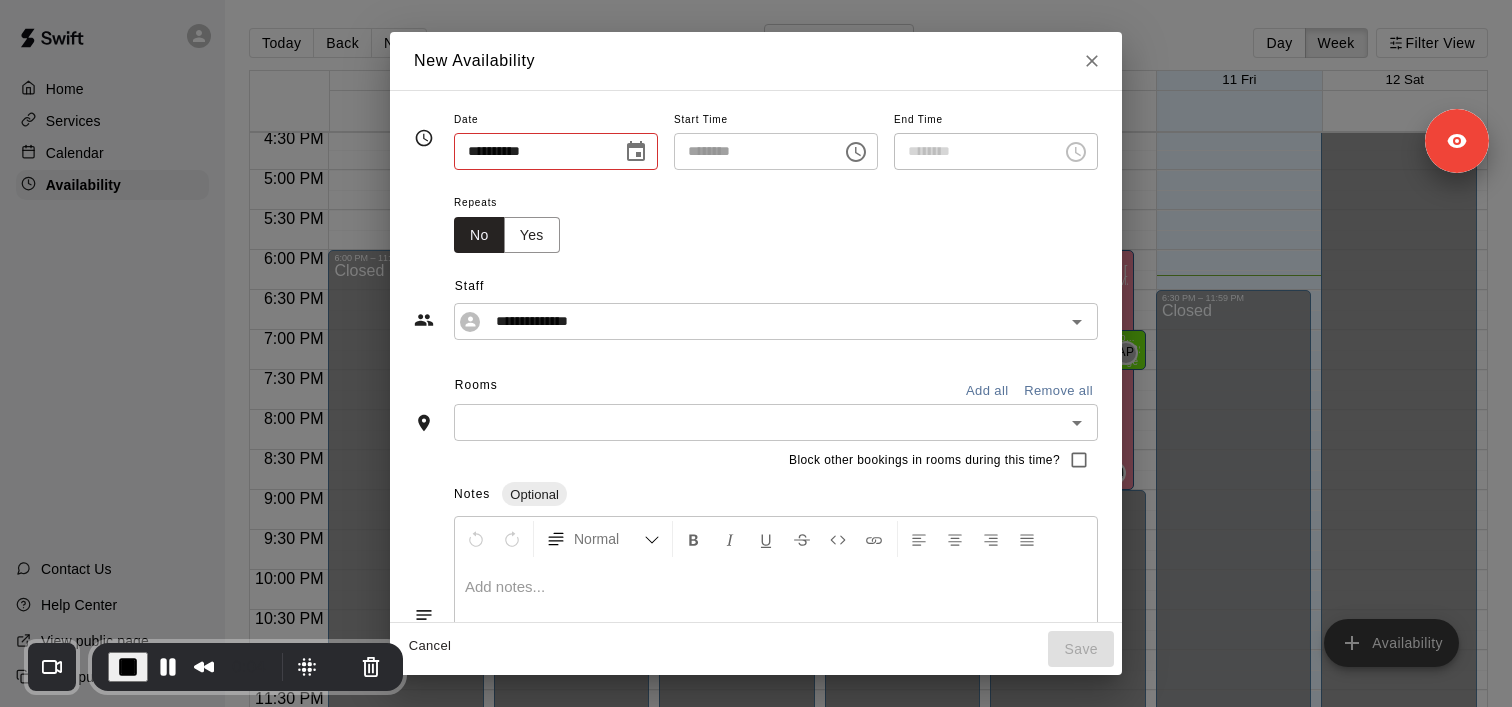 type on "**********" 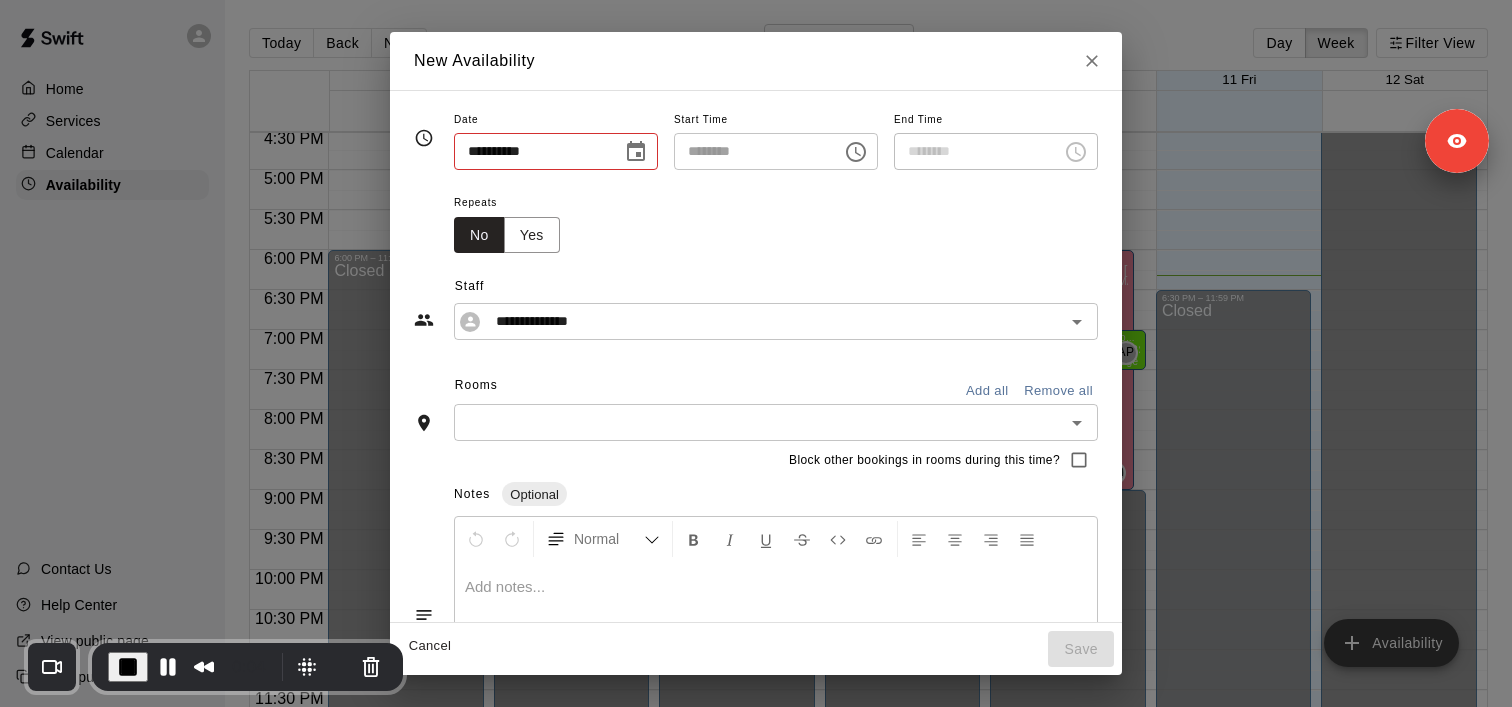 type on "********" 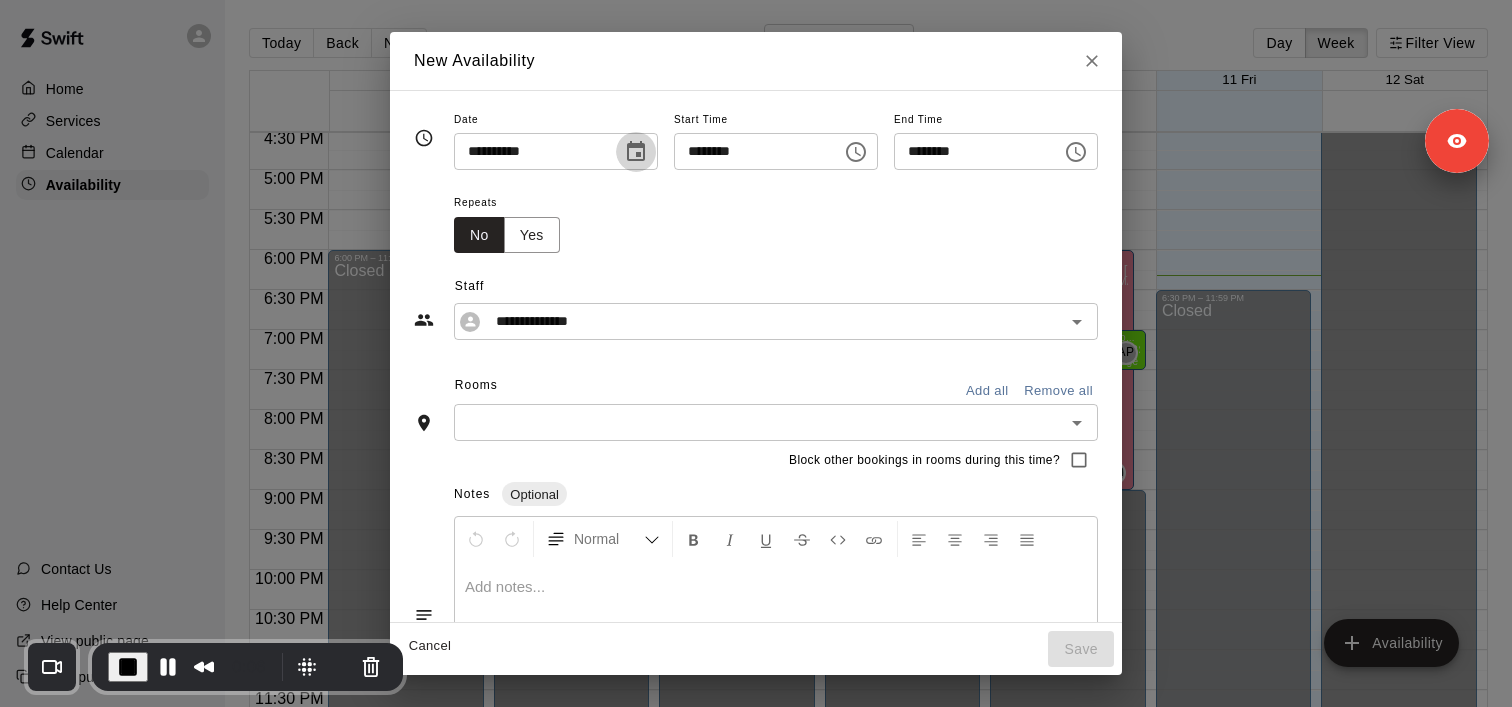 click 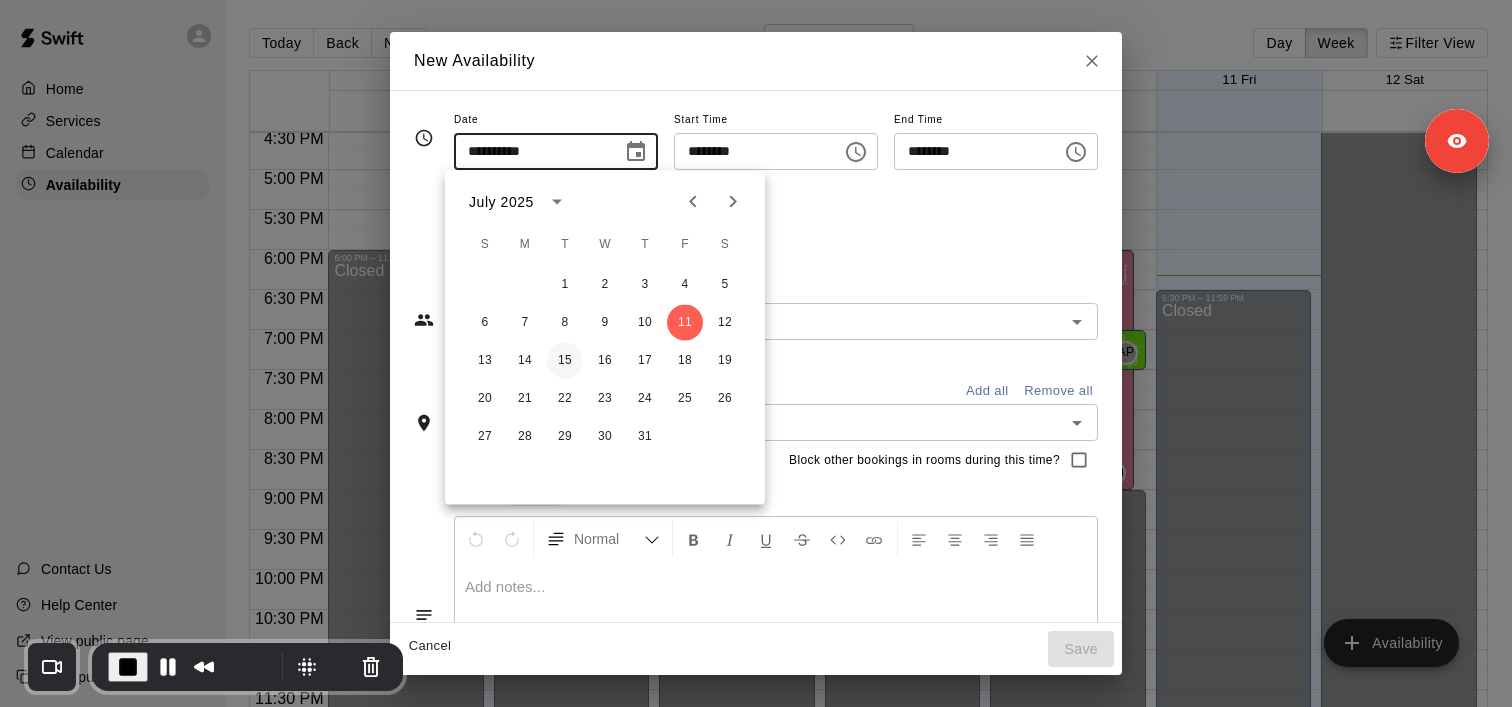 click on "15" at bounding box center (565, 361) 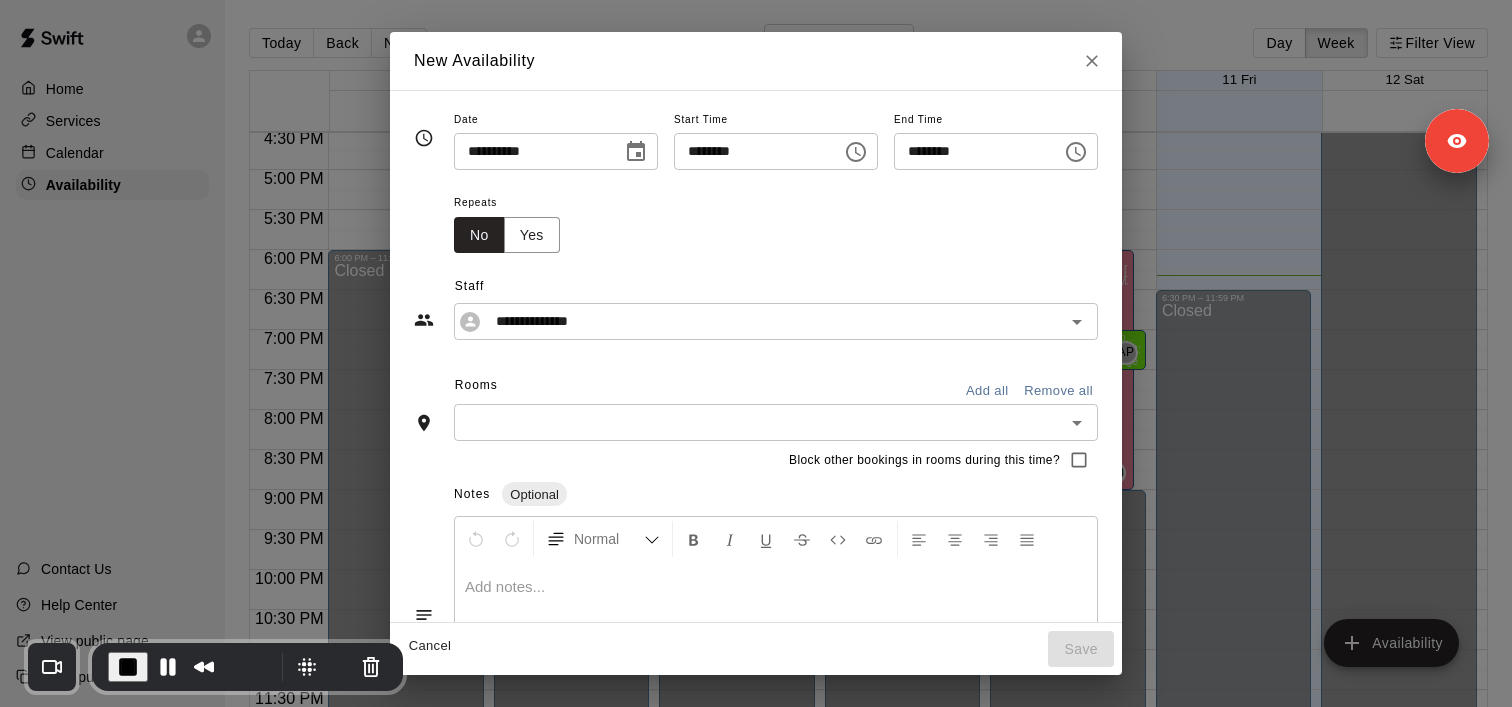 type on "**********" 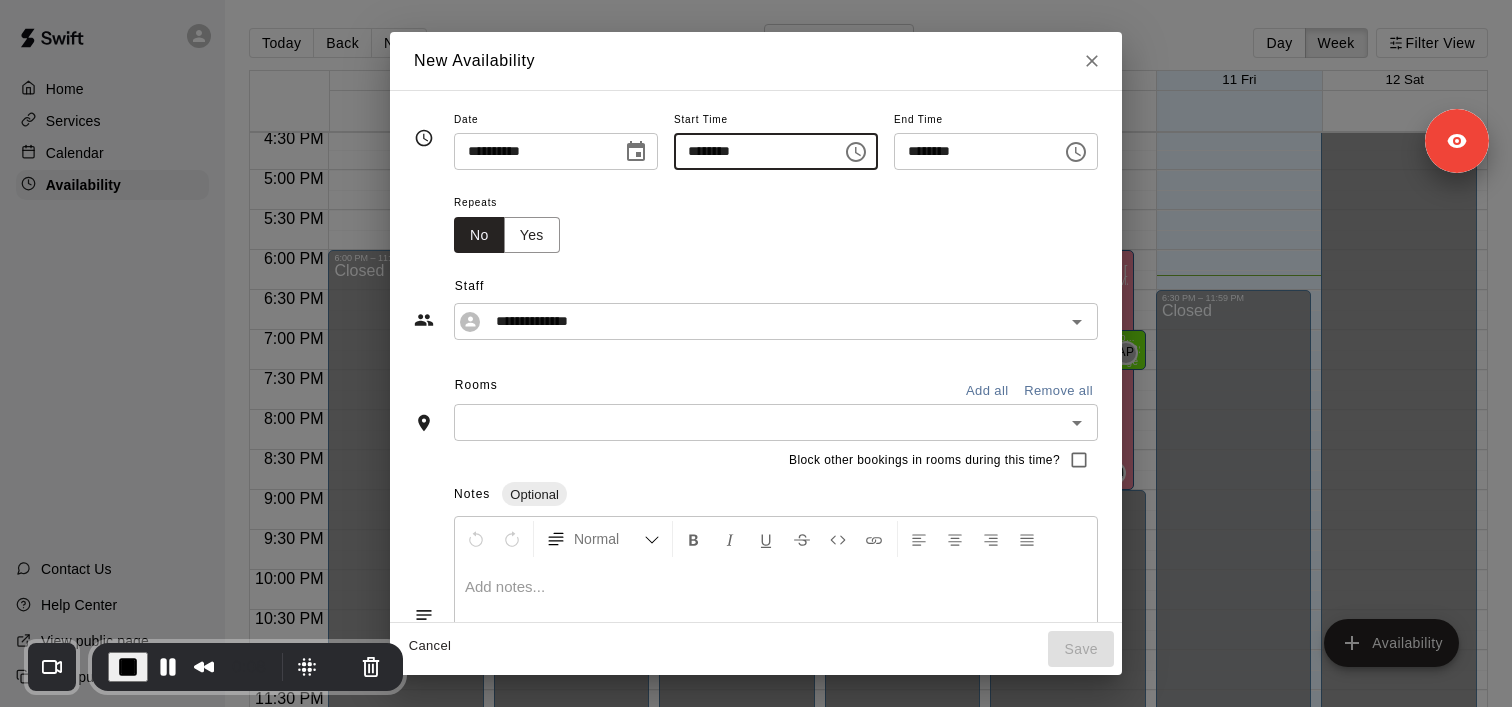click on "********" at bounding box center (751, 151) 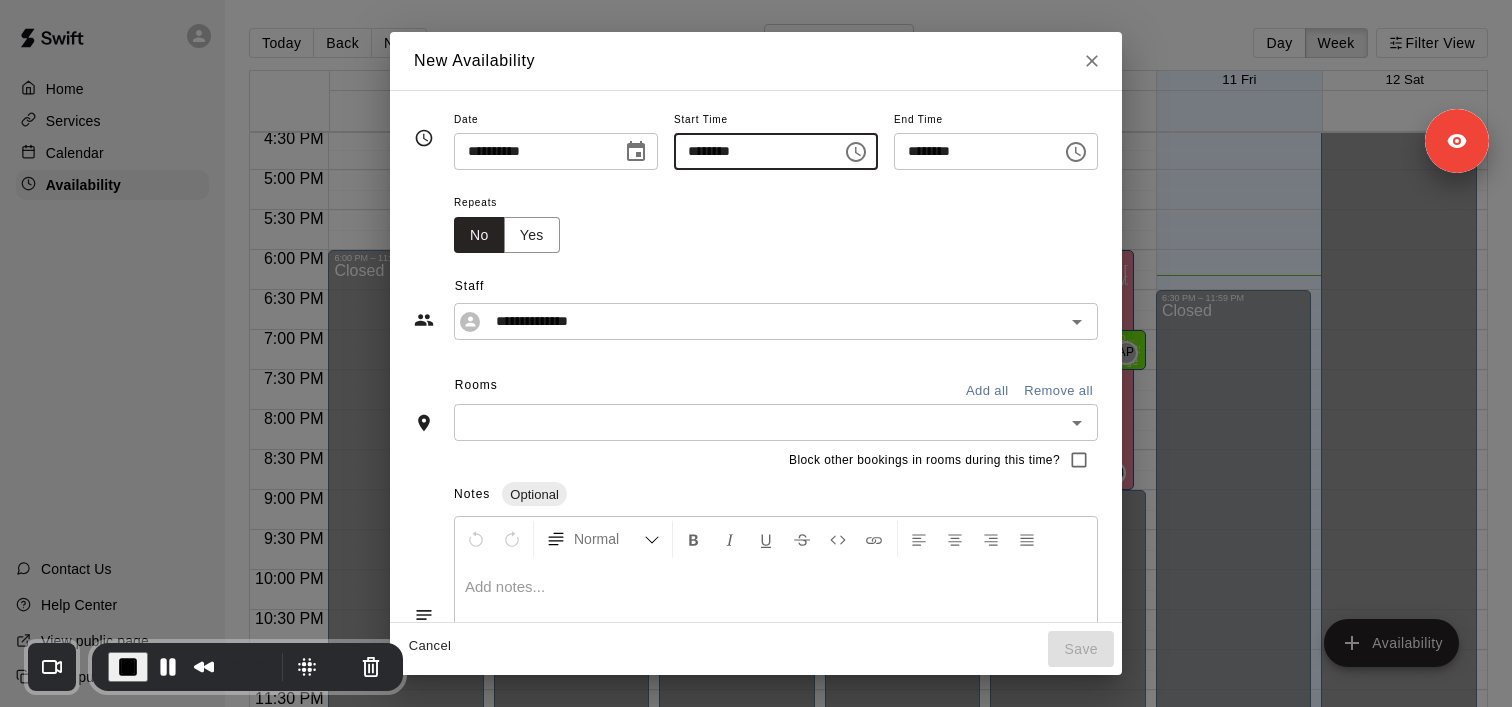 type on "********" 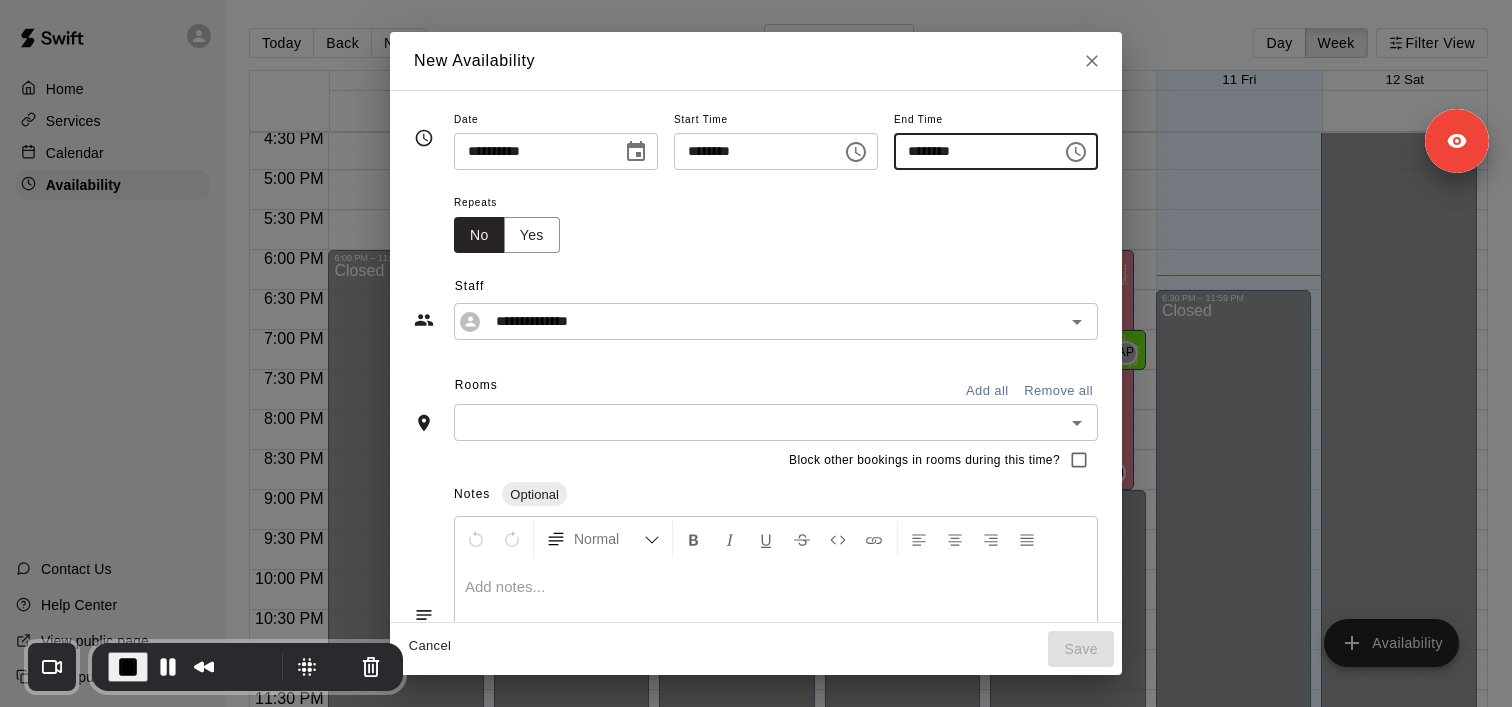 type on "********" 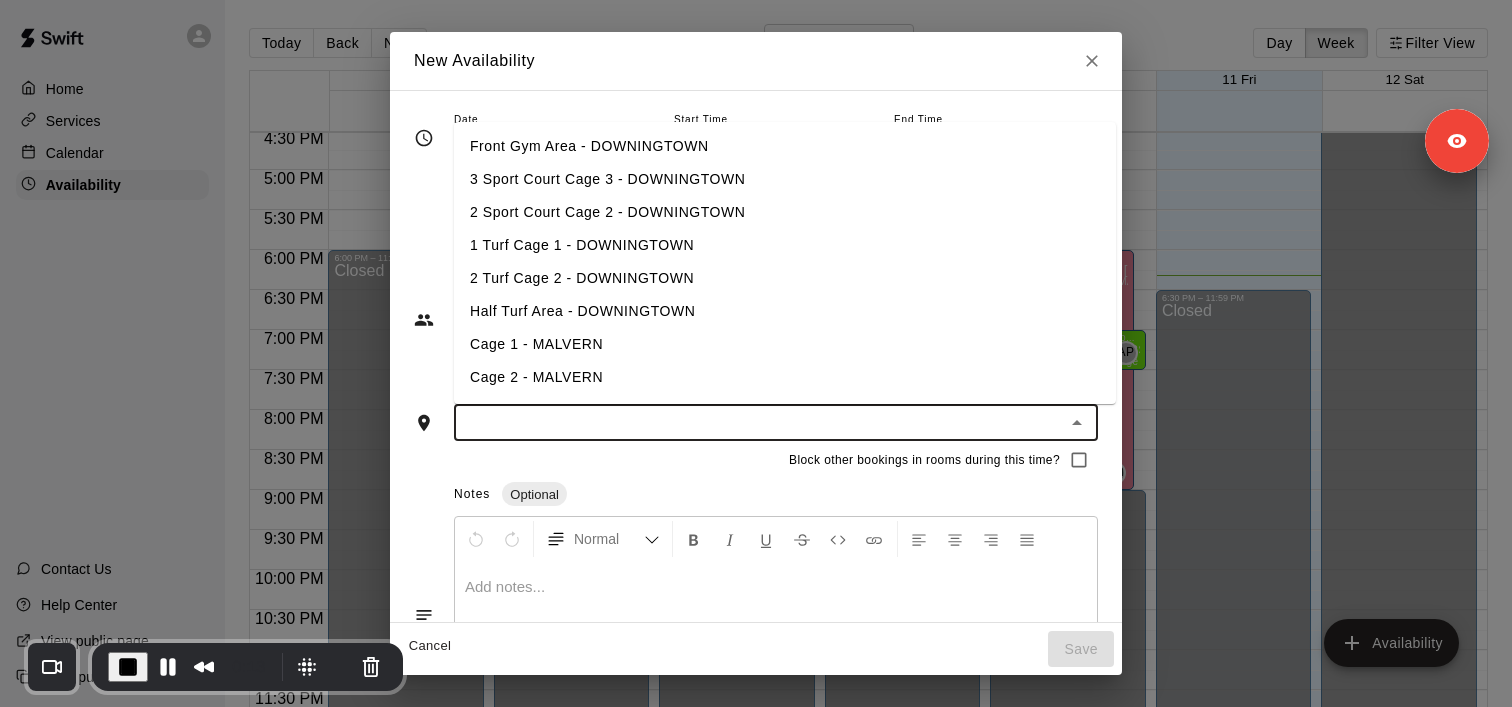 click on "Notes Optional" at bounding box center (776, 495) 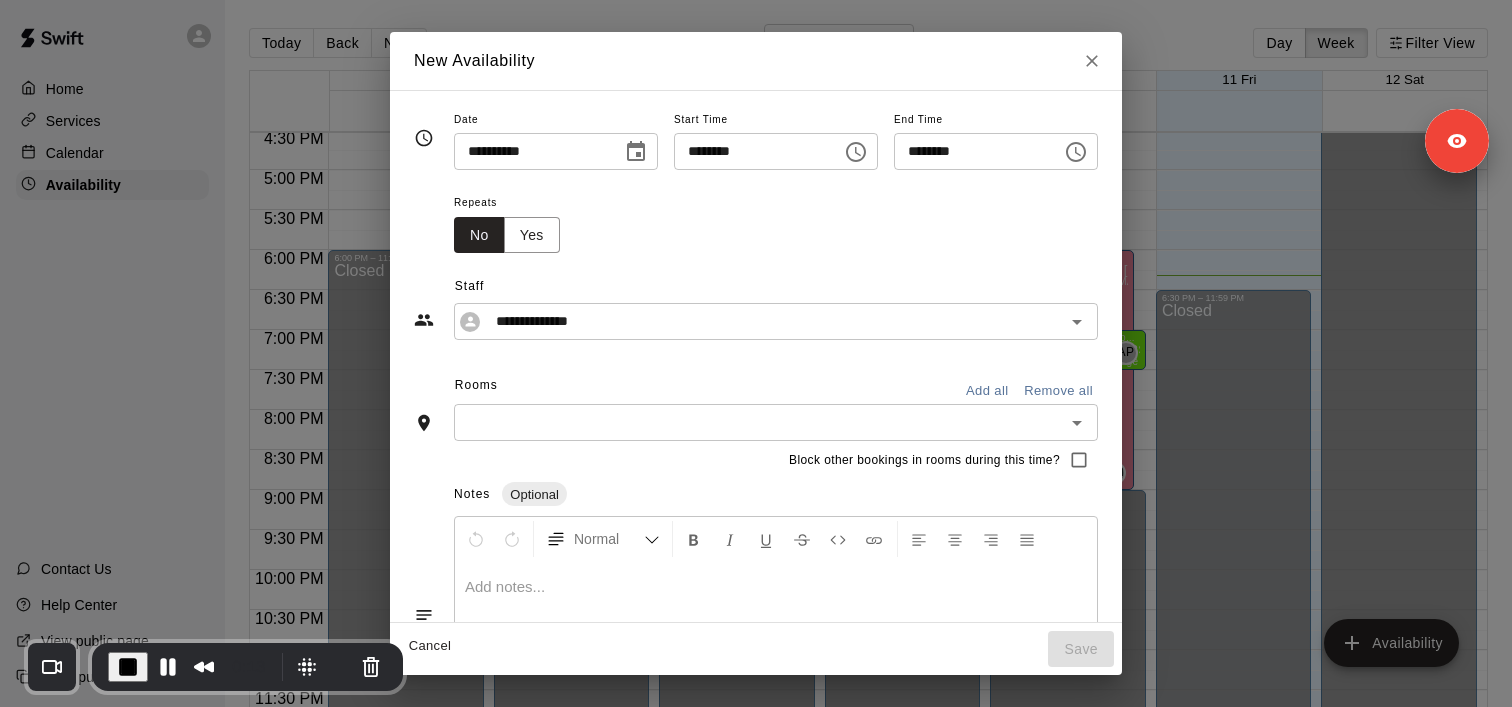 click on "Add all" at bounding box center (987, 391) 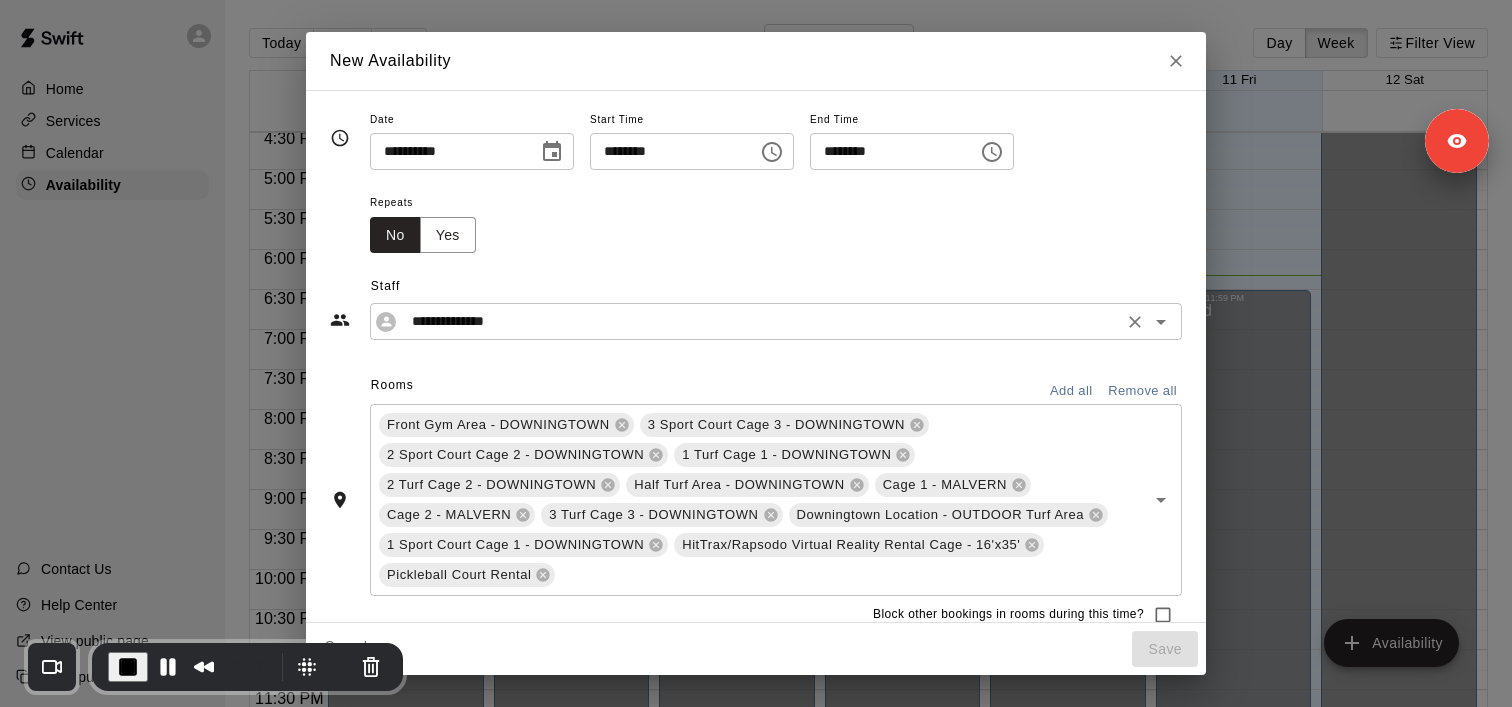 click 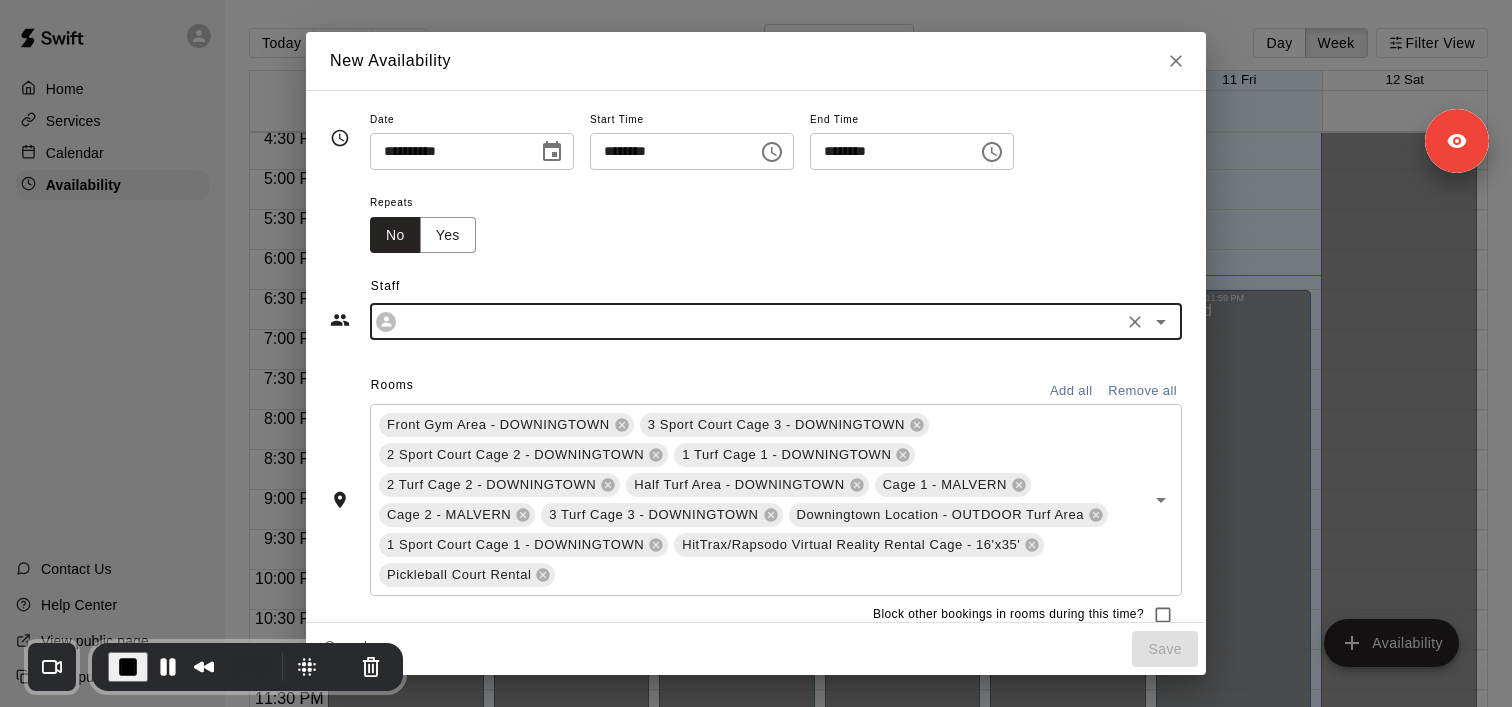 click on "​" at bounding box center [776, 321] 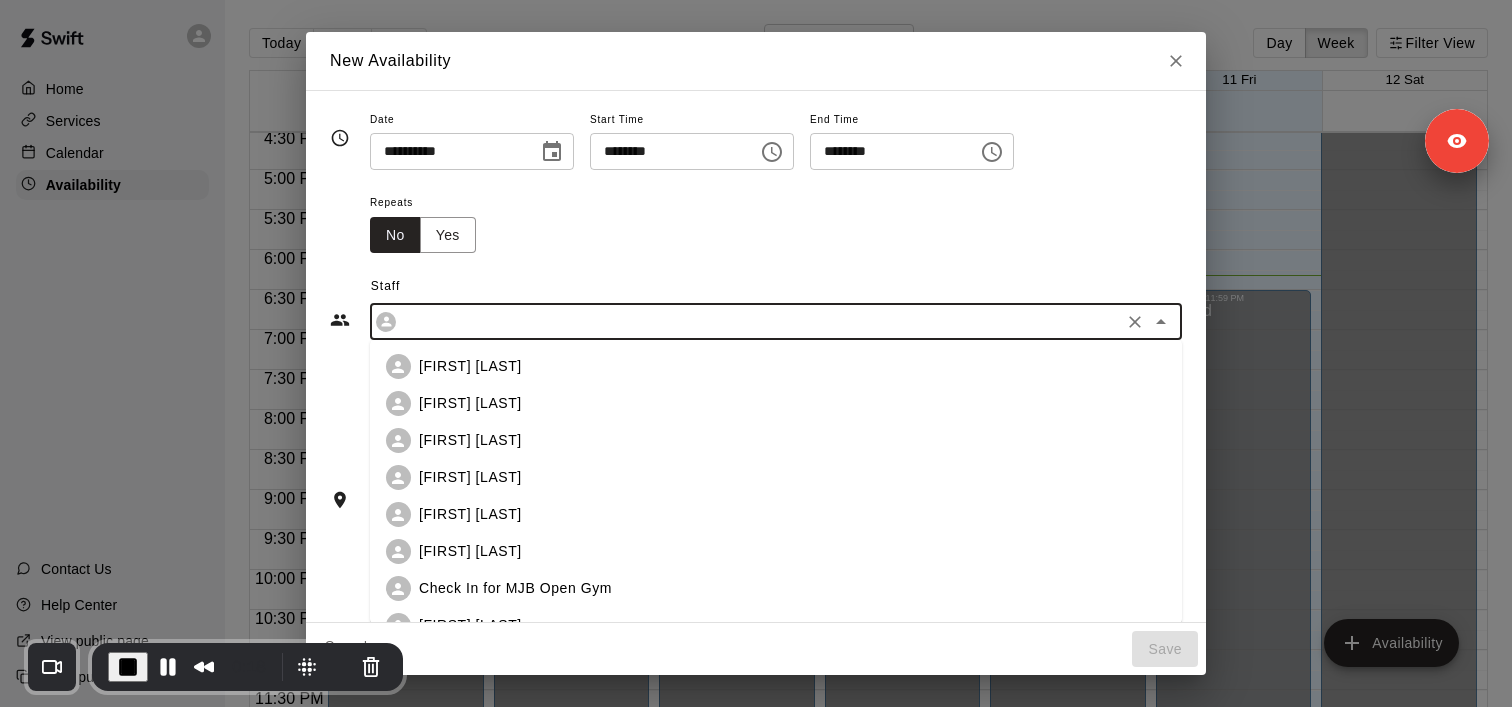 scroll, scrollTop: 613, scrollLeft: 0, axis: vertical 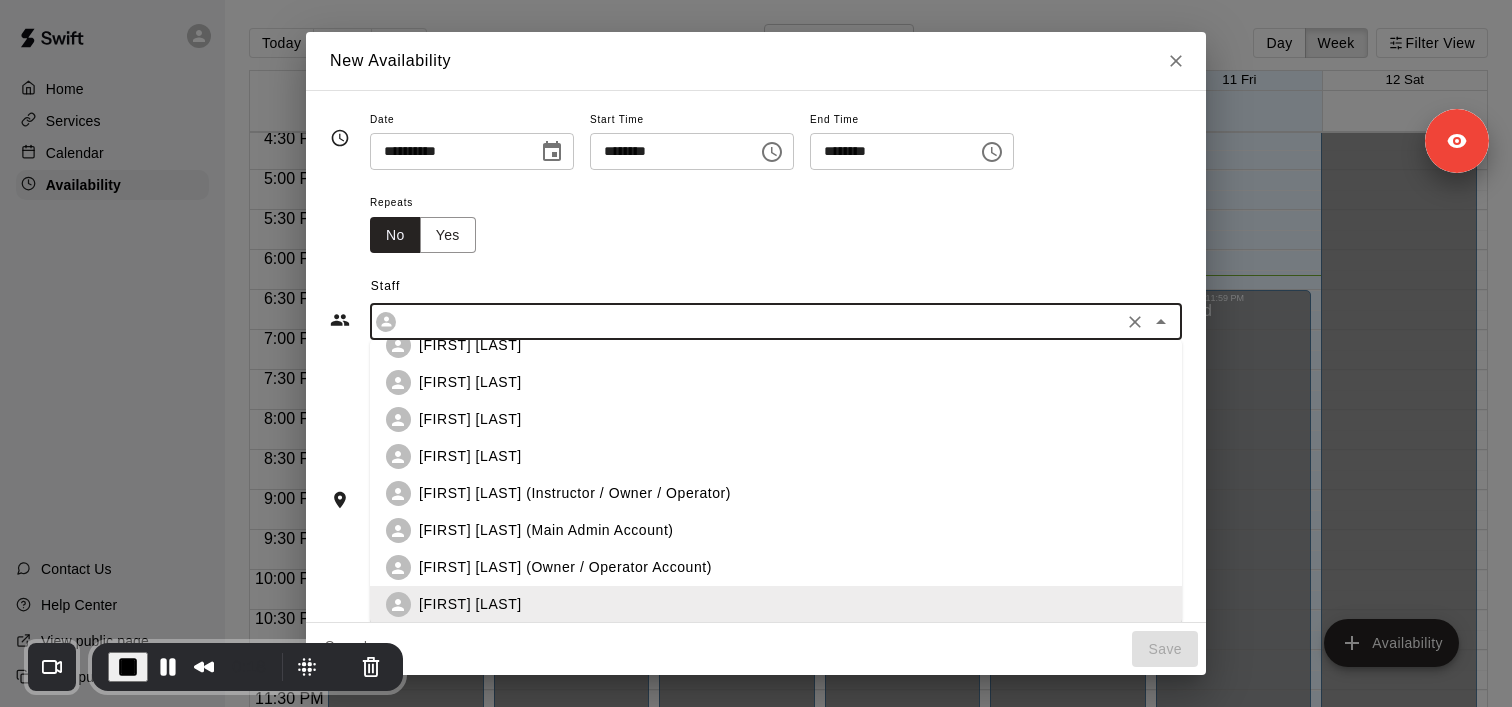 click on "Lisa Henry" at bounding box center [776, 345] 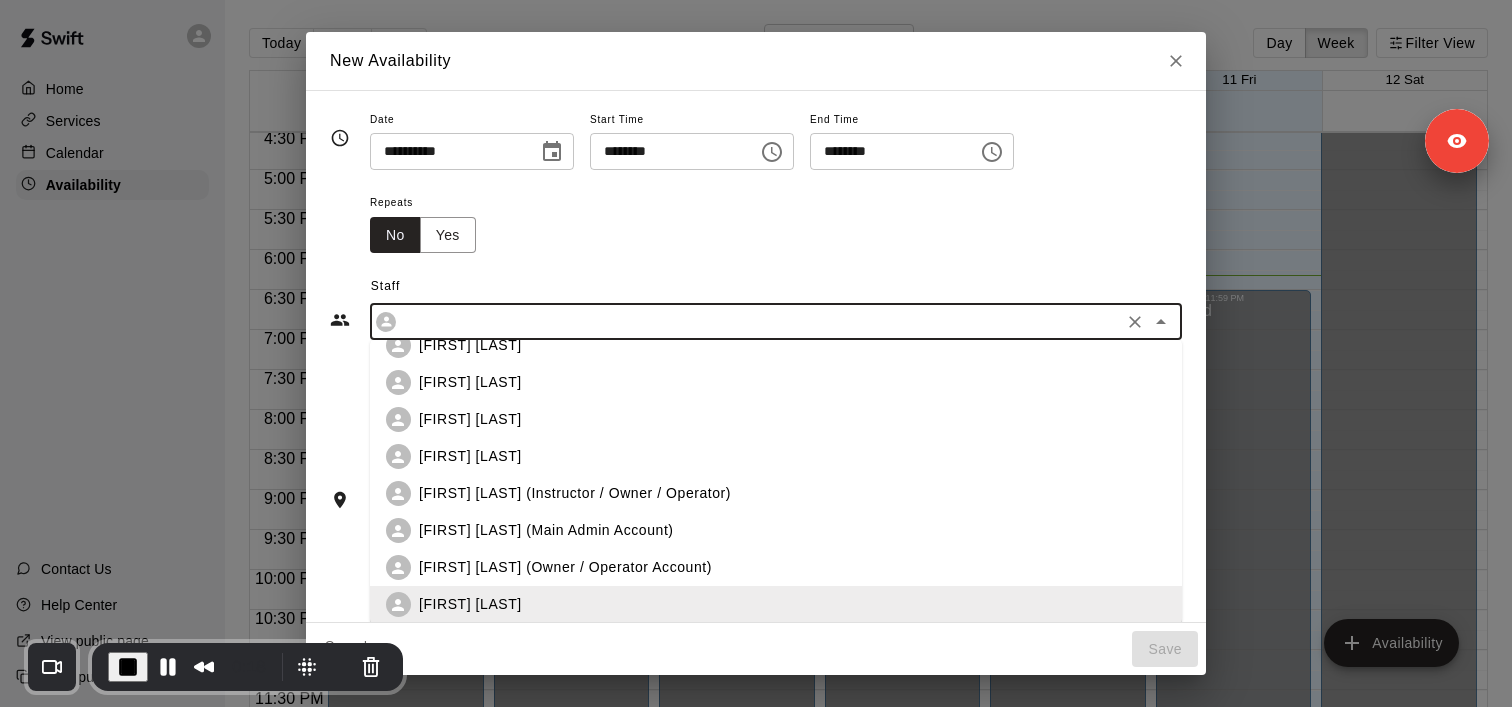 type on "**********" 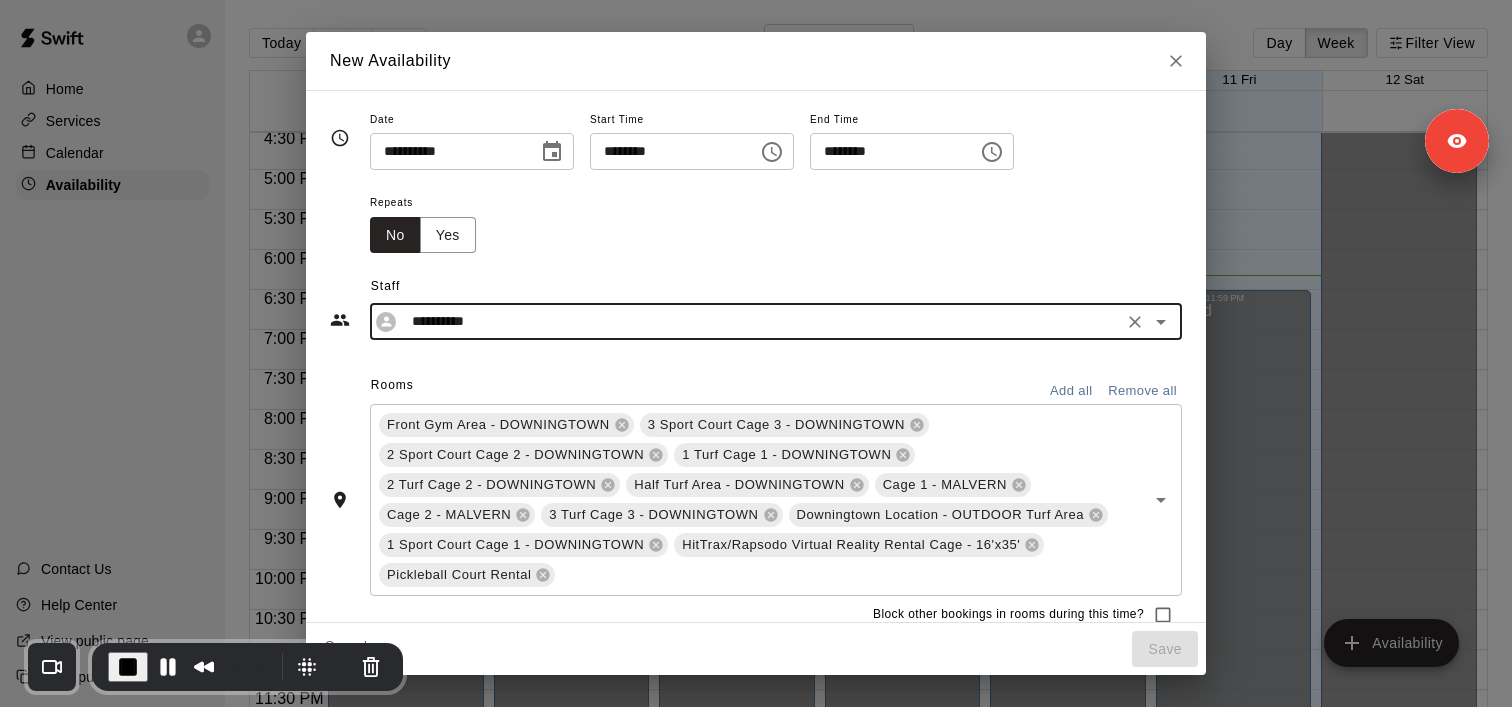 click 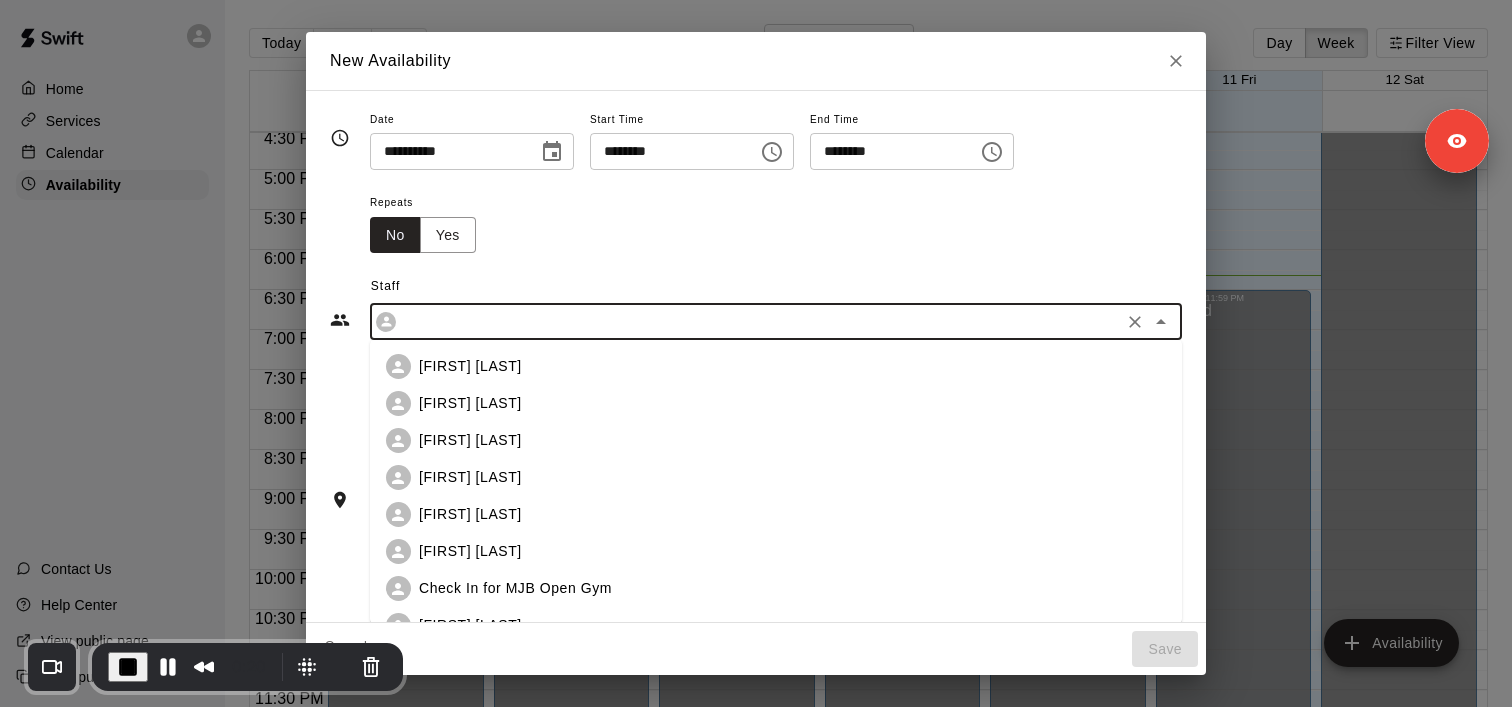 click at bounding box center (760, 321) 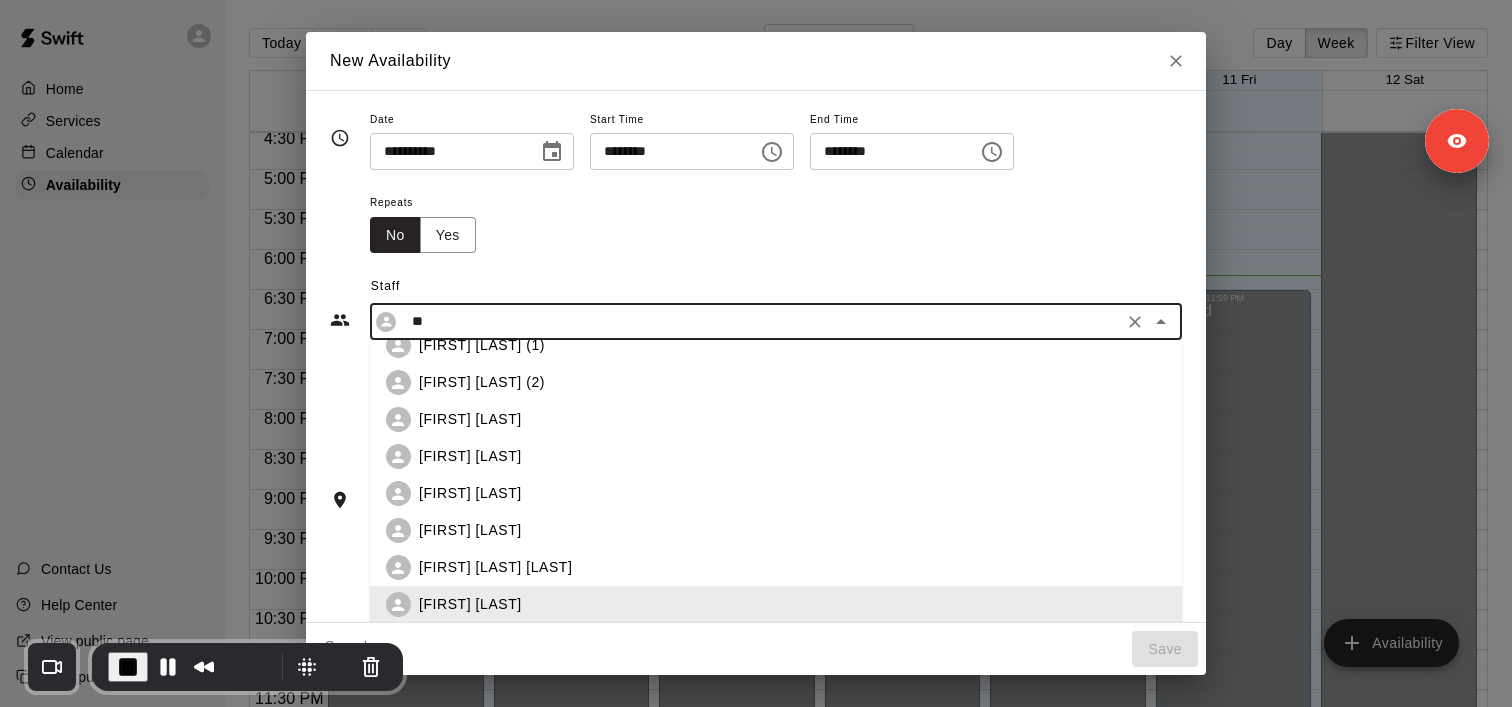 scroll, scrollTop: 0, scrollLeft: 0, axis: both 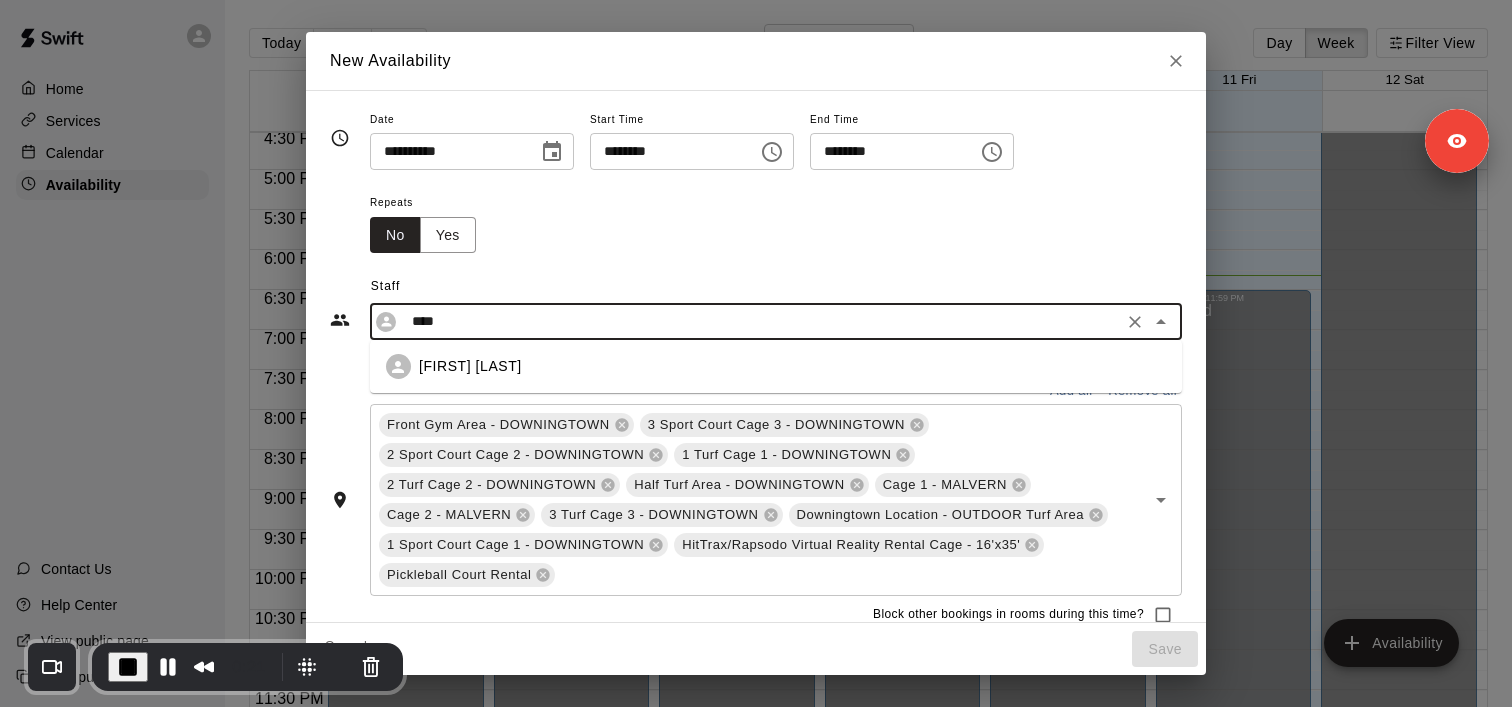 click on "Morgan Maziarz" at bounding box center (792, 366) 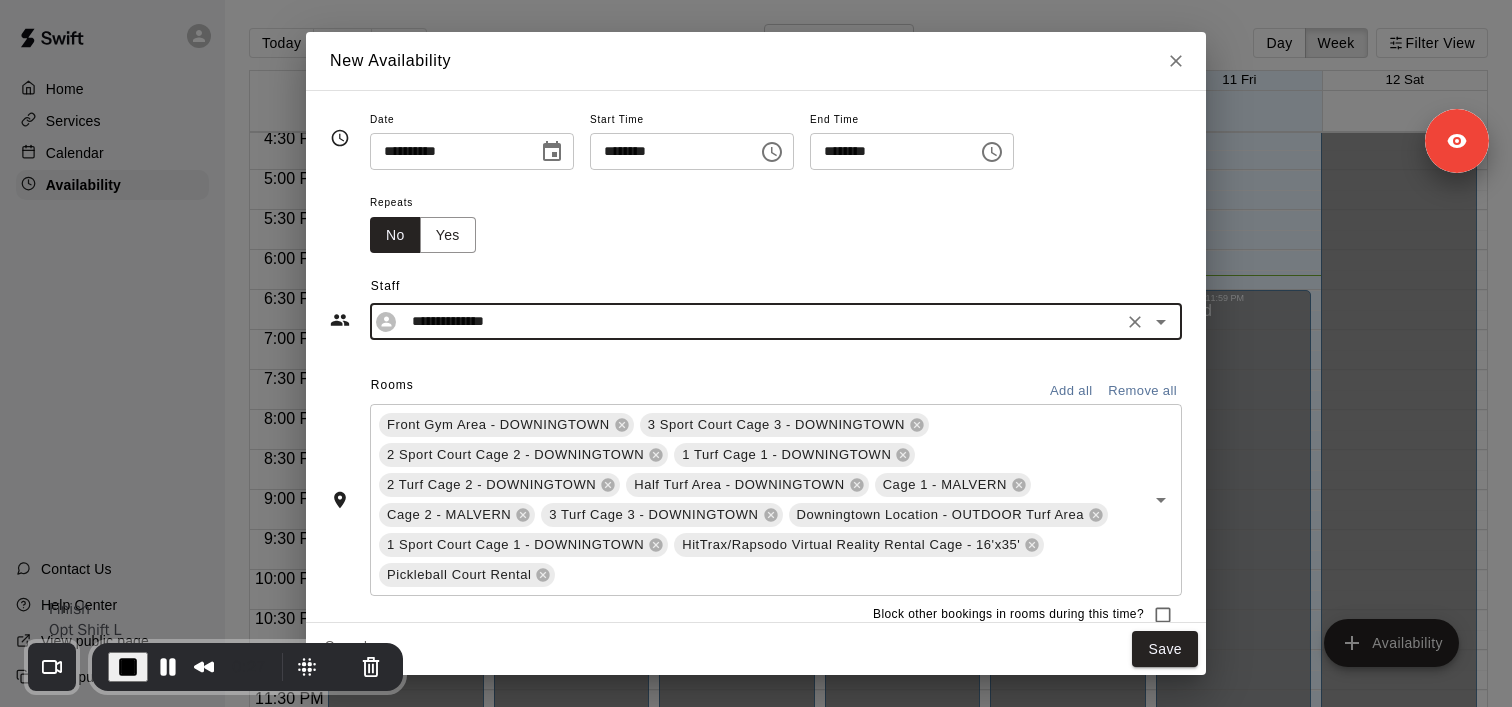 type on "**********" 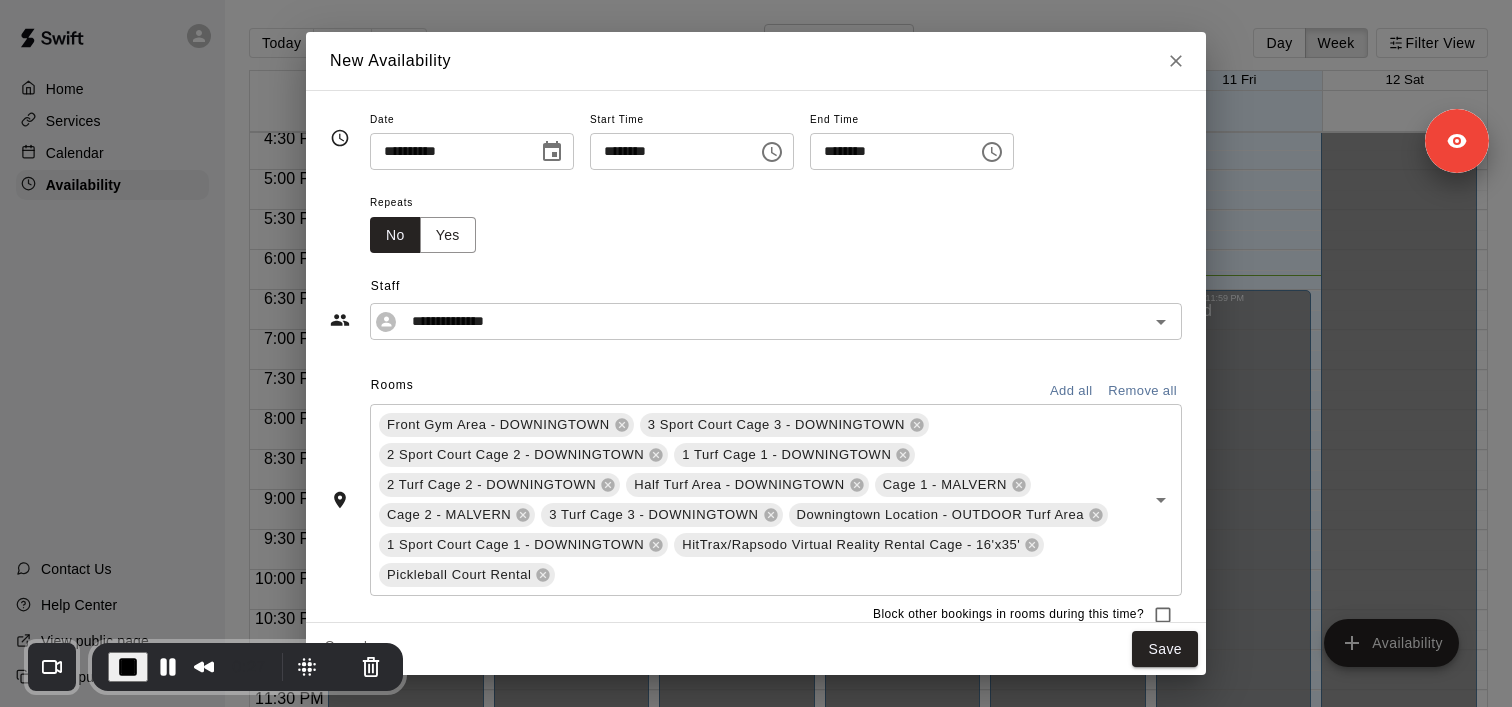 click at bounding box center (128, 667) 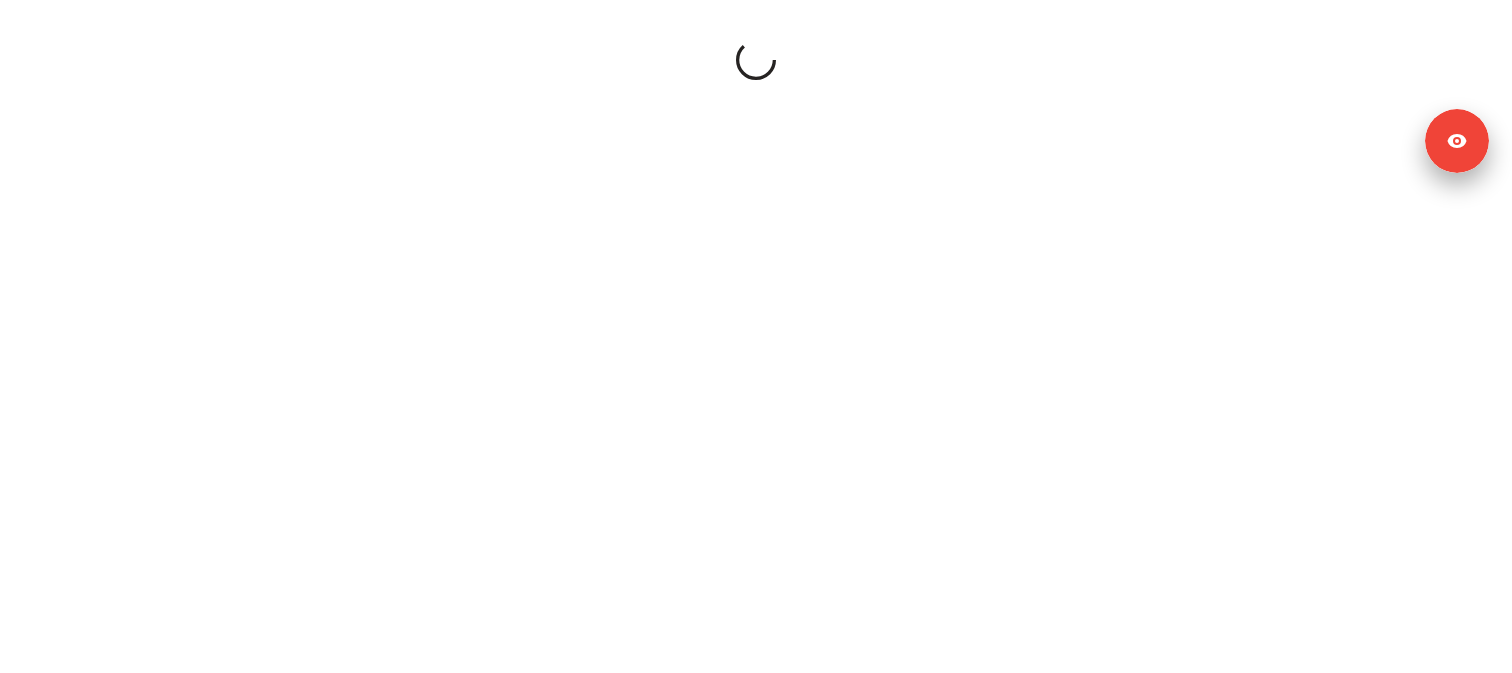scroll, scrollTop: 0, scrollLeft: 0, axis: both 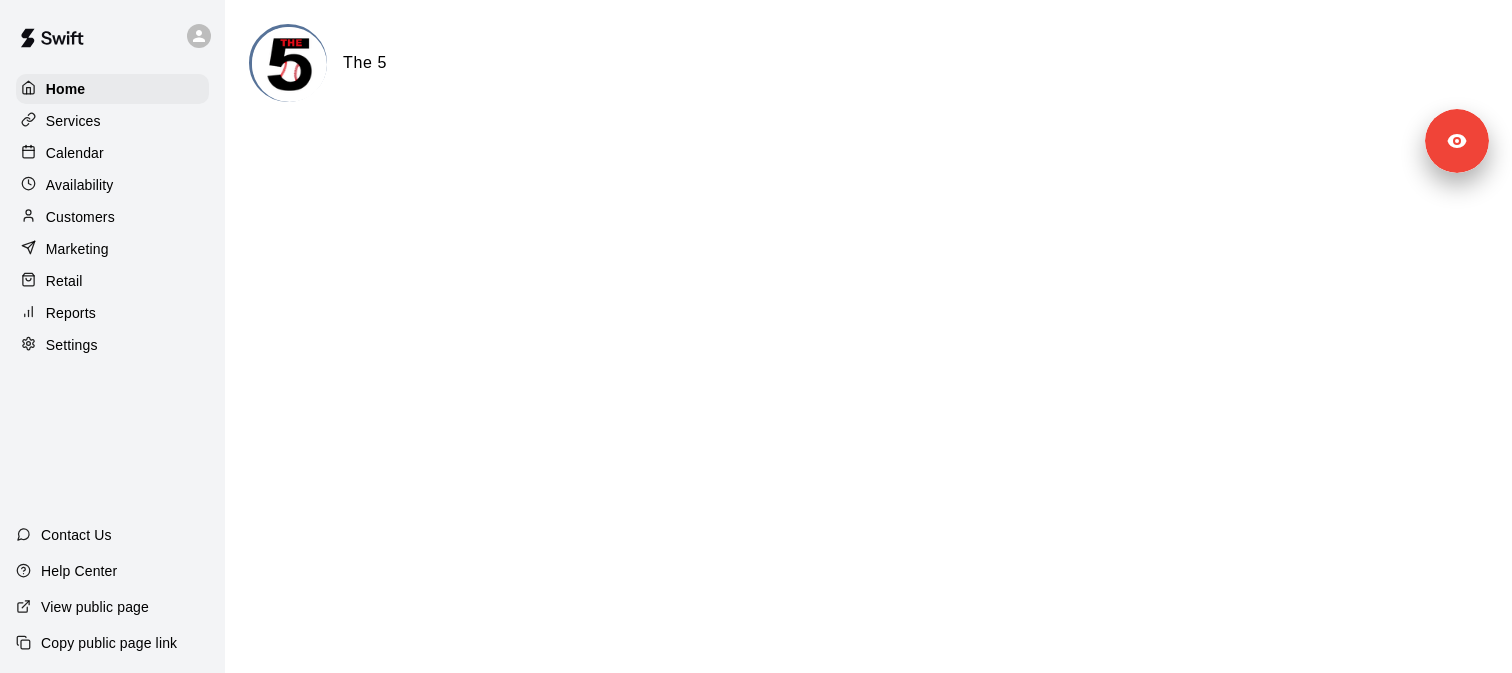 click on "Customers" at bounding box center (112, 217) 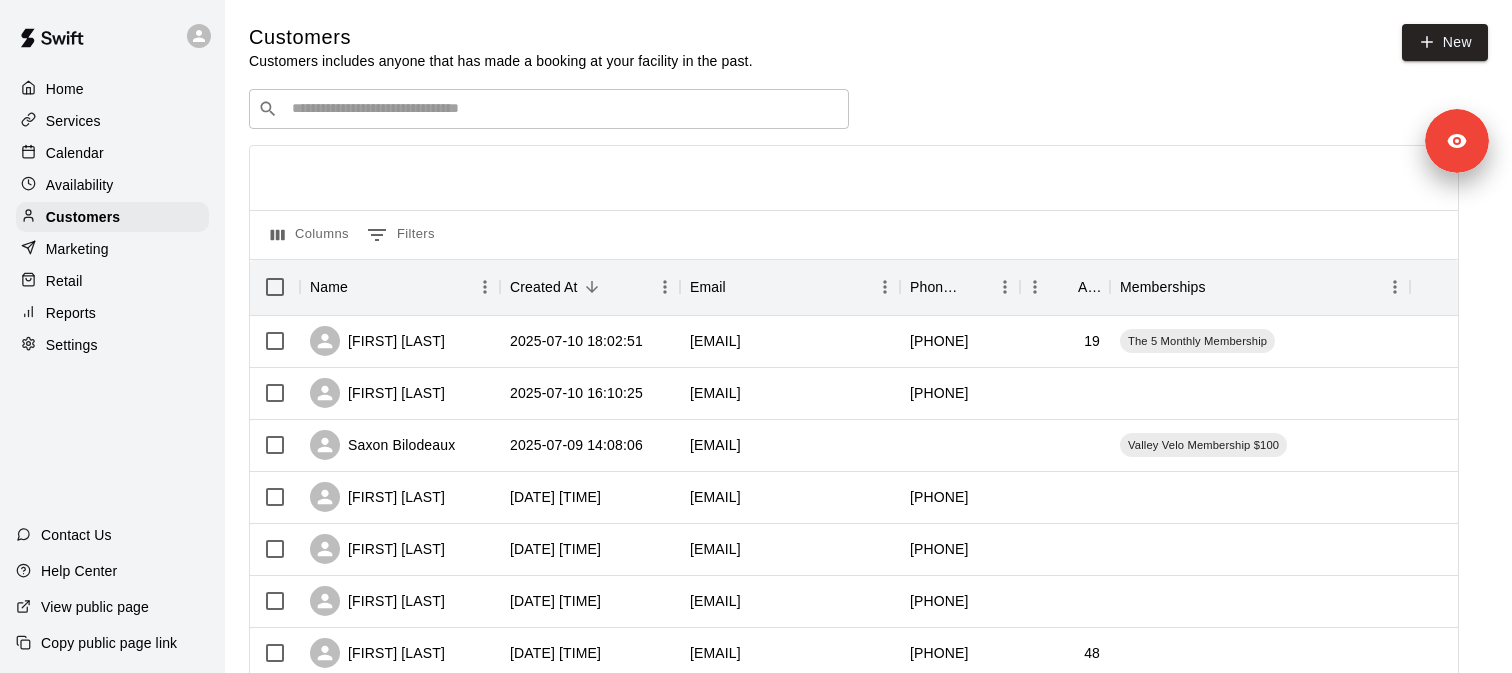 click at bounding box center (563, 109) 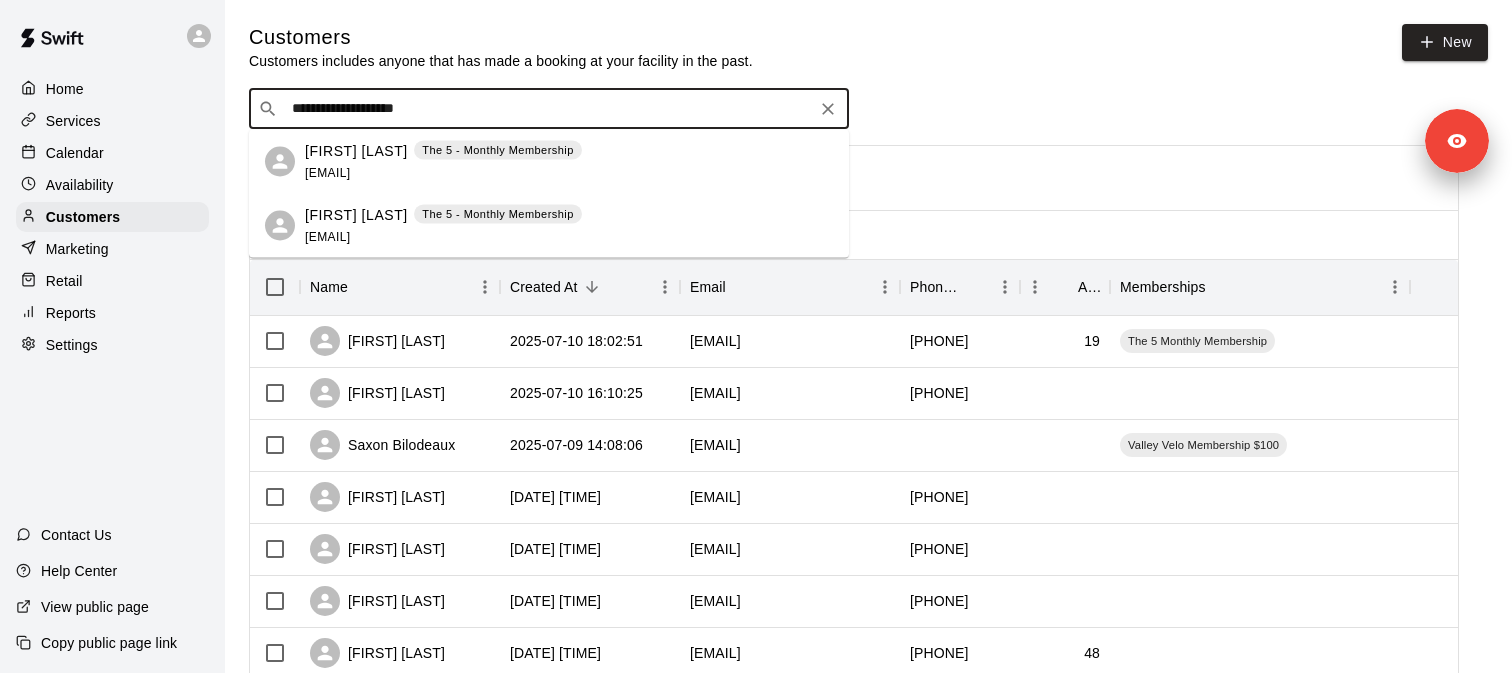 click on "**********" at bounding box center (548, 109) 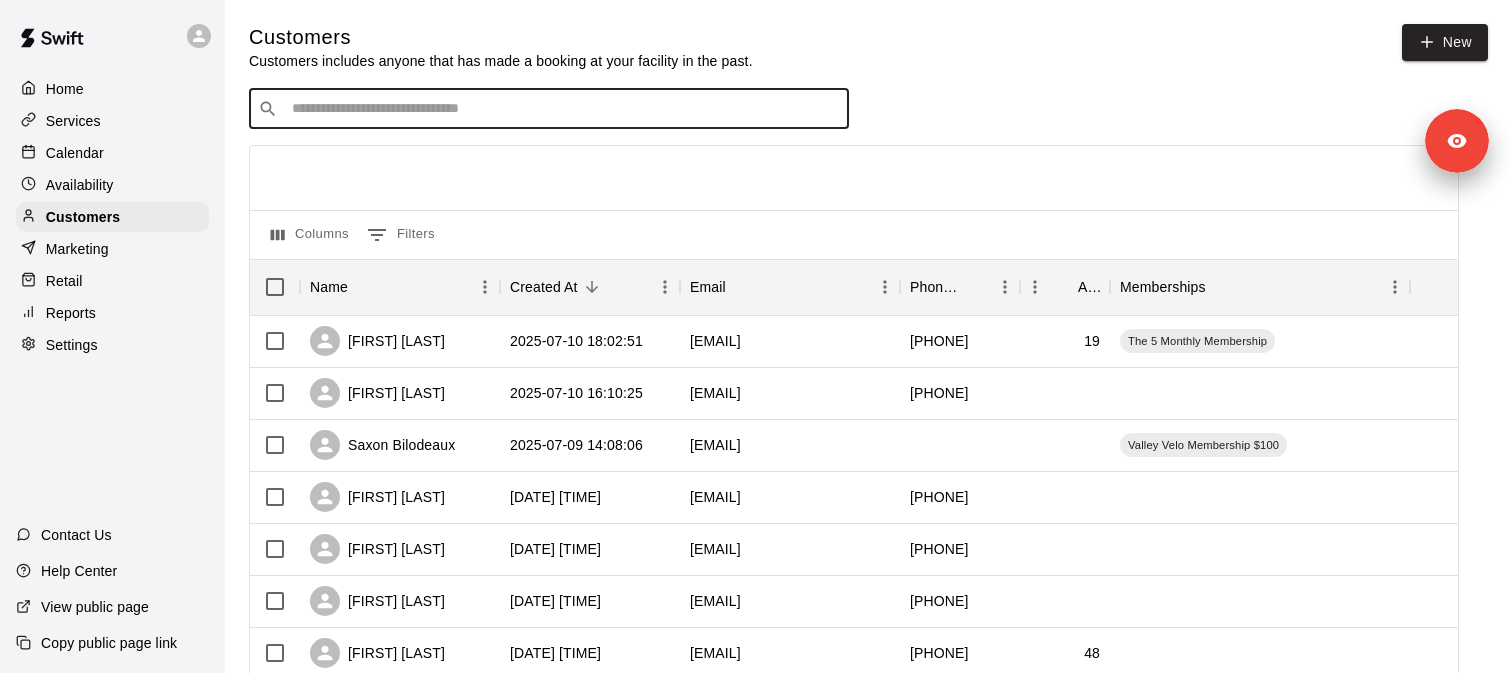 paste on "*****" 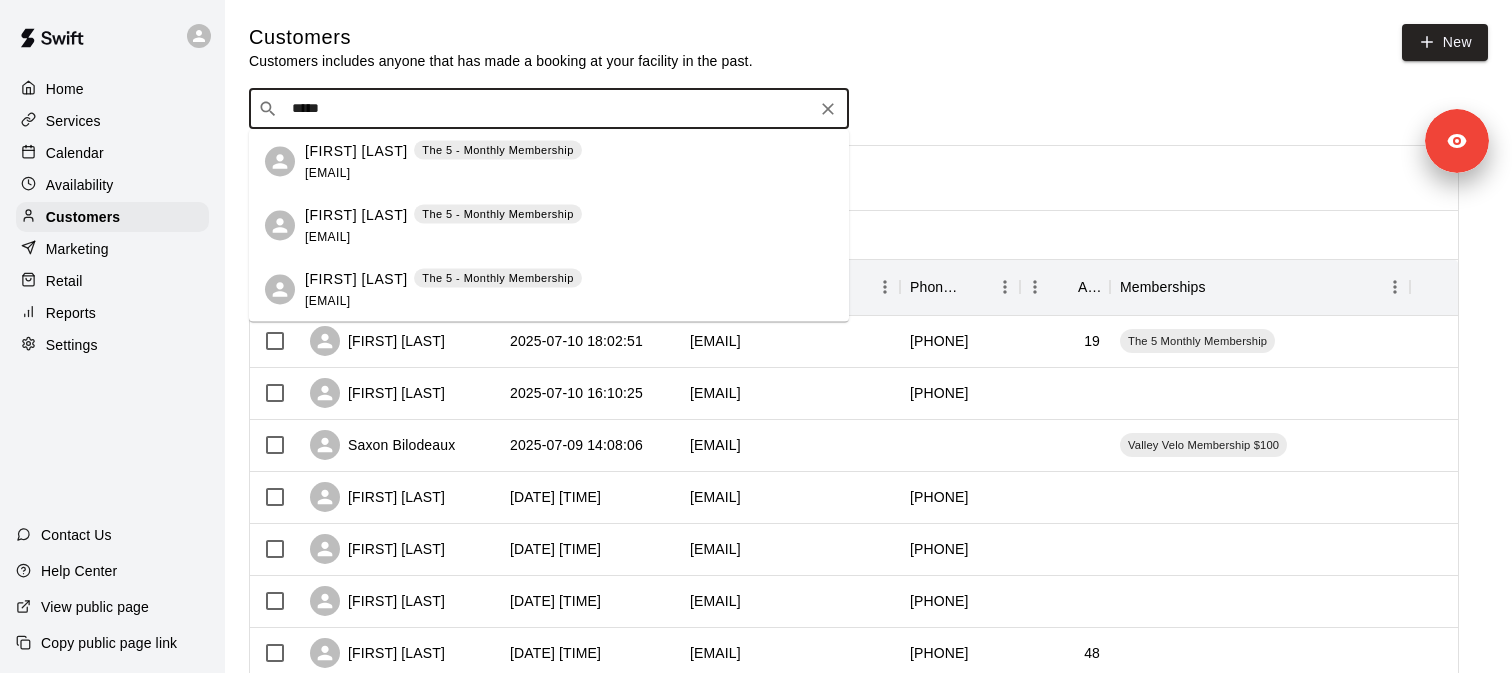 click on "[FIRST] [LAST] [ITEM] - [ITEM] [ITEM] [EMAIL]" at bounding box center [569, 161] 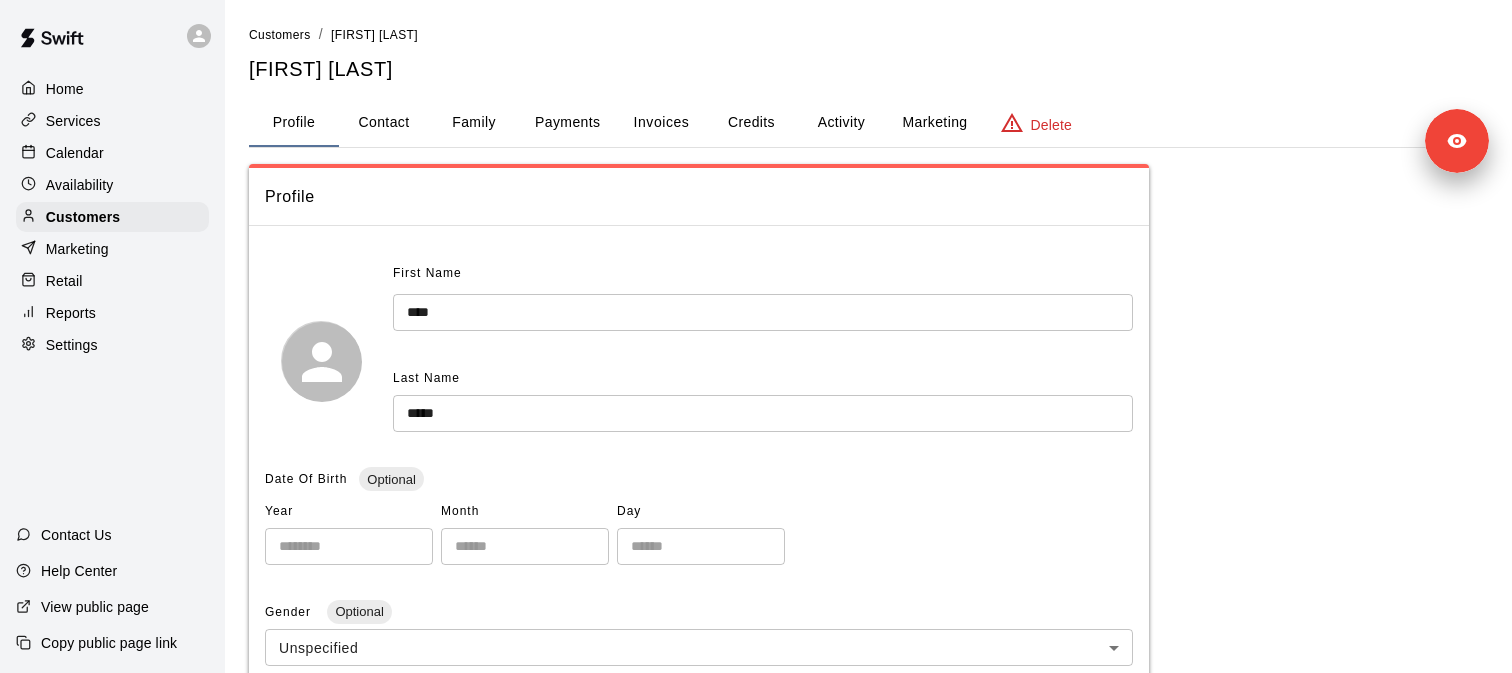 click on "Credits" at bounding box center (751, 123) 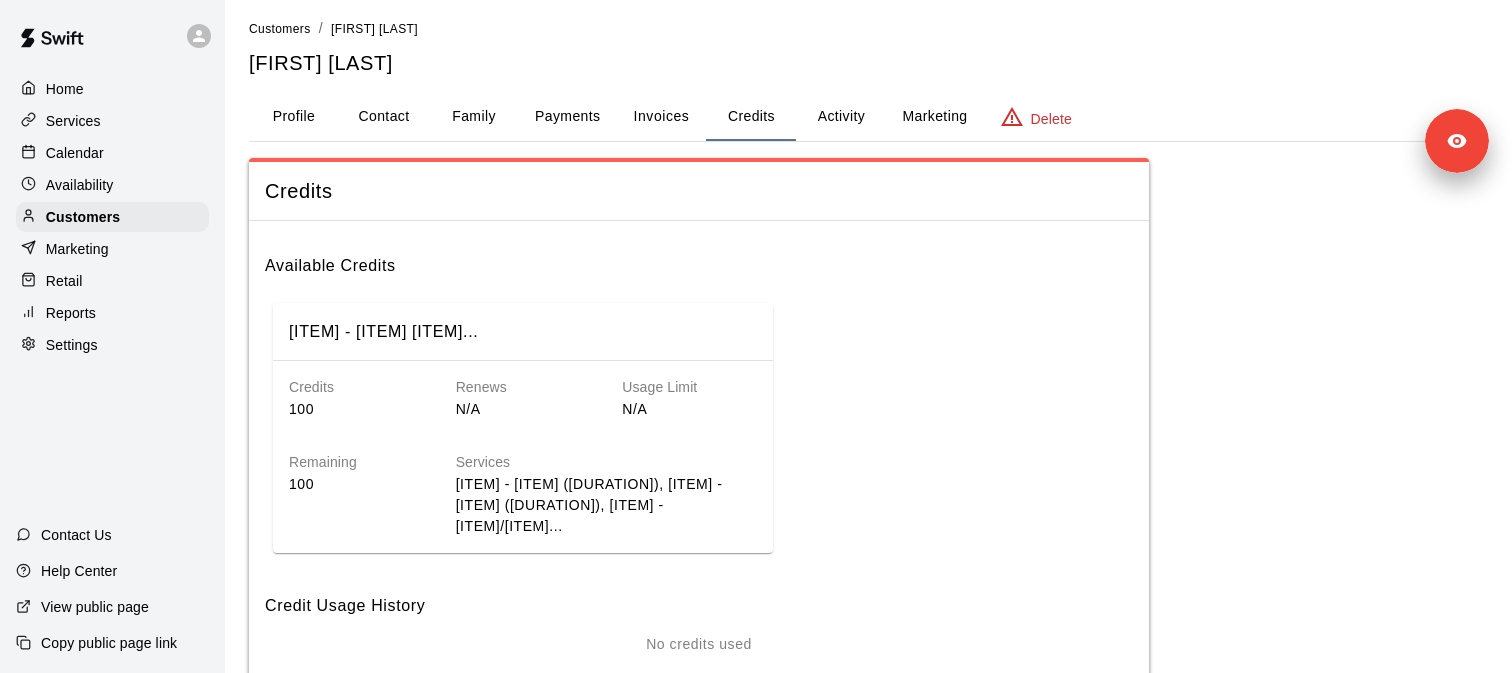 scroll, scrollTop: 0, scrollLeft: 0, axis: both 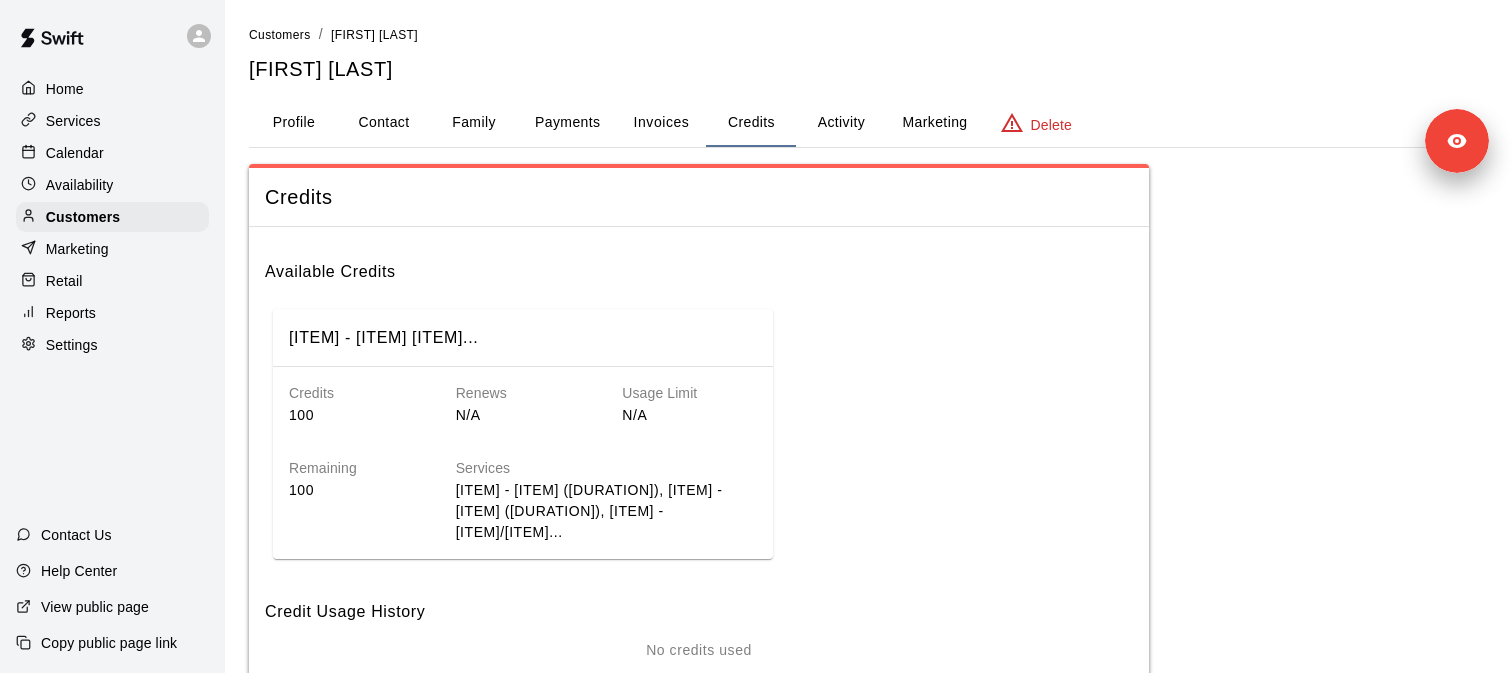 click on "Activity" at bounding box center [841, 123] 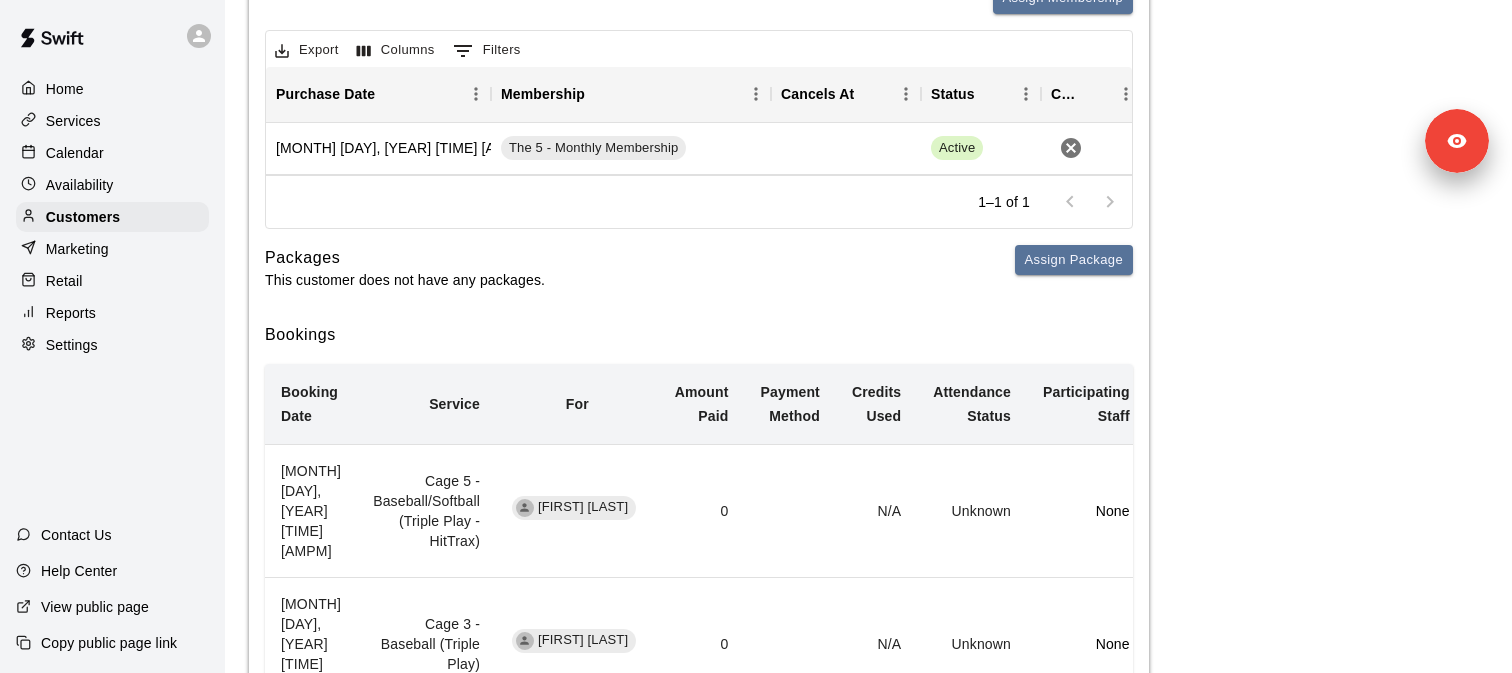 scroll, scrollTop: 820, scrollLeft: 0, axis: vertical 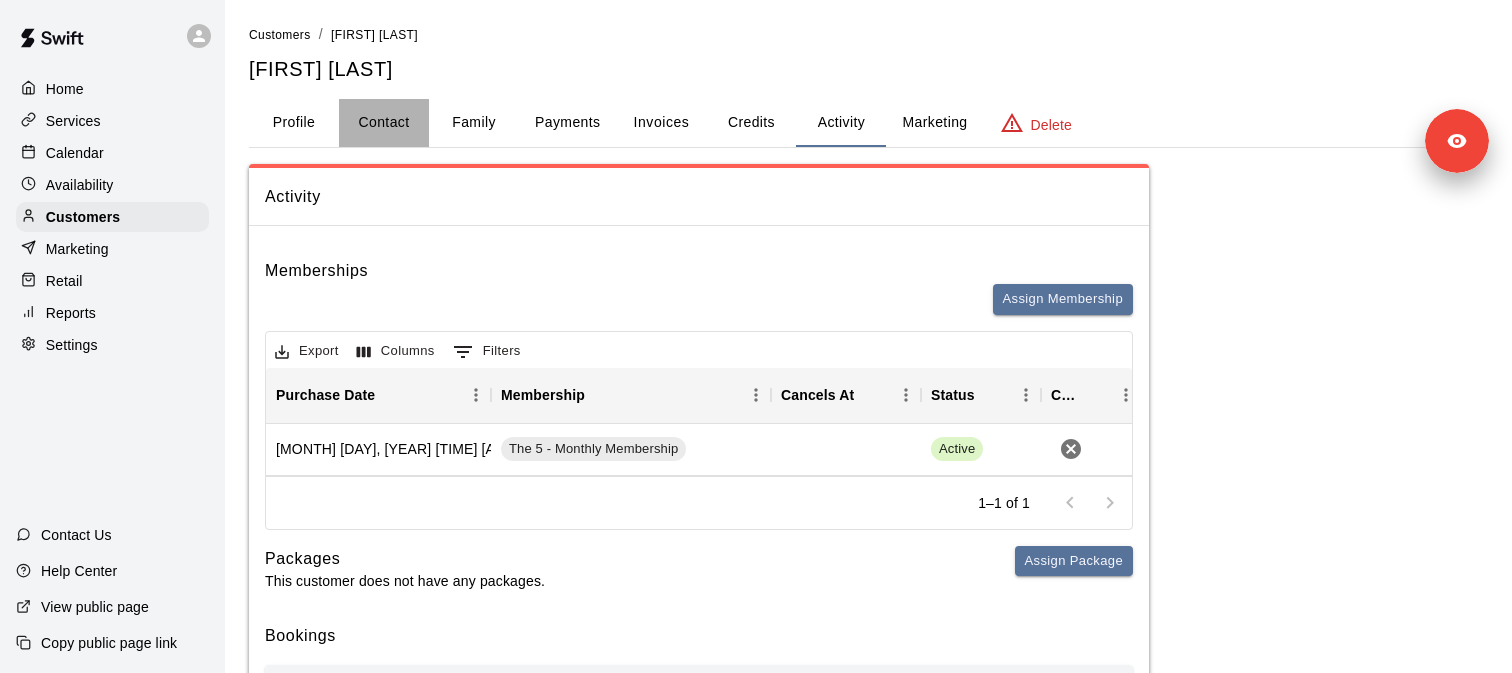 click on "Contact" at bounding box center (384, 123) 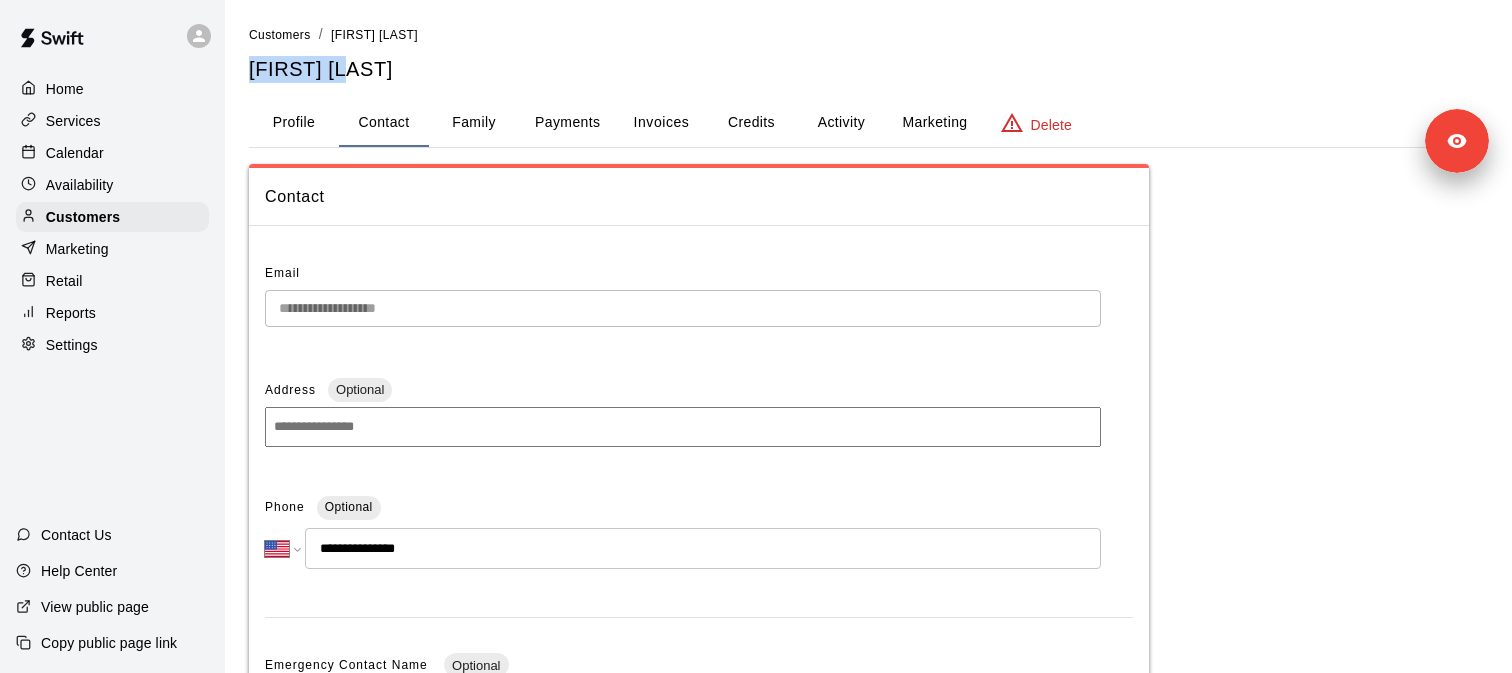 drag, startPoint x: 247, startPoint y: 78, endPoint x: 423, endPoint y: 77, distance: 176.00284 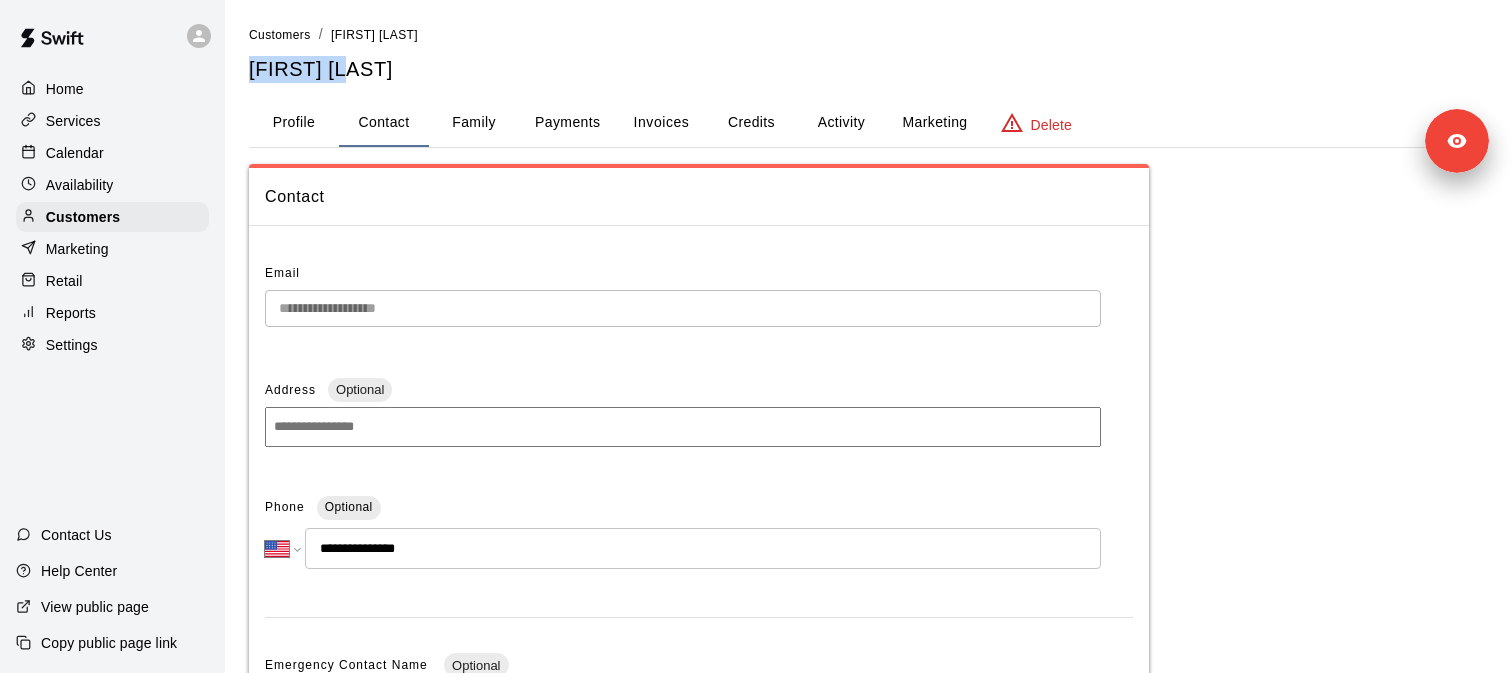 click on "**********" at bounding box center [868, 563] 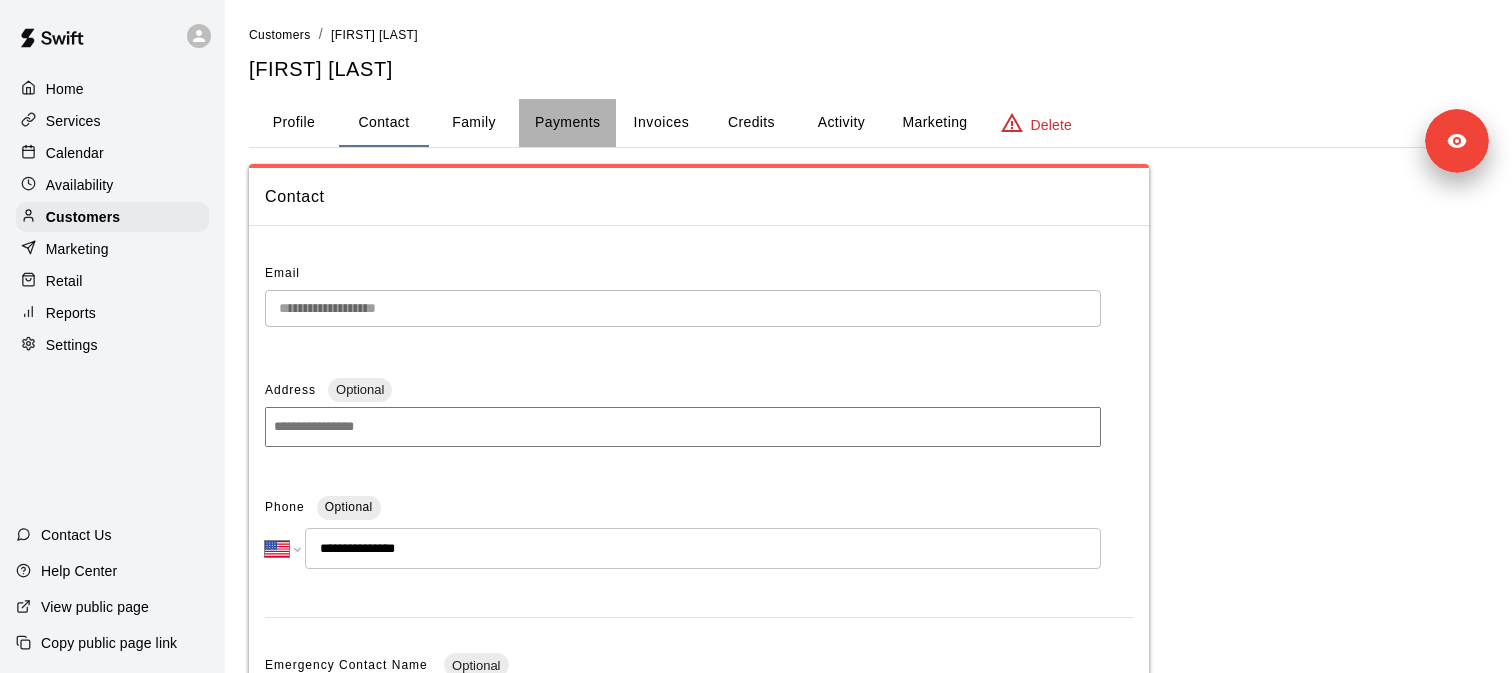 click on "Payments" at bounding box center [567, 123] 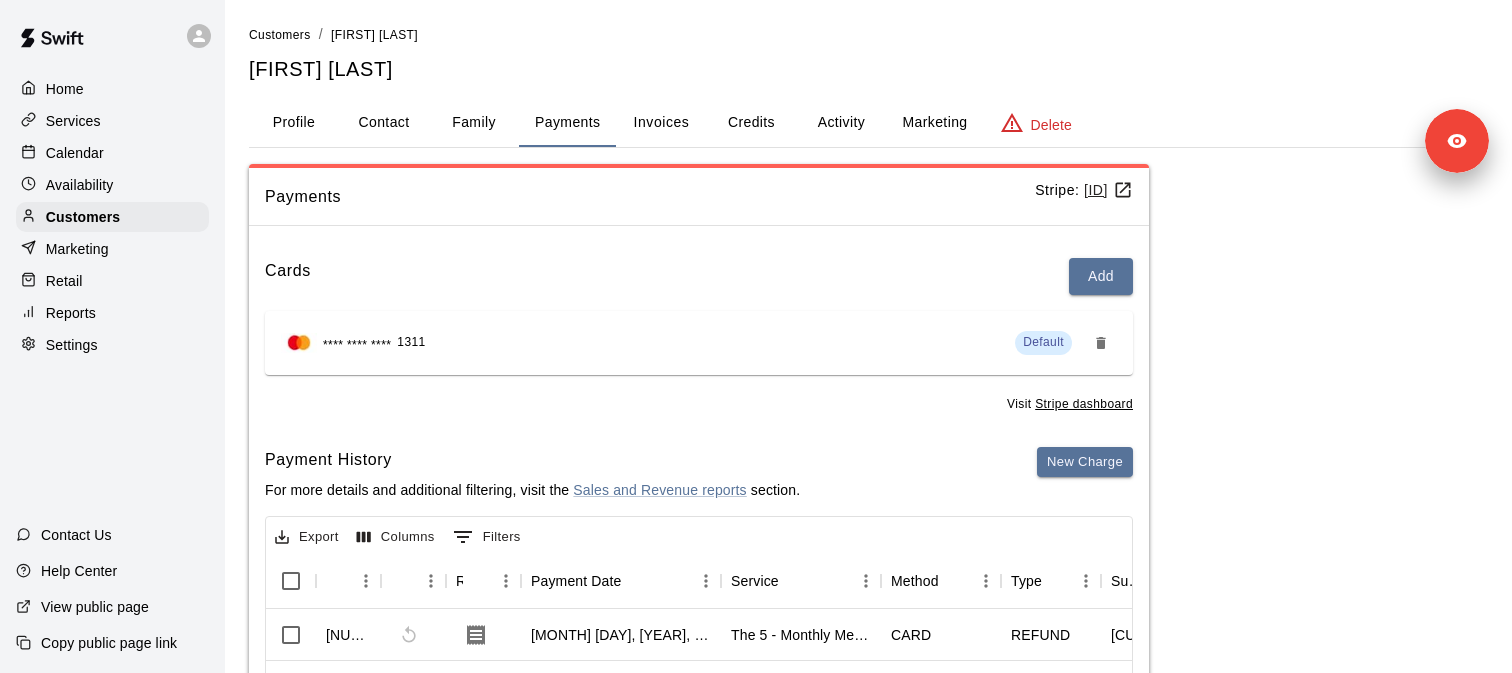 click on "[ID]" at bounding box center [1108, 190] 